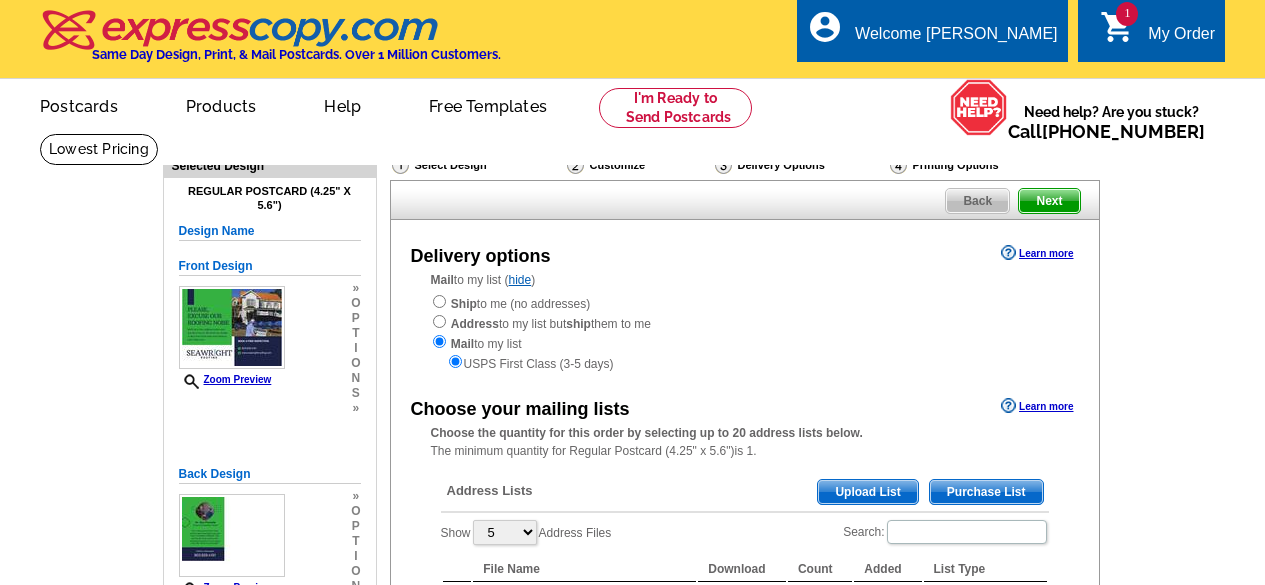 scroll, scrollTop: 0, scrollLeft: 0, axis: both 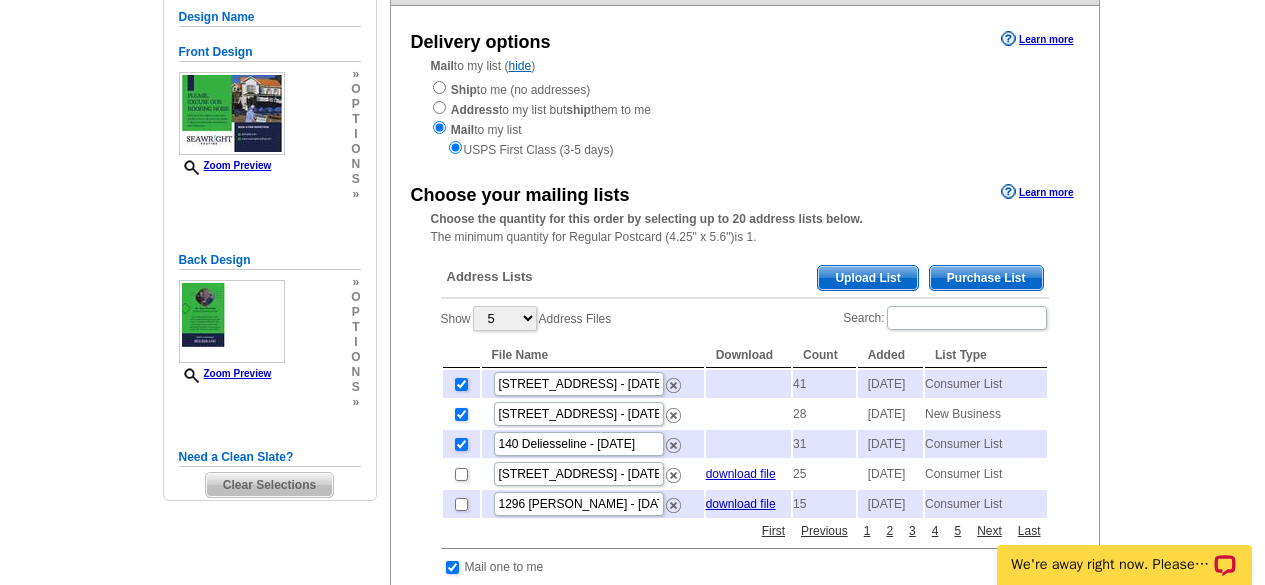 click on "Purchase List" at bounding box center [986, 278] 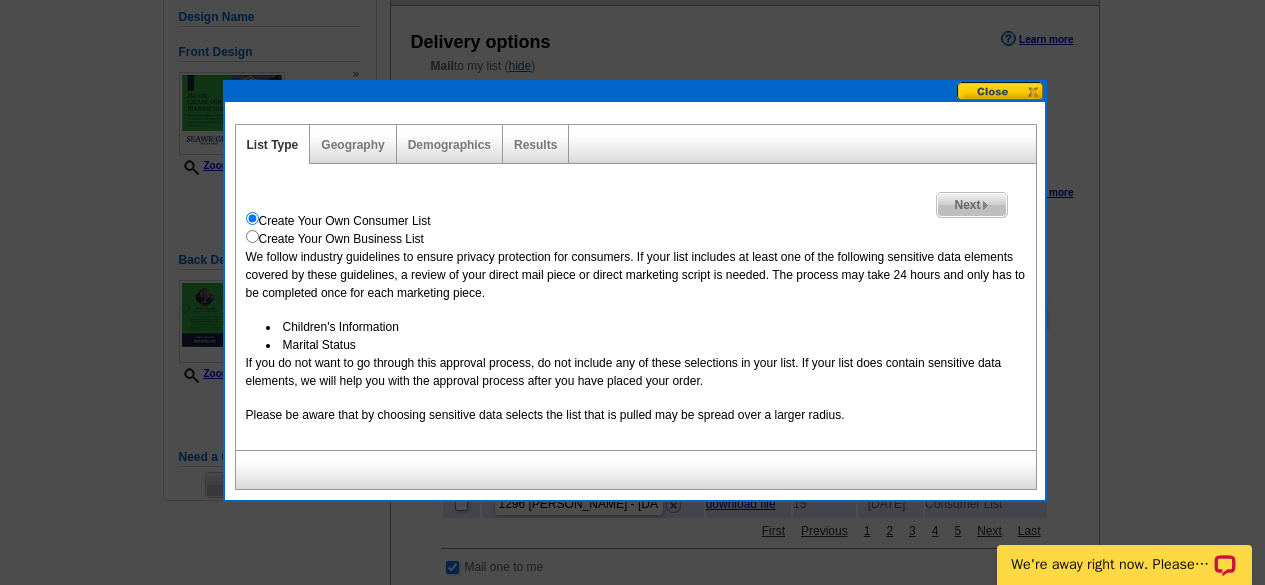 click on "Next" at bounding box center (971, 205) 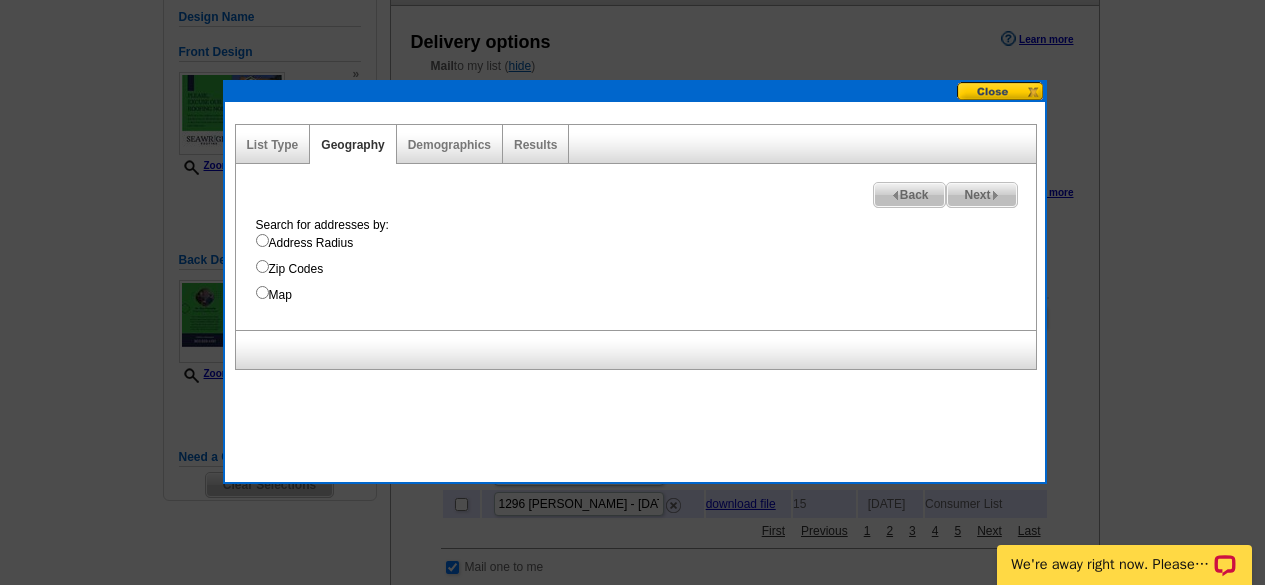 click on "Address Radius" at bounding box center [646, 243] 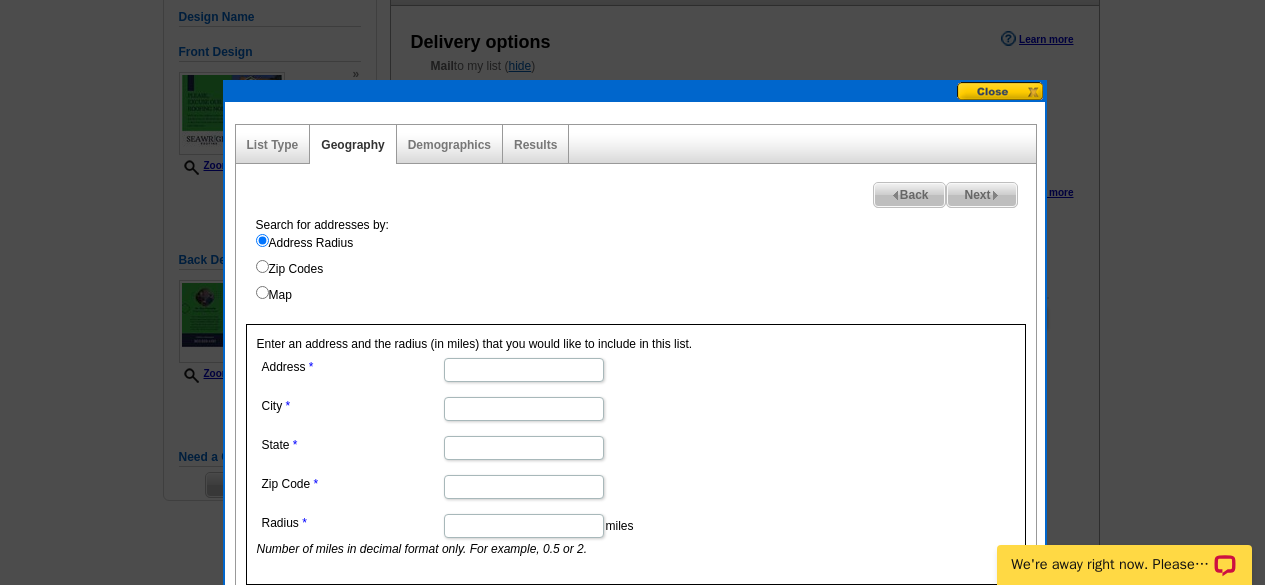 click on "Address" at bounding box center [524, 370] 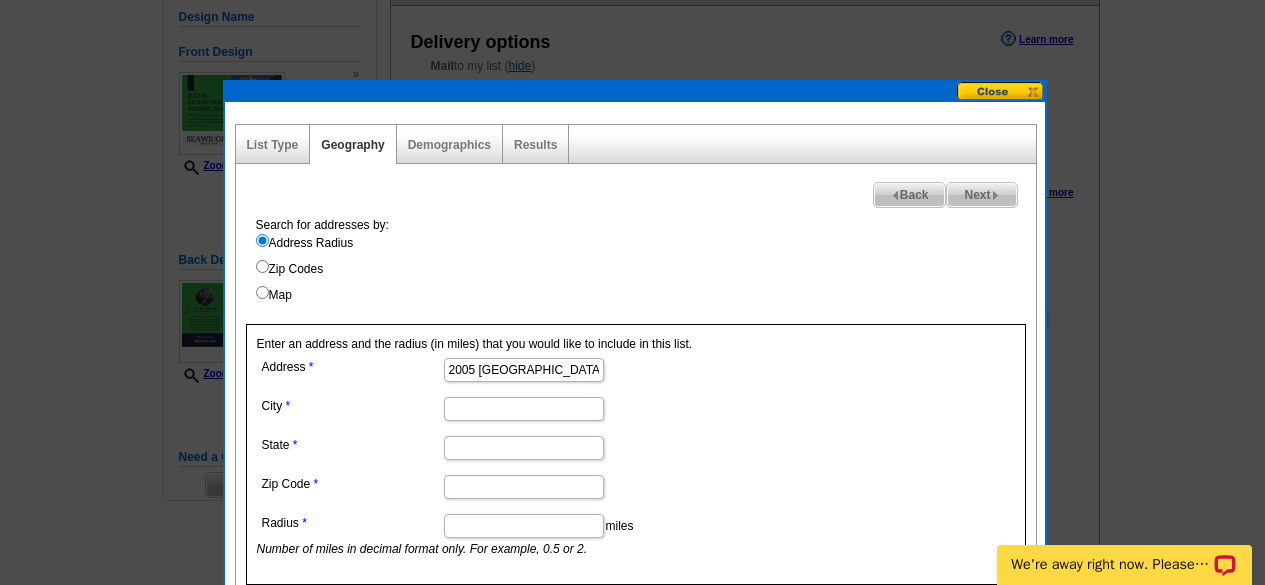 type on "2005 rockbridge road" 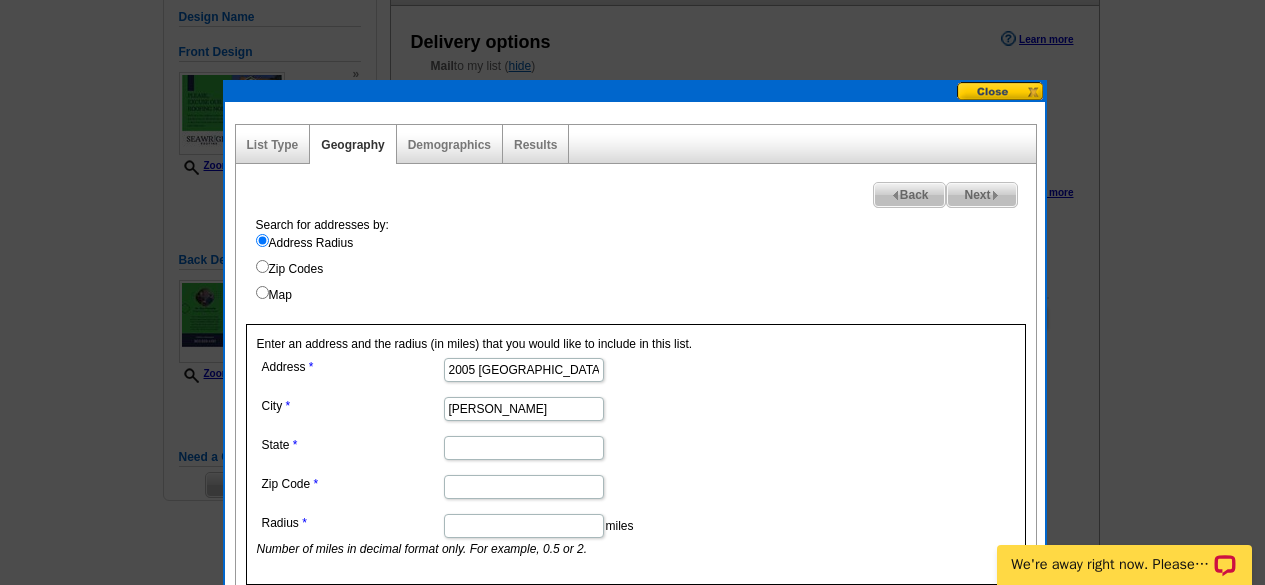 type on "ridgeway" 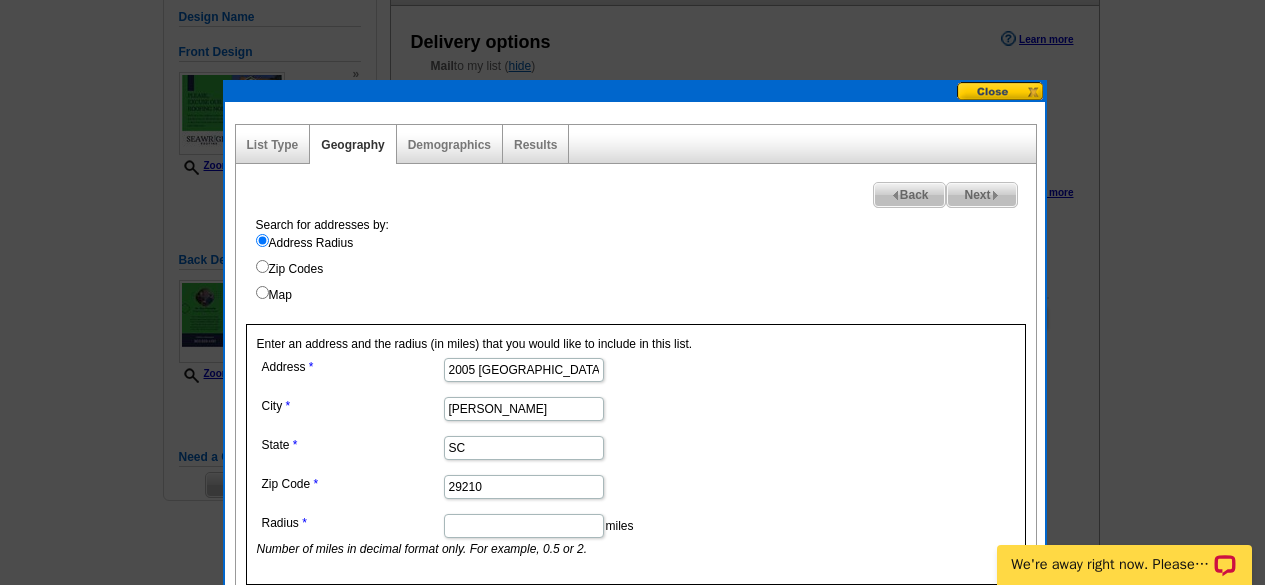 click on "29210" at bounding box center [524, 487] 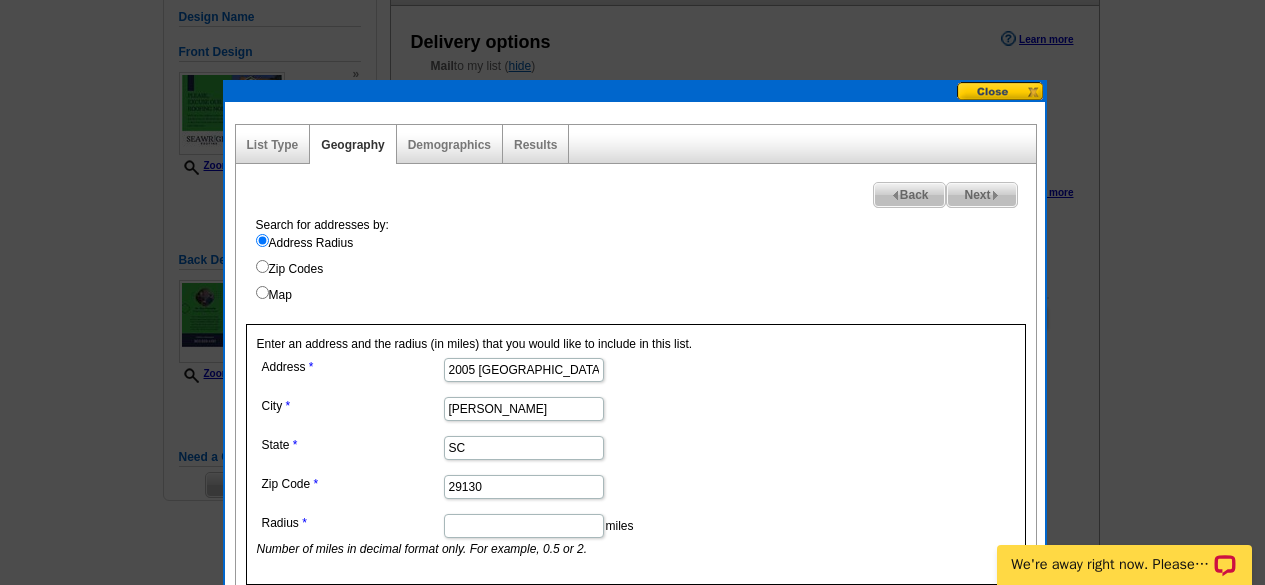 type on "29130" 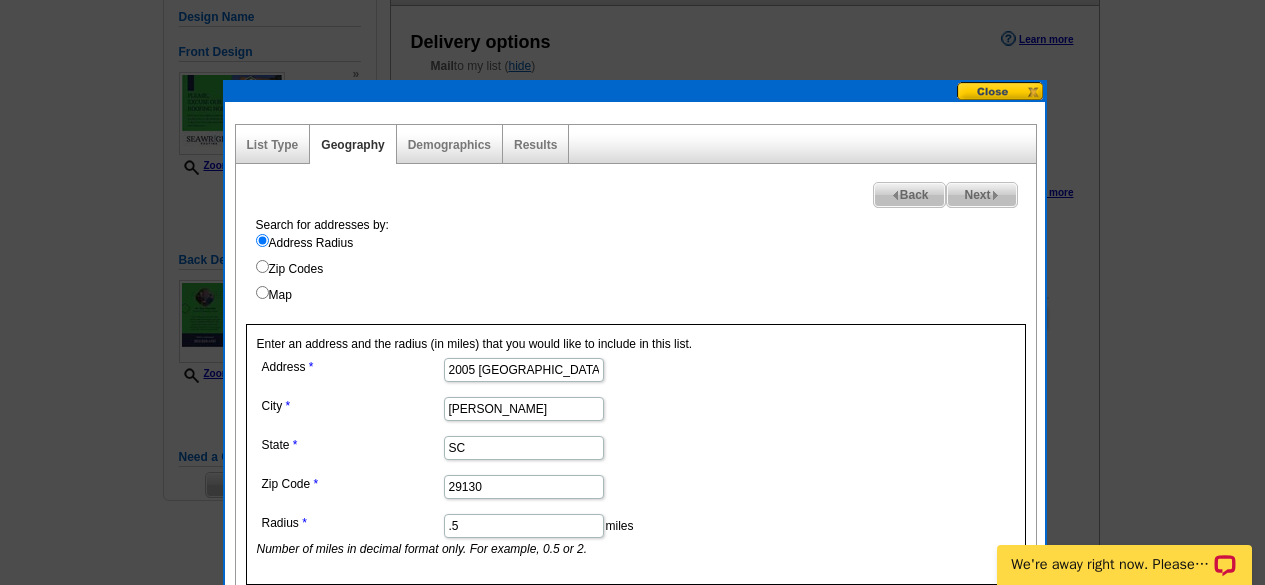 scroll, scrollTop: 312, scrollLeft: 0, axis: vertical 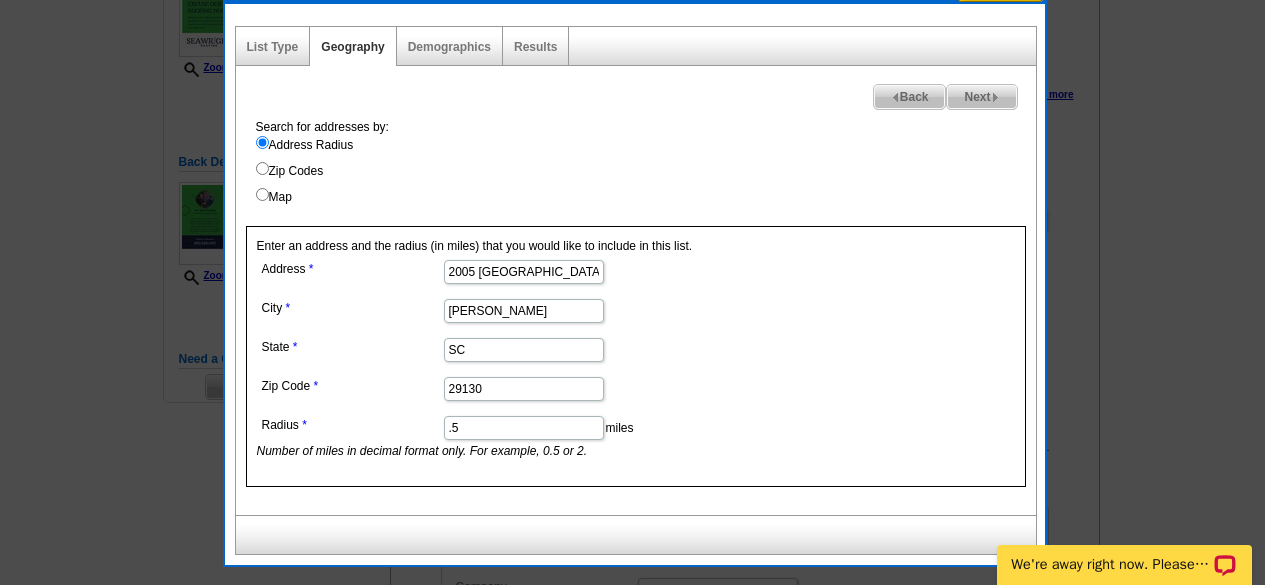 type on ".5" 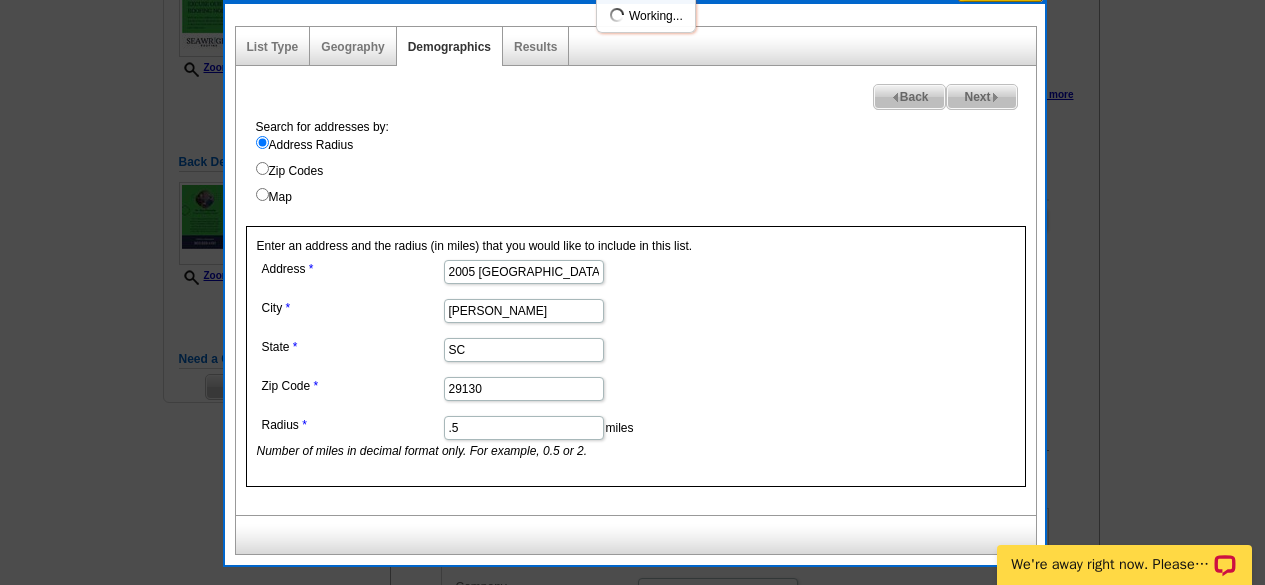 select 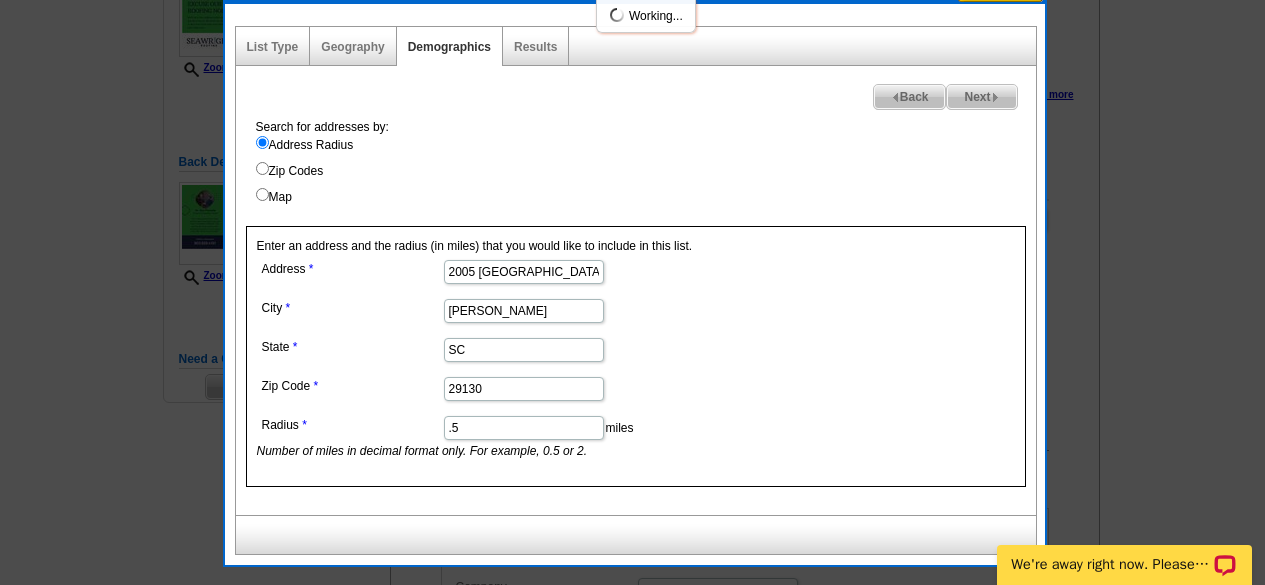 select 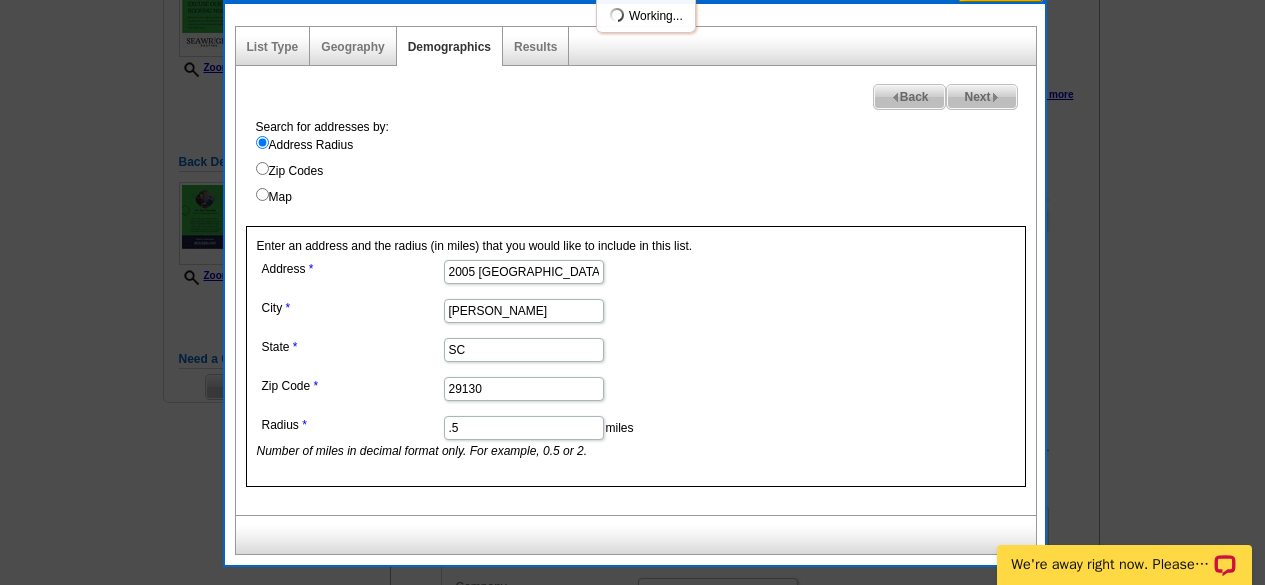 select 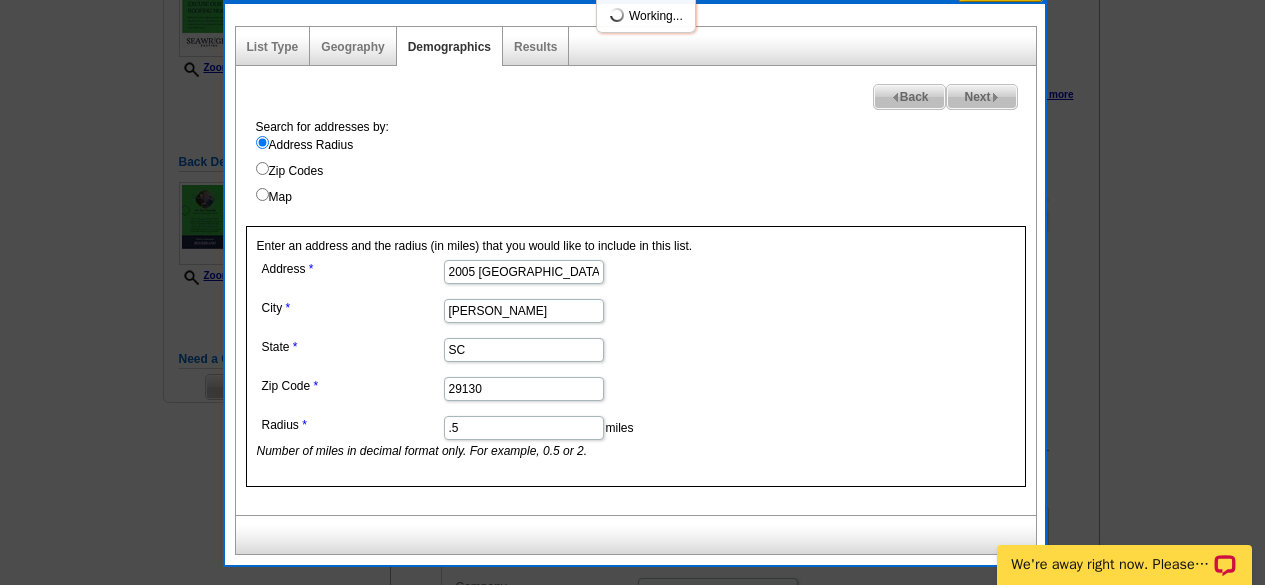 select 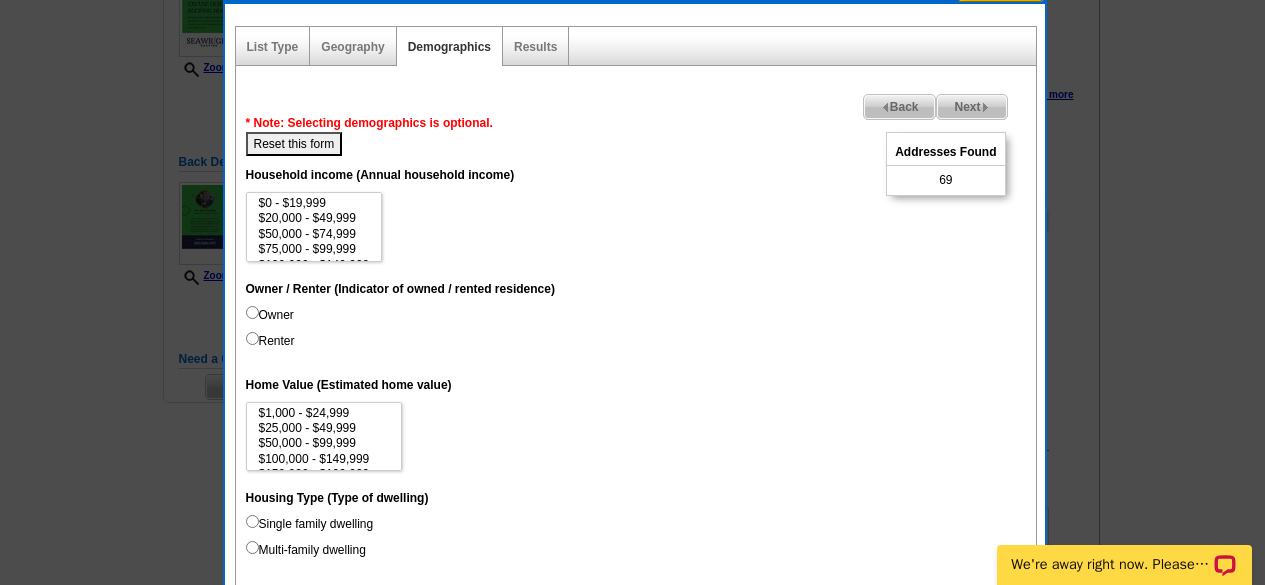 click on "Owner" at bounding box center (270, 315) 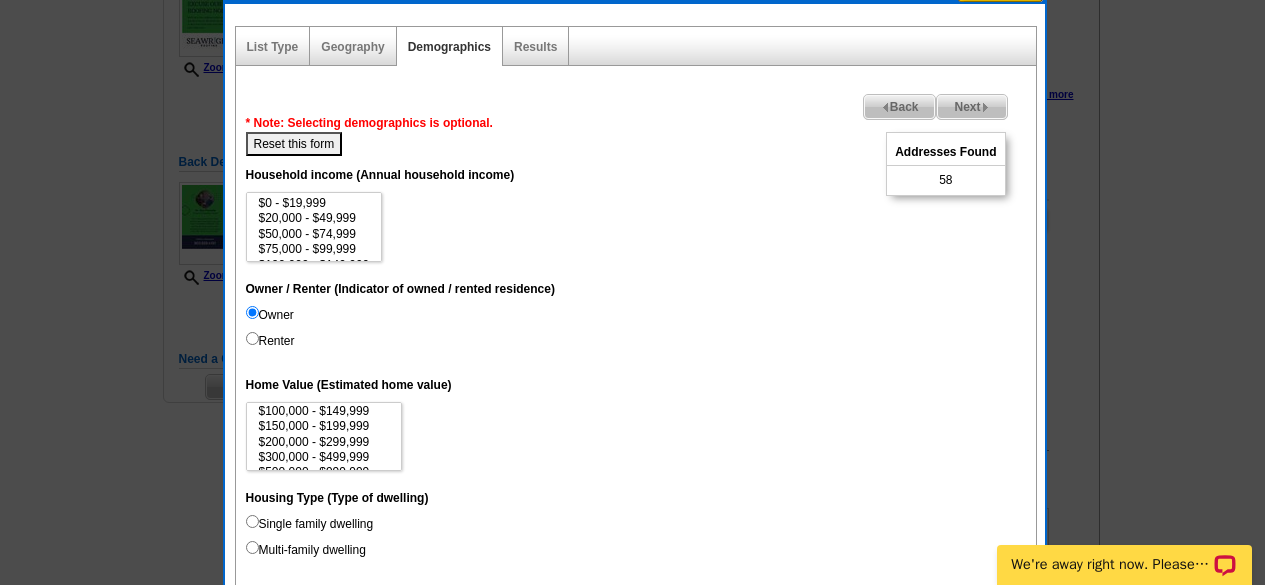 scroll, scrollTop: 92, scrollLeft: 0, axis: vertical 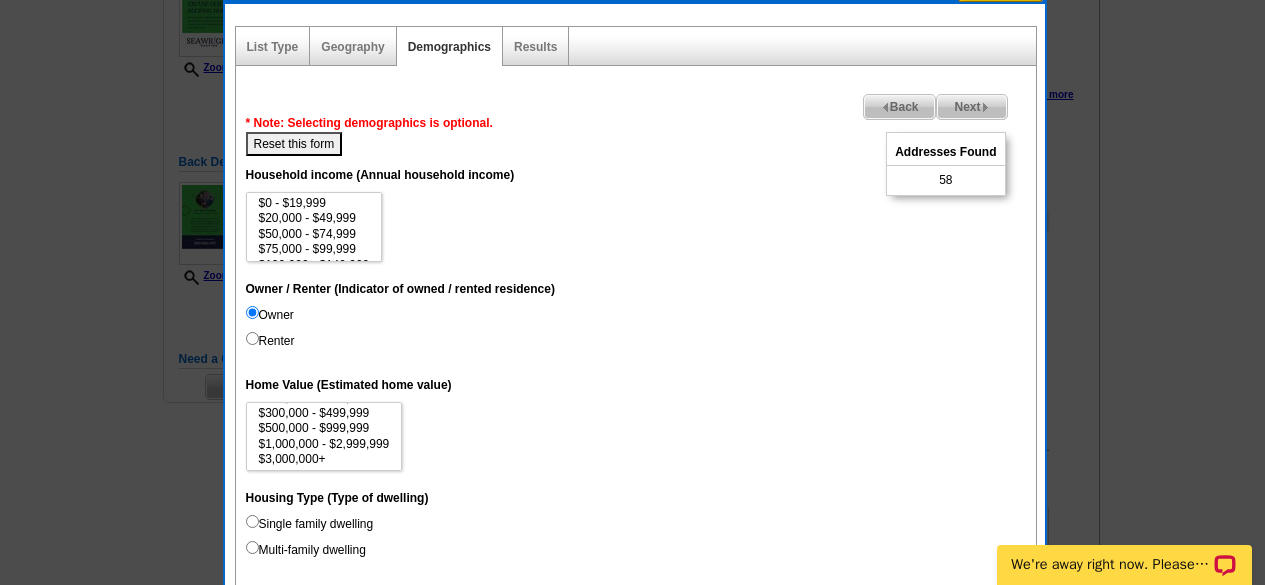 click on "Single family dwelling" at bounding box center (310, 524) 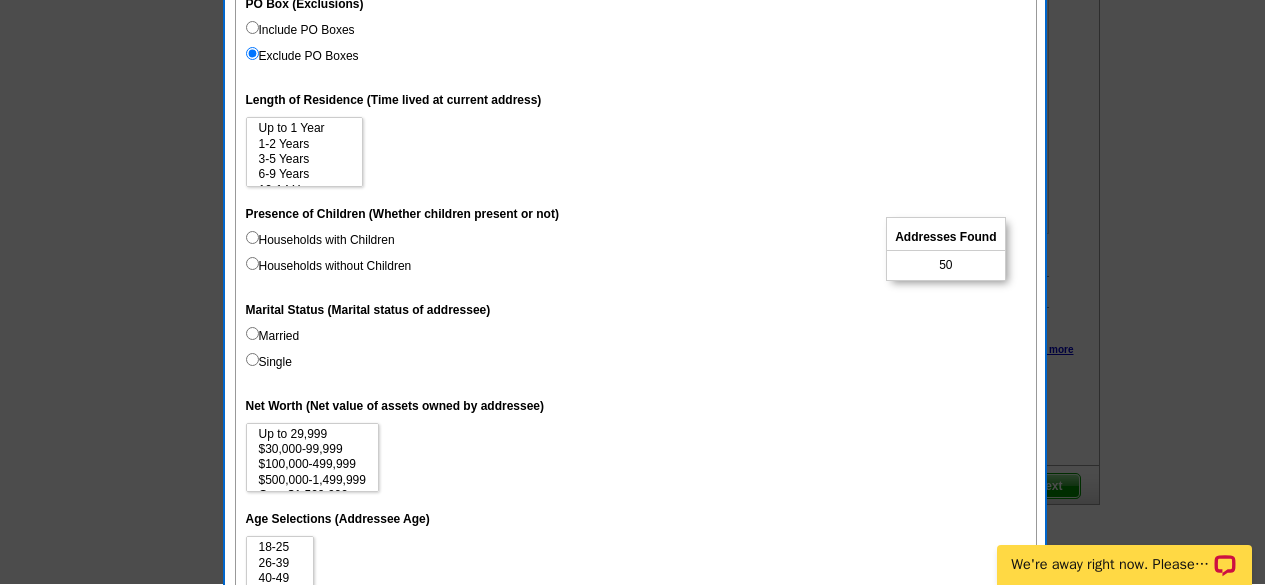 scroll, scrollTop: 901, scrollLeft: 0, axis: vertical 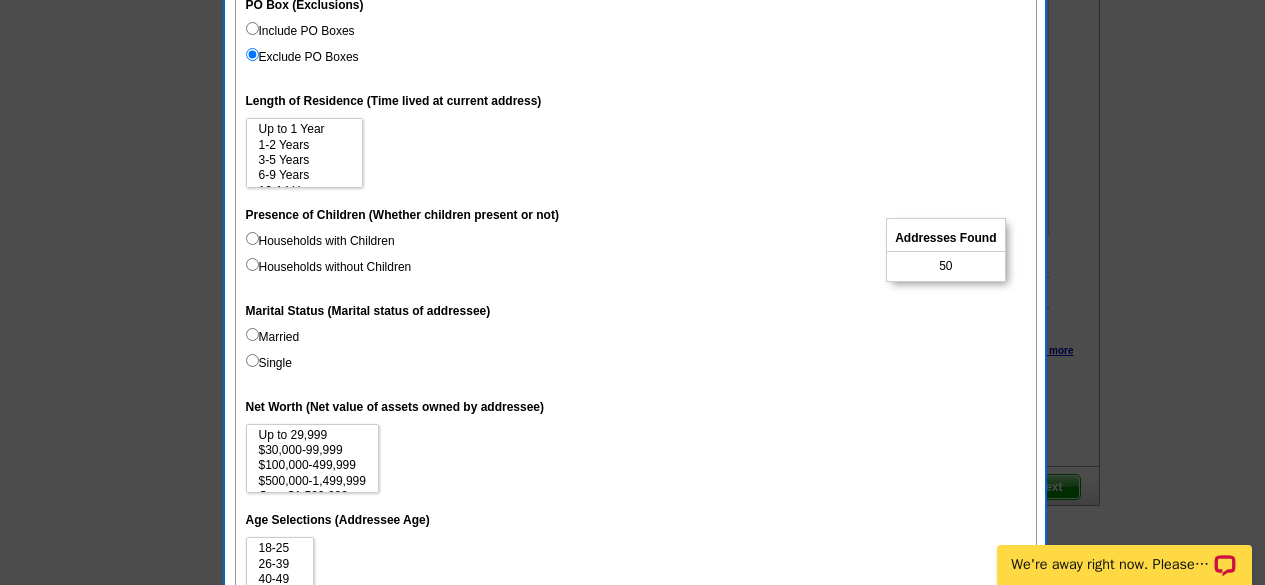 click on "Married" at bounding box center (273, 337) 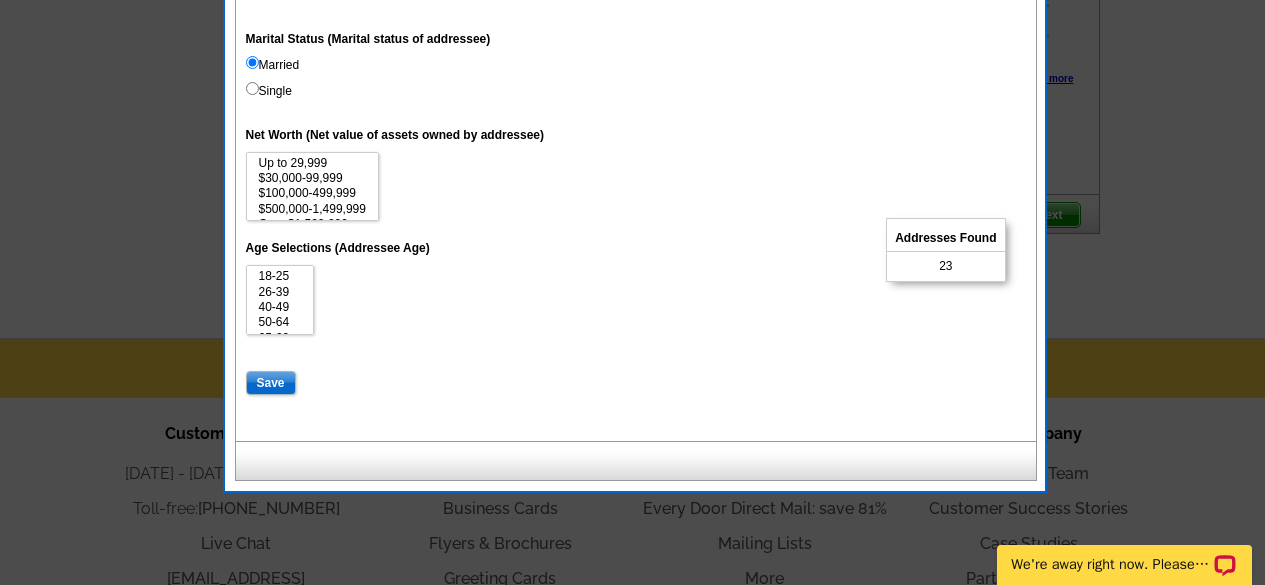 scroll, scrollTop: 1174, scrollLeft: 0, axis: vertical 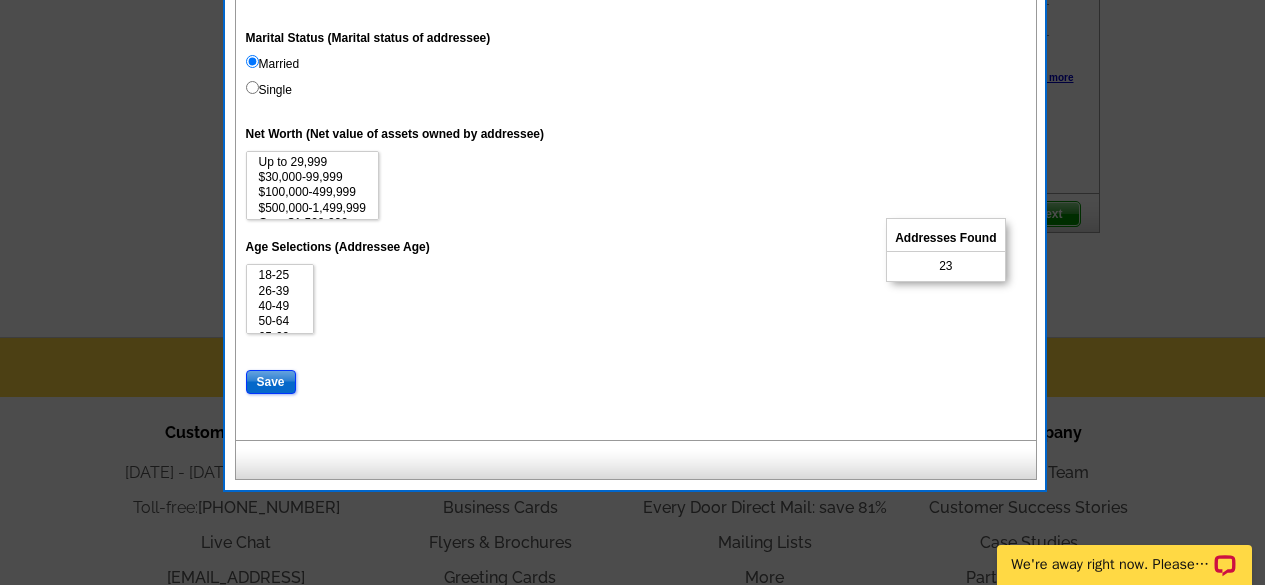 click on "Save" at bounding box center (271, 382) 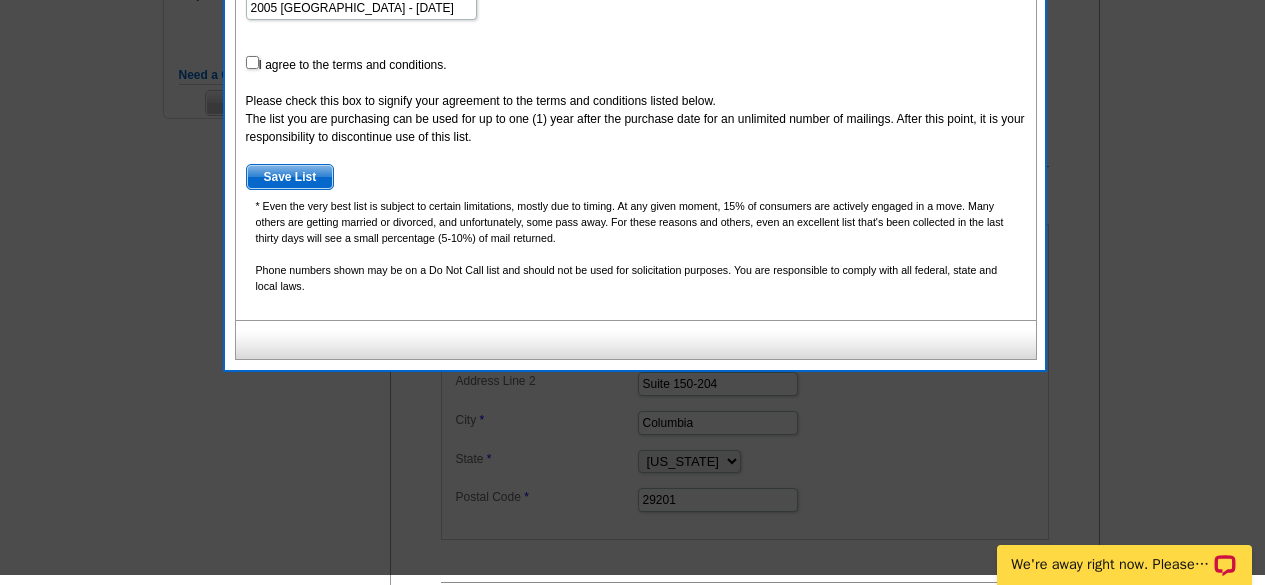 scroll, scrollTop: 581, scrollLeft: 0, axis: vertical 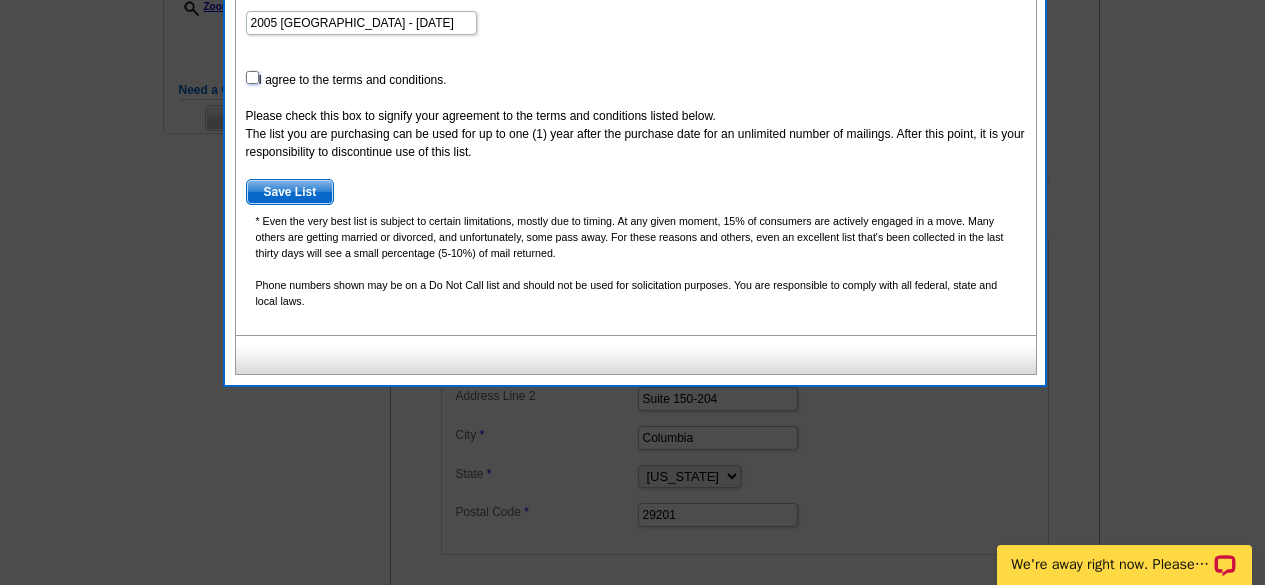 click at bounding box center [252, 77] 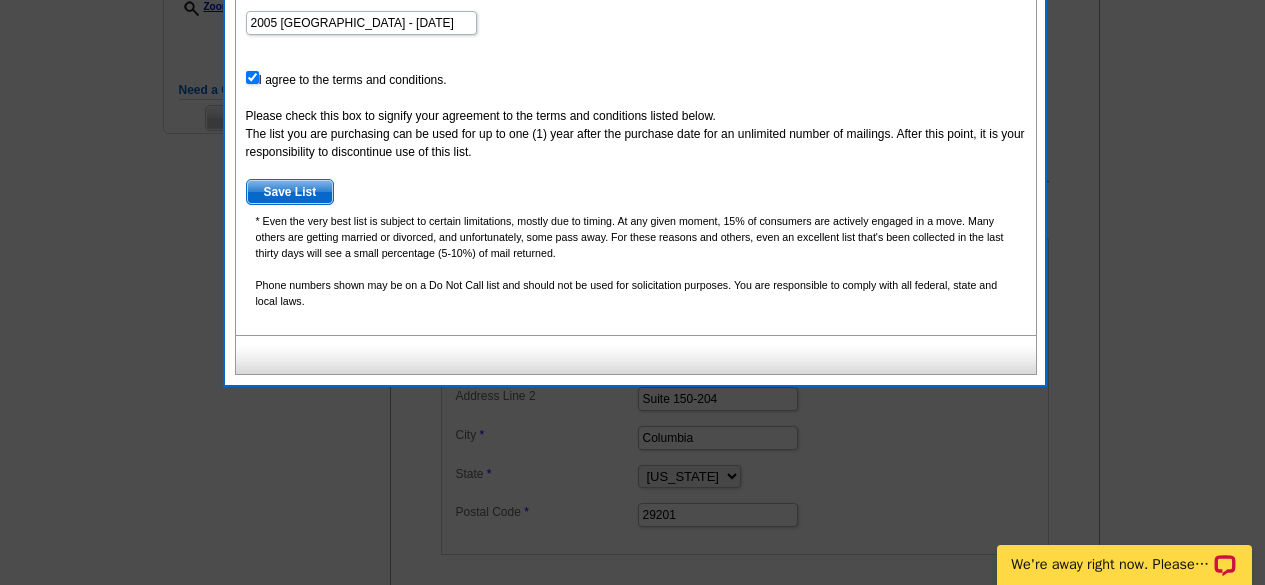 click on "Save List" at bounding box center (290, 192) 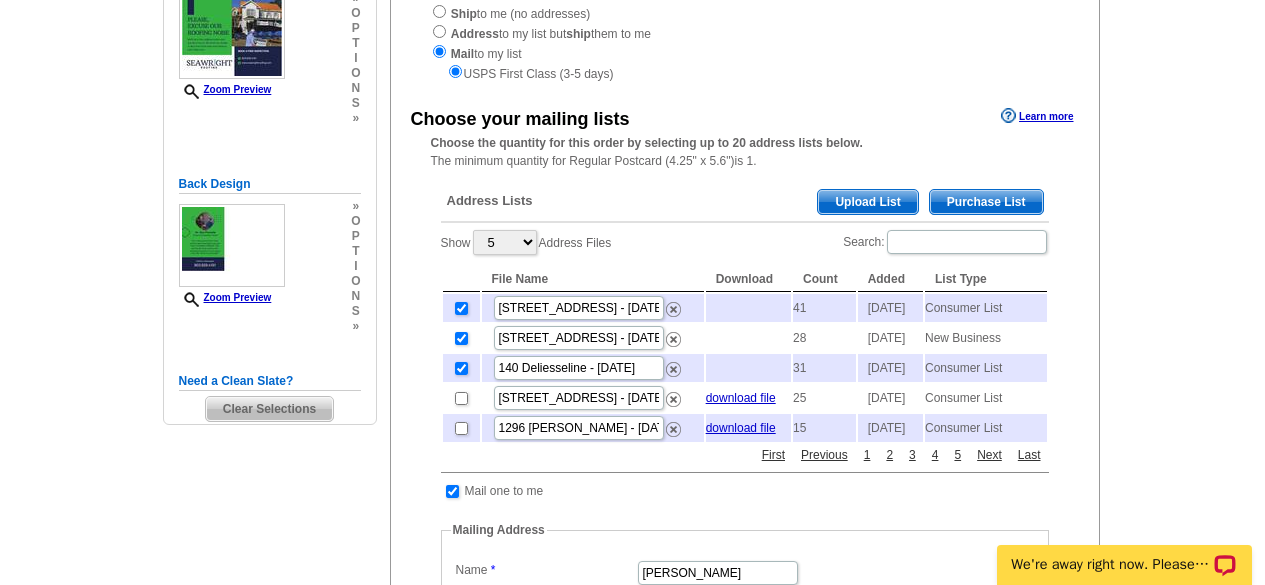 scroll, scrollTop: 291, scrollLeft: 0, axis: vertical 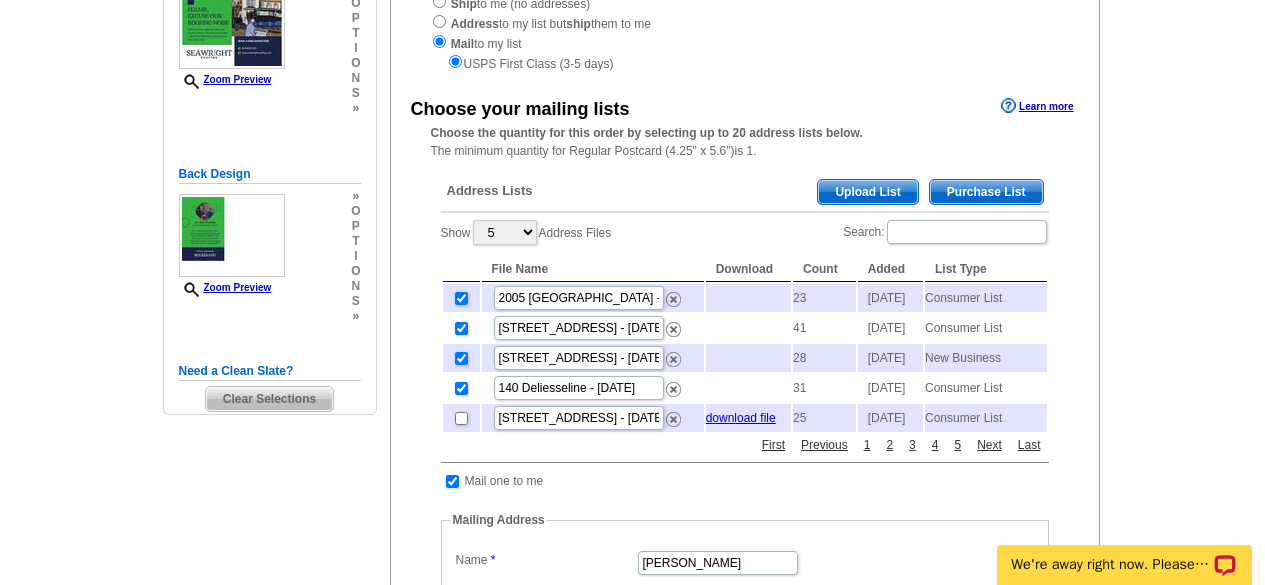click on "Next" at bounding box center [989, 445] 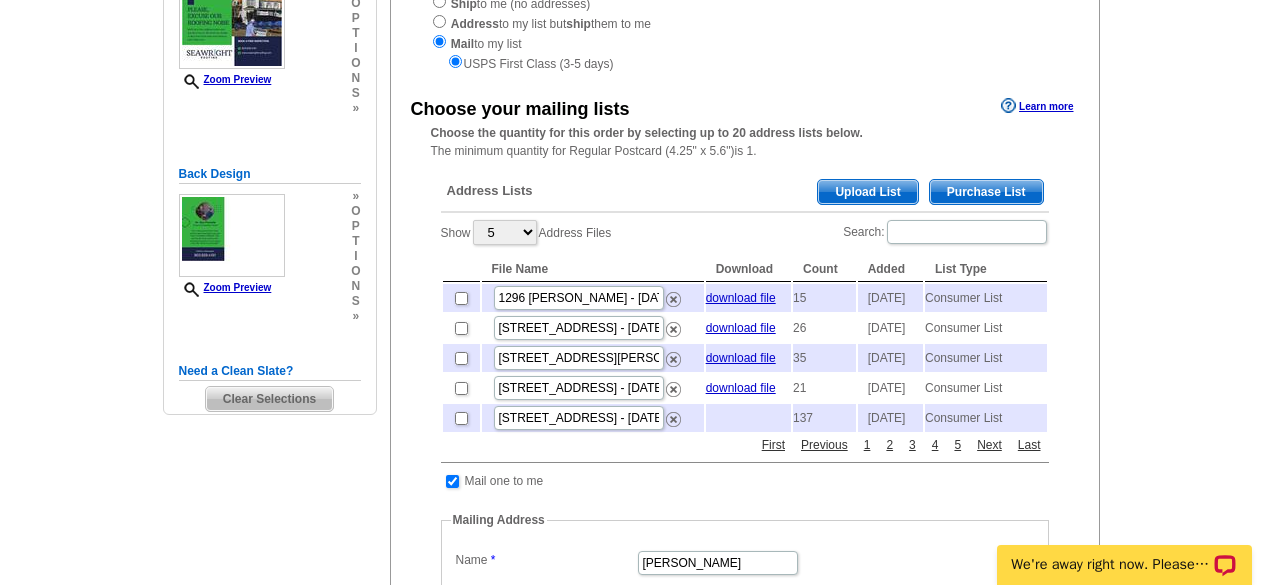 click on "Next" at bounding box center (989, 445) 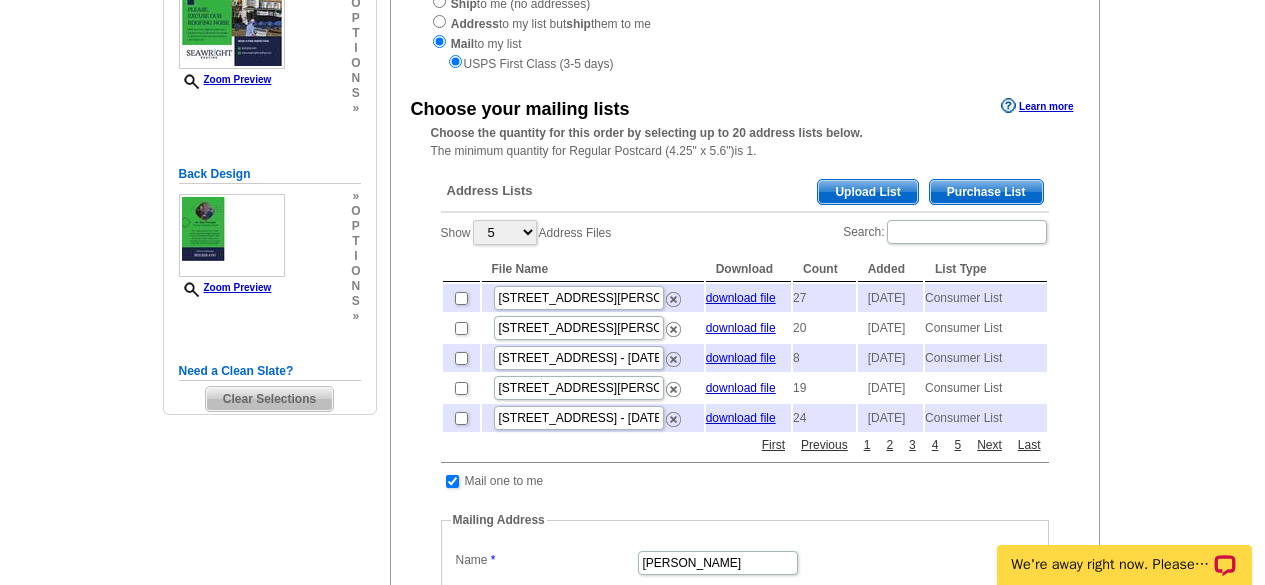 click on "Next" at bounding box center [989, 445] 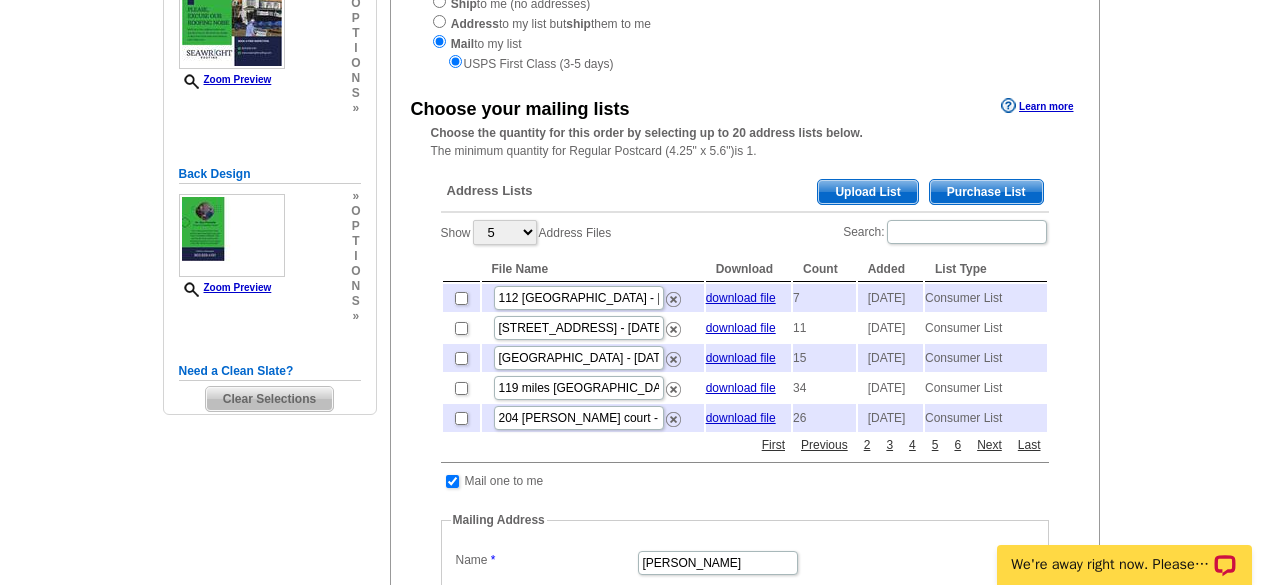 click on "3" at bounding box center (889, 445) 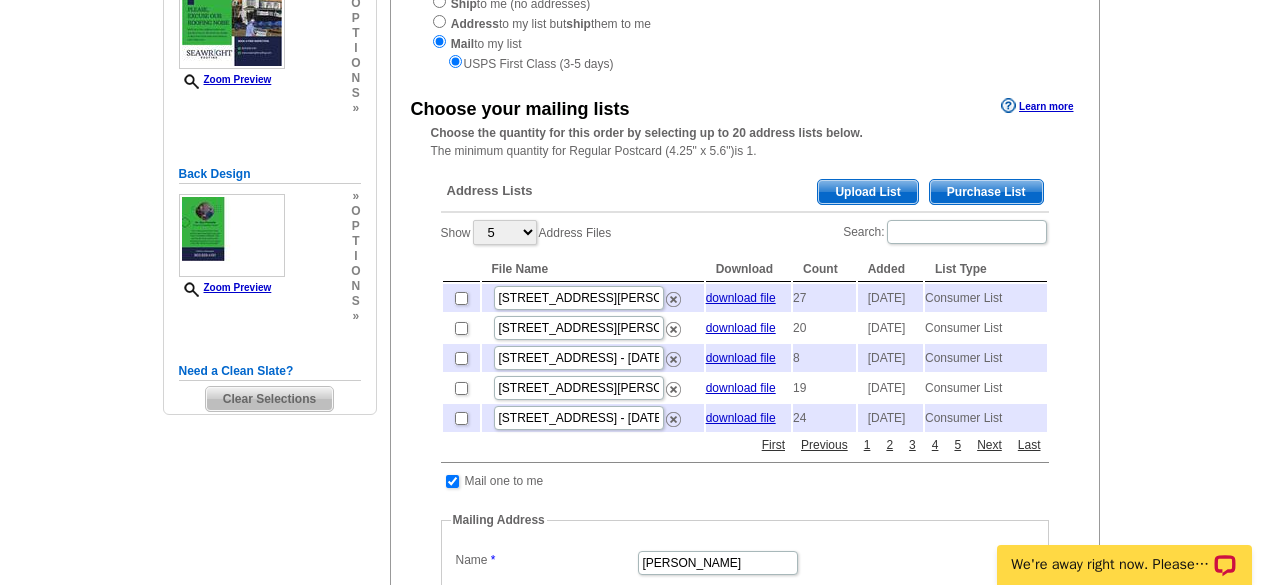 click on "1" at bounding box center [867, 445] 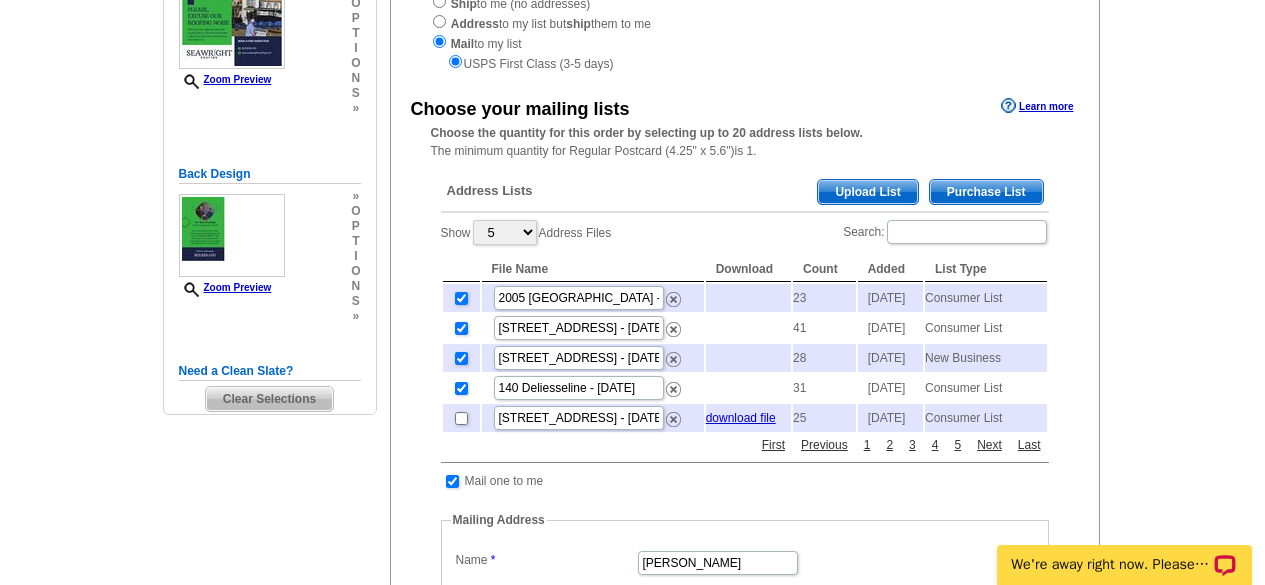 click on "1" at bounding box center (867, 445) 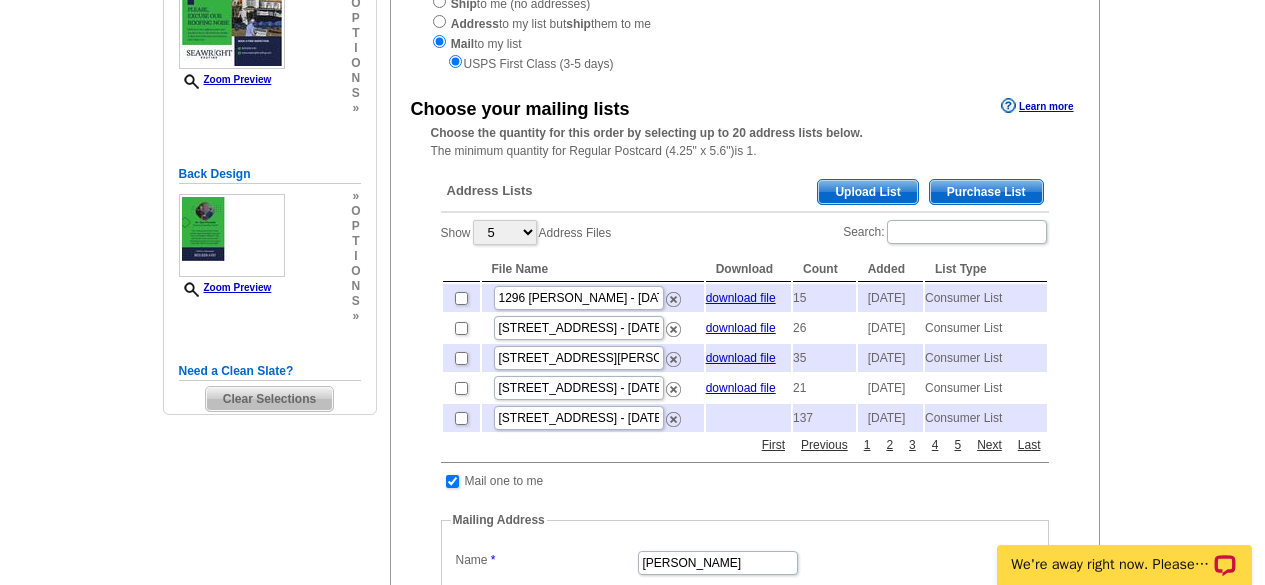 click on "1" at bounding box center [867, 445] 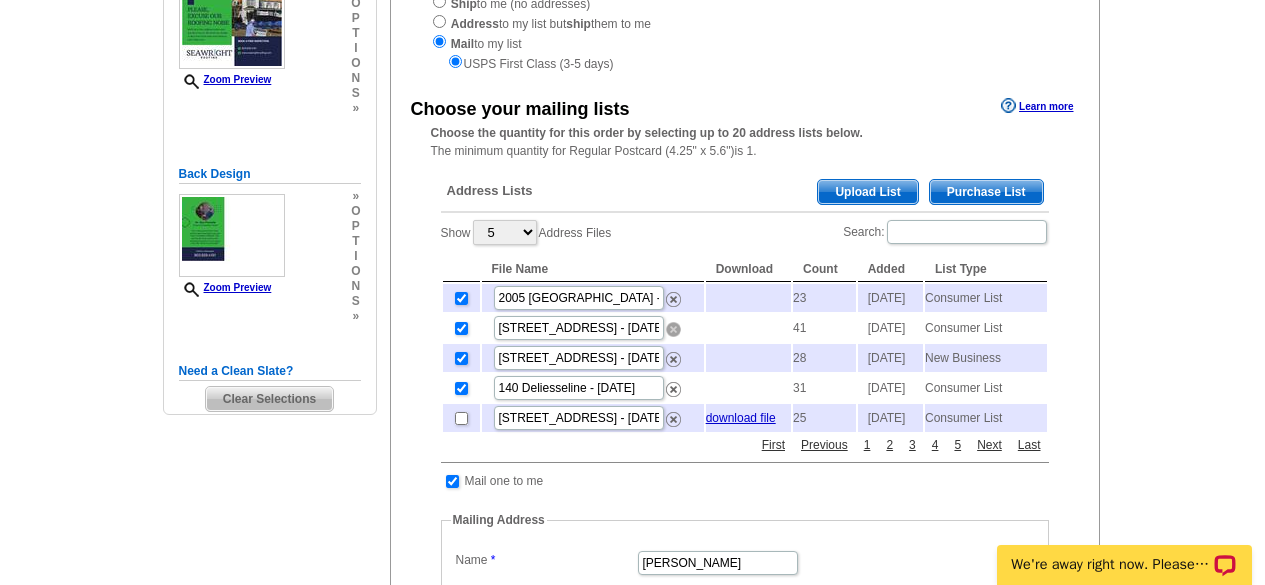 drag, startPoint x: 674, startPoint y: 344, endPoint x: 814, endPoint y: 102, distance: 279.57825 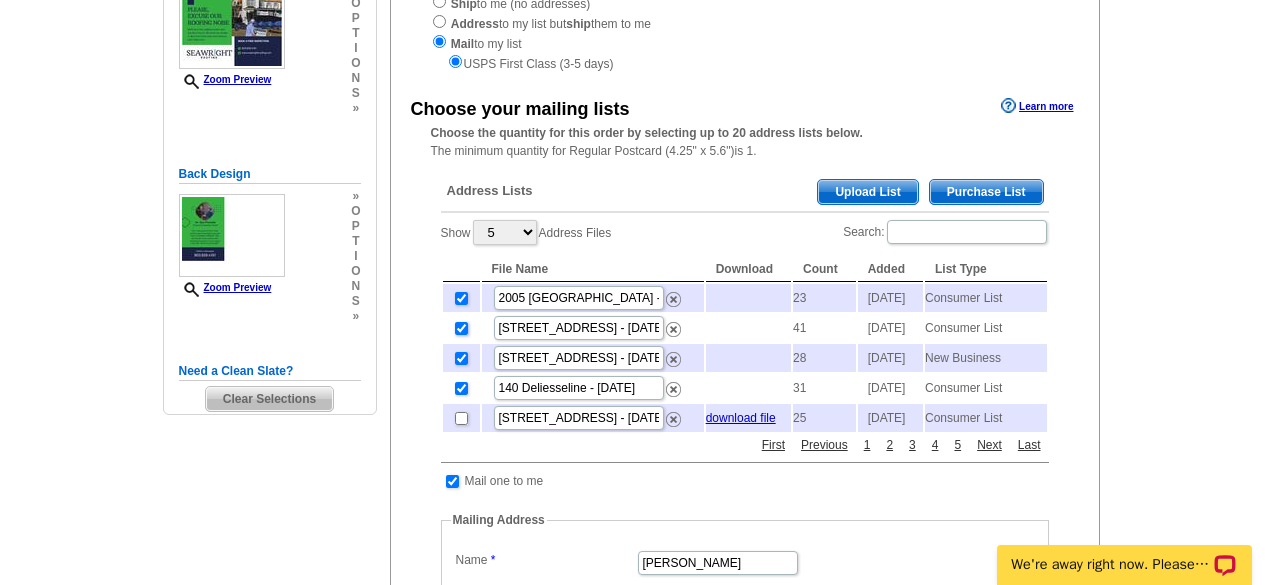 click at bounding box center (461, 328) 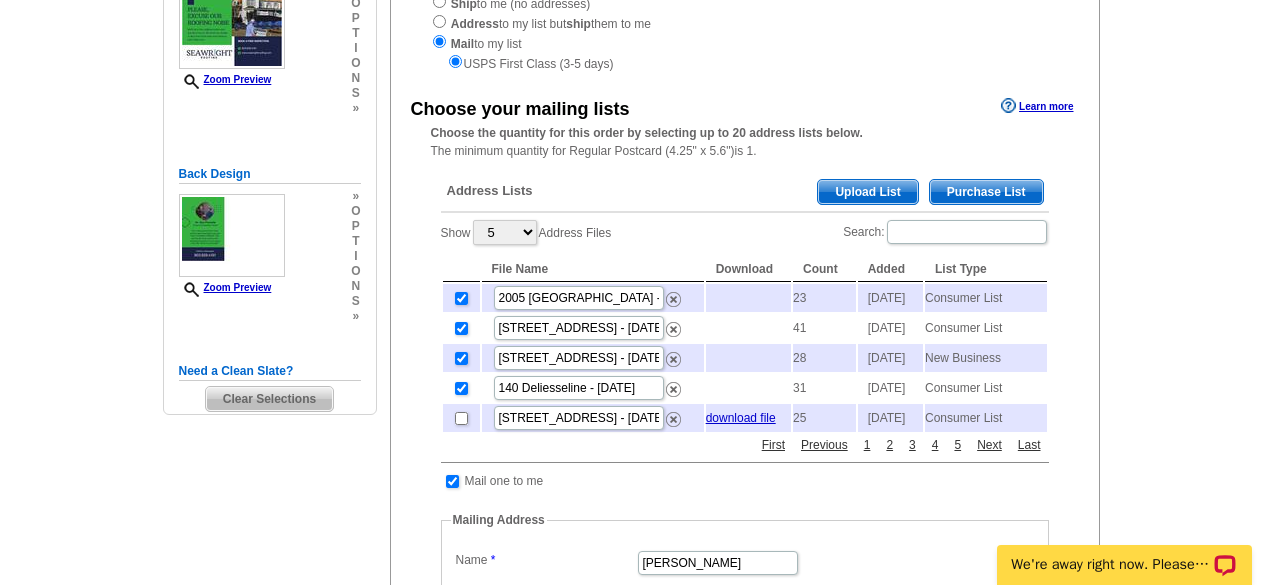 checkbox on "false" 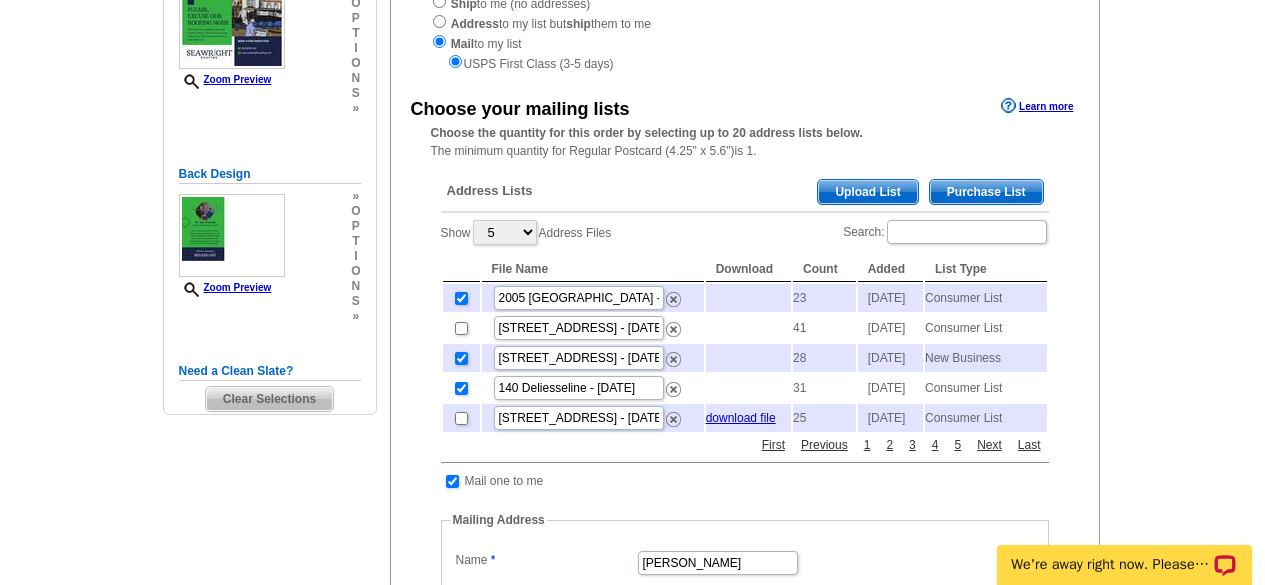 click on "Purchase List" at bounding box center [986, 192] 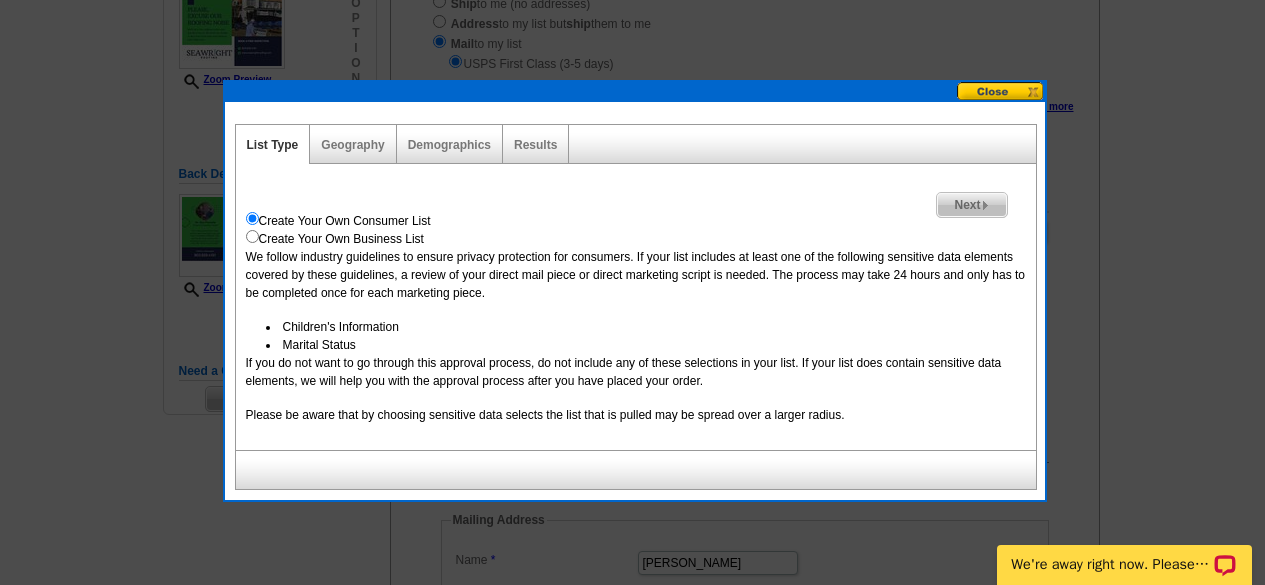 click on "Next" at bounding box center [971, 205] 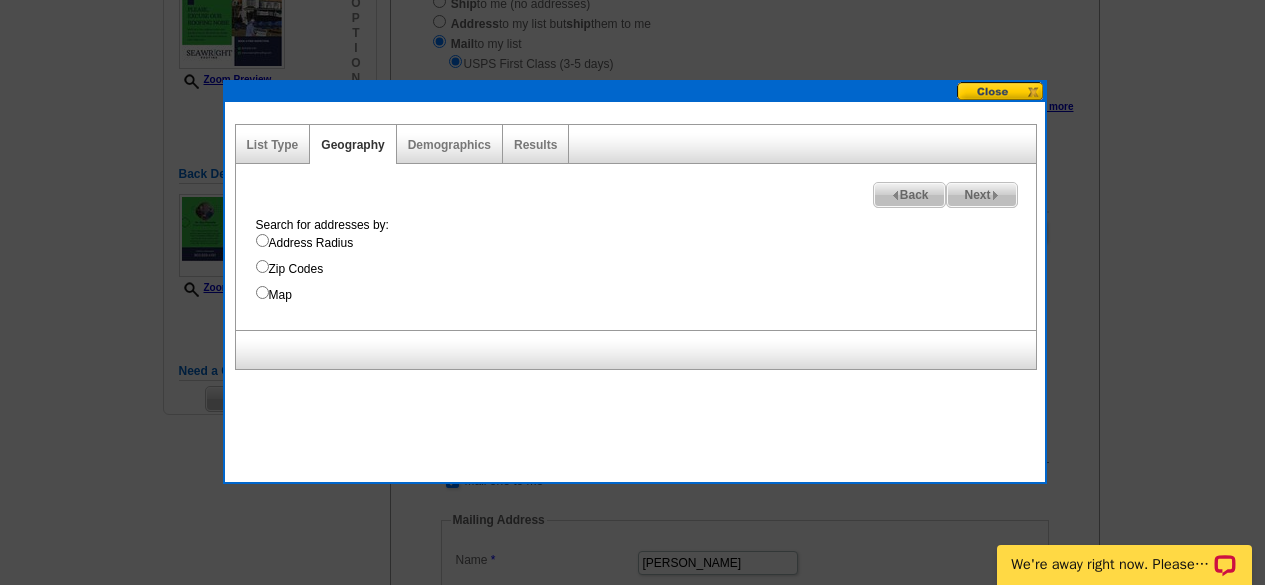 click on "Address Radius" at bounding box center (262, 240) 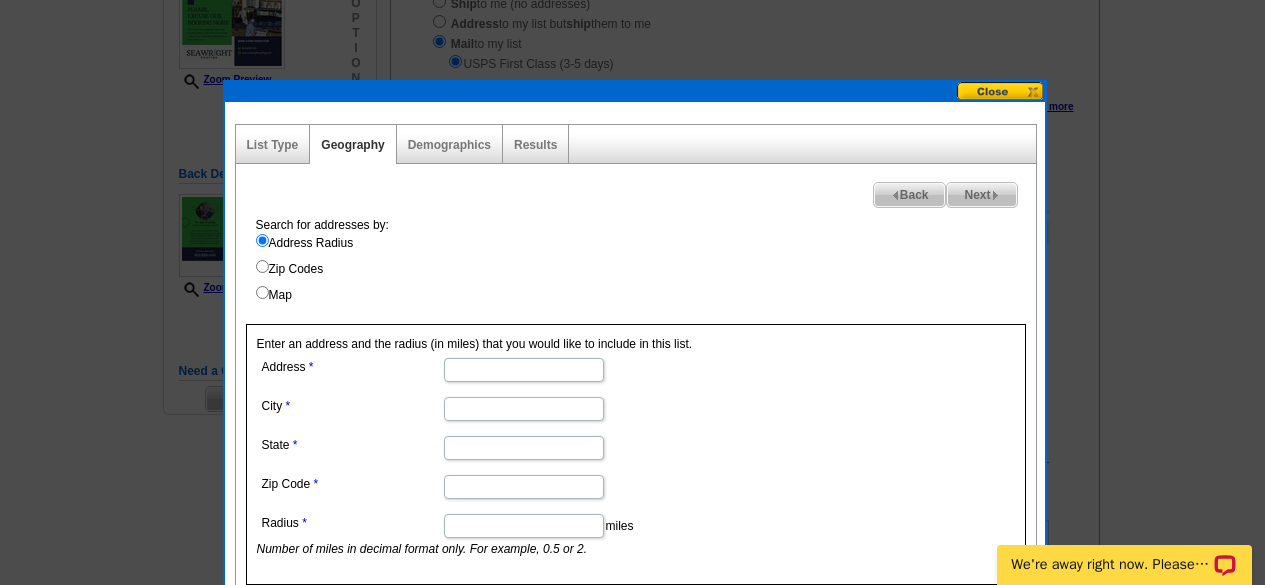 click on "Address" at bounding box center [524, 370] 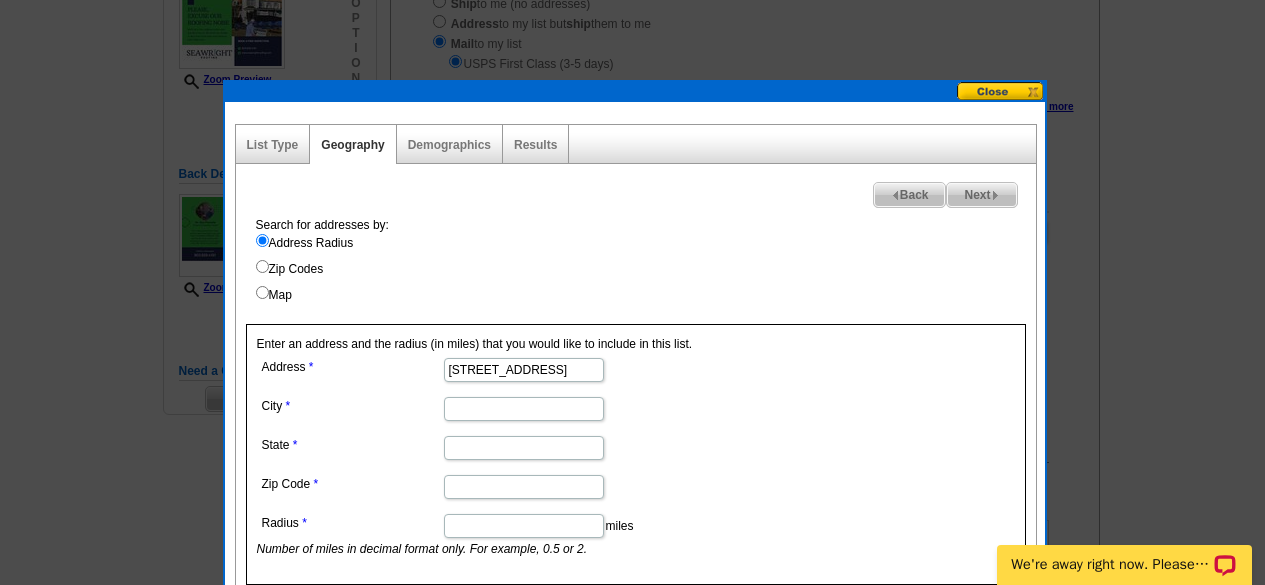 type on "[STREET_ADDRESS]" 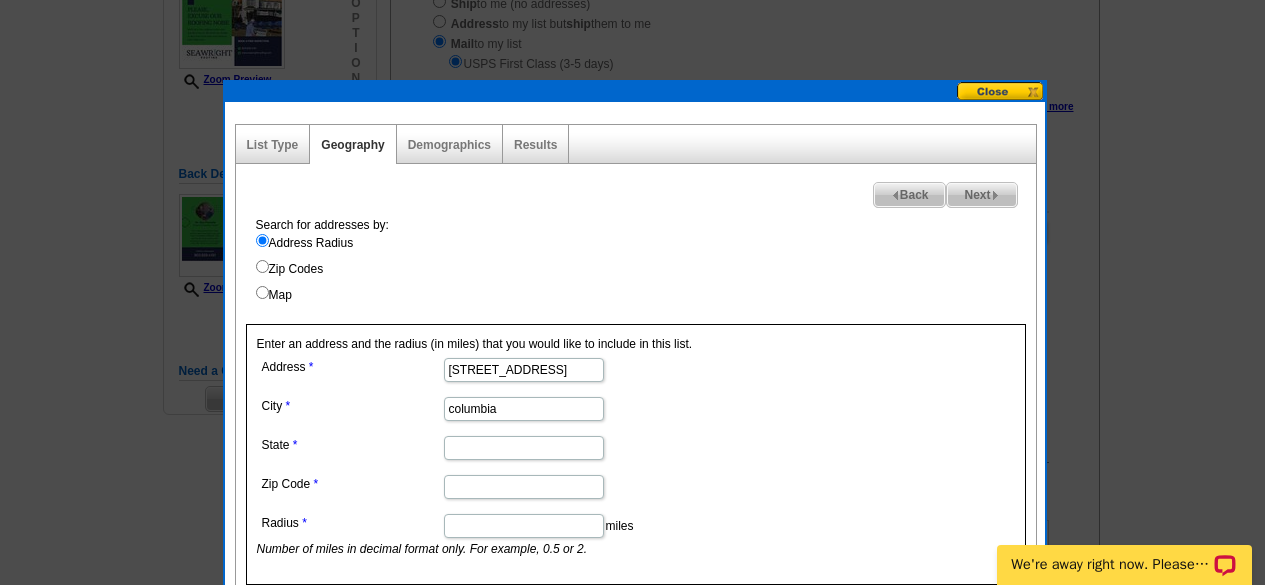 type on "columbia" 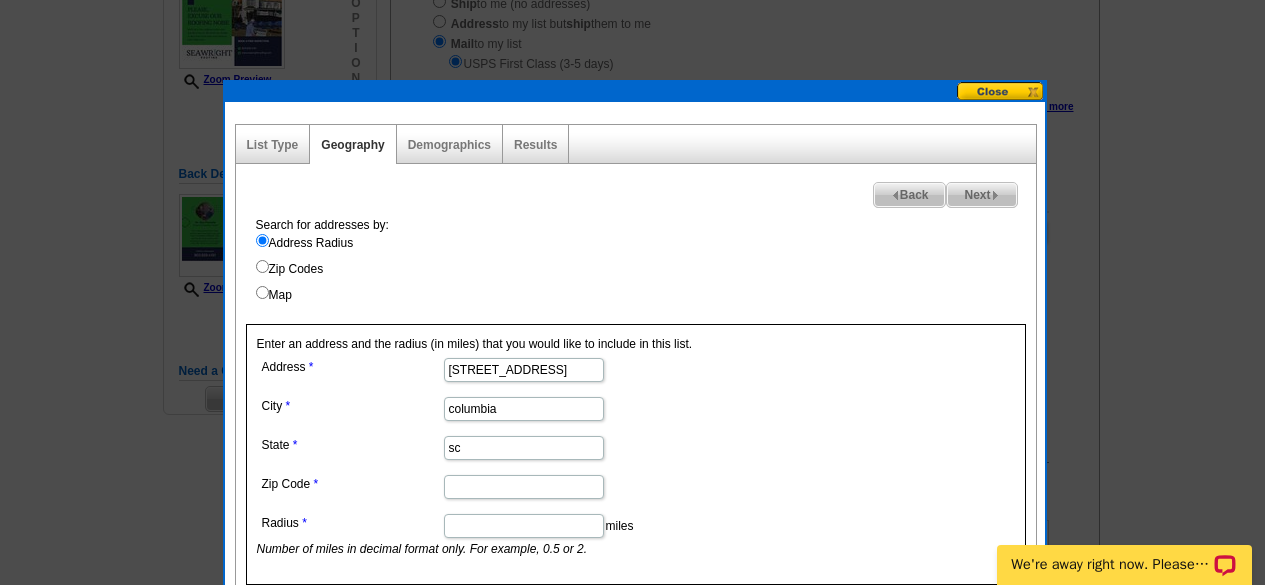 type on "sc" 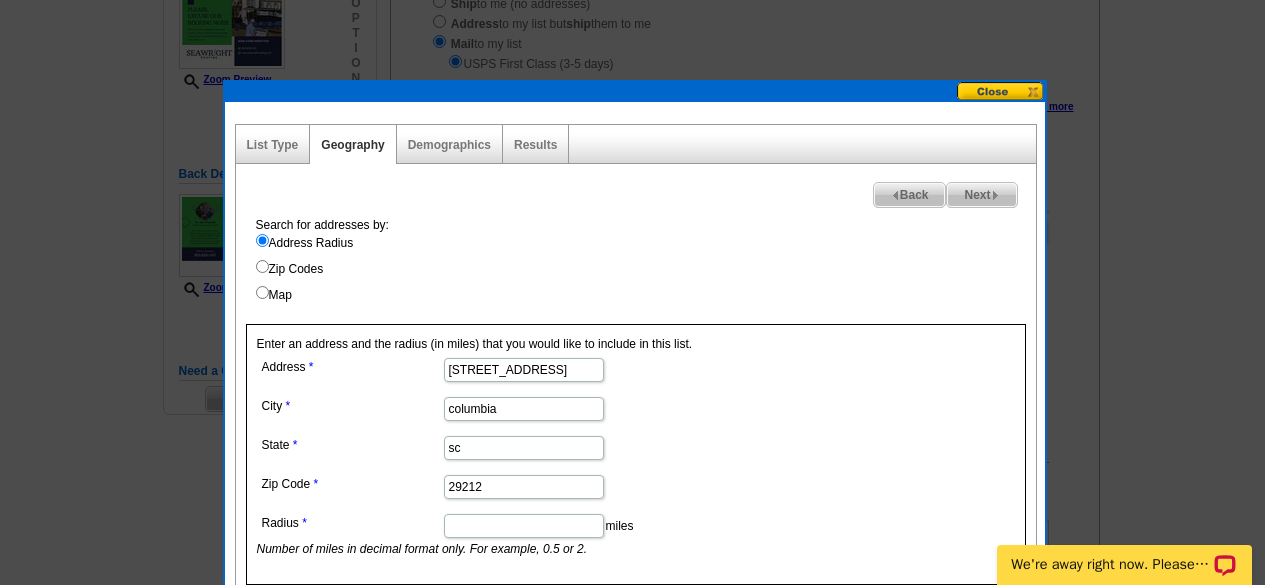 type on "29212" 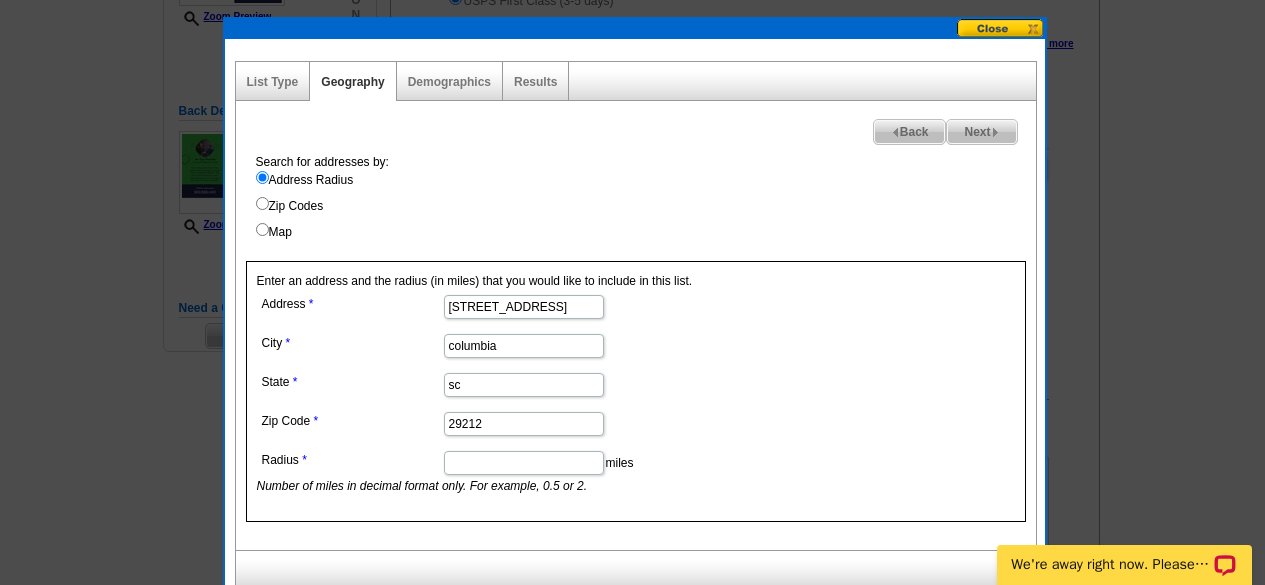 scroll, scrollTop: 362, scrollLeft: 0, axis: vertical 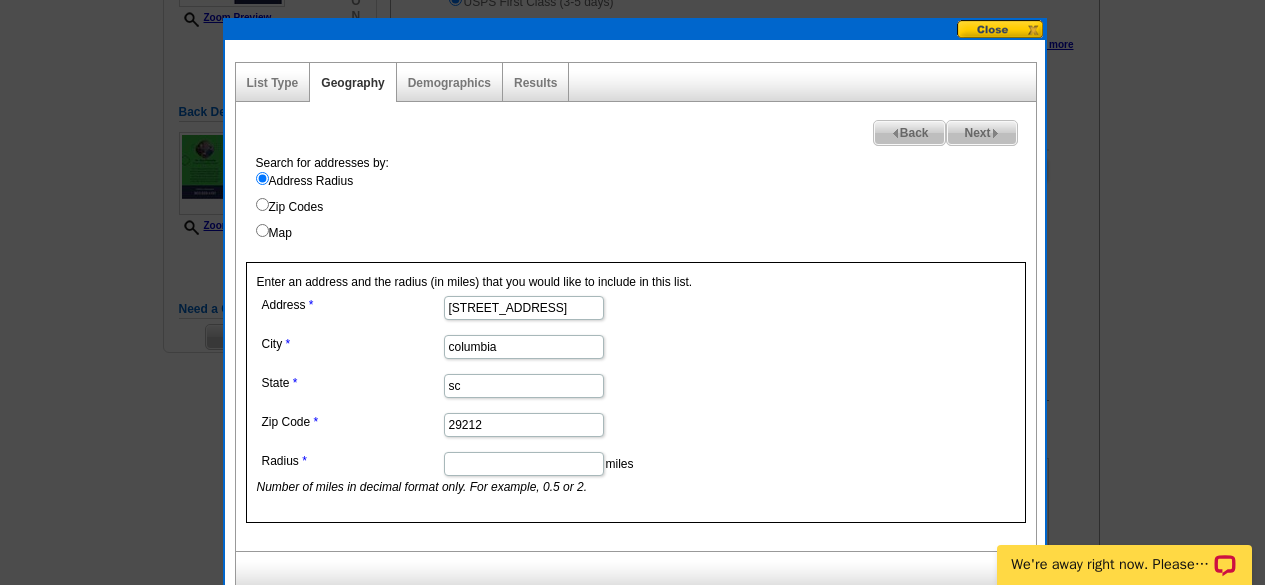 click on "Next" at bounding box center [981, 133] 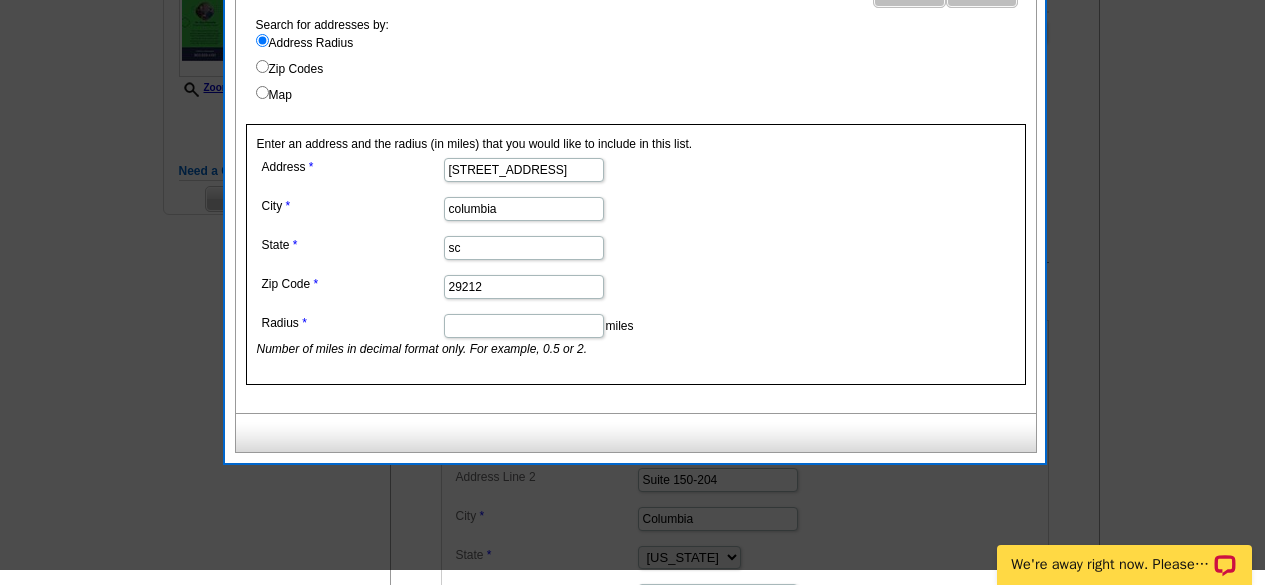 scroll, scrollTop: 475, scrollLeft: 0, axis: vertical 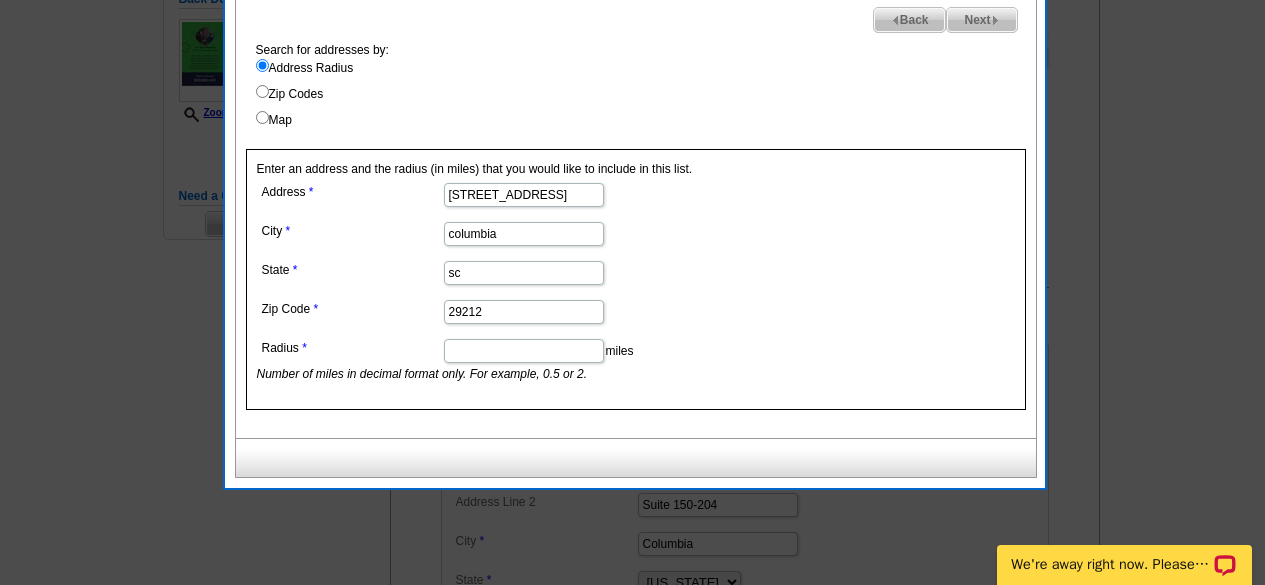 click on "Radius" at bounding box center (524, 351) 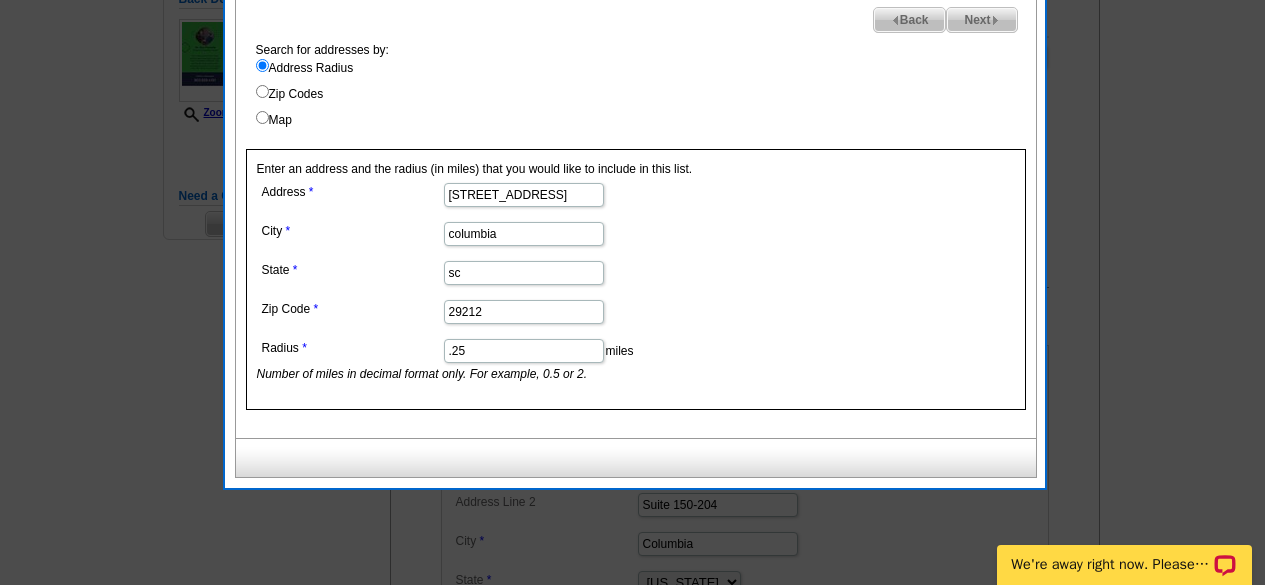 click on "Next" at bounding box center [981, 20] 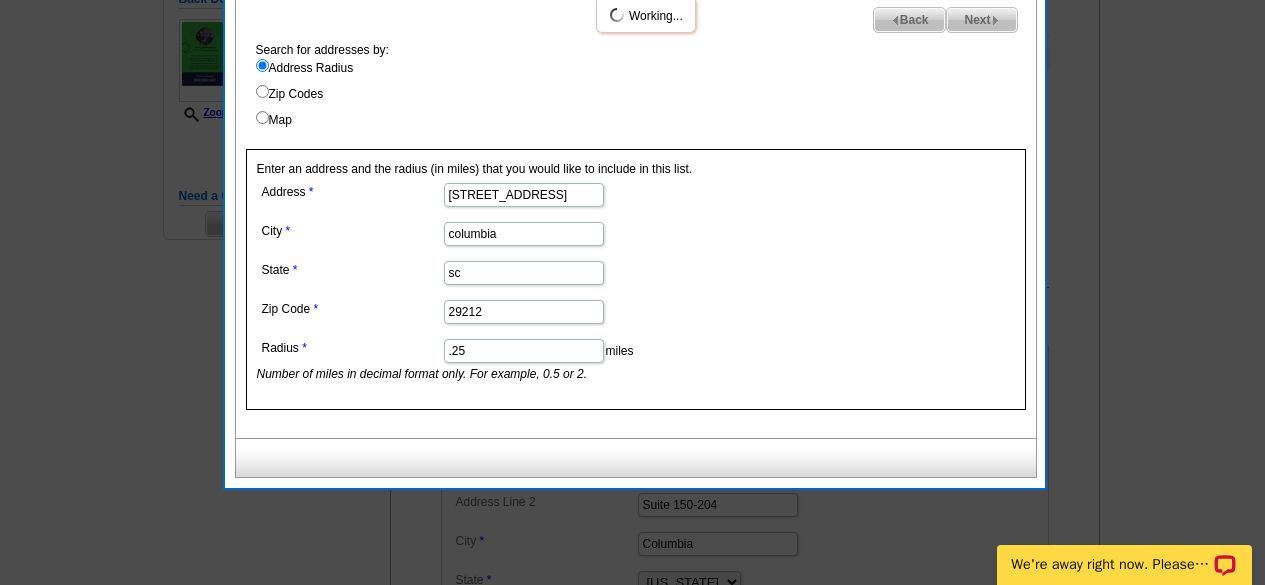 select 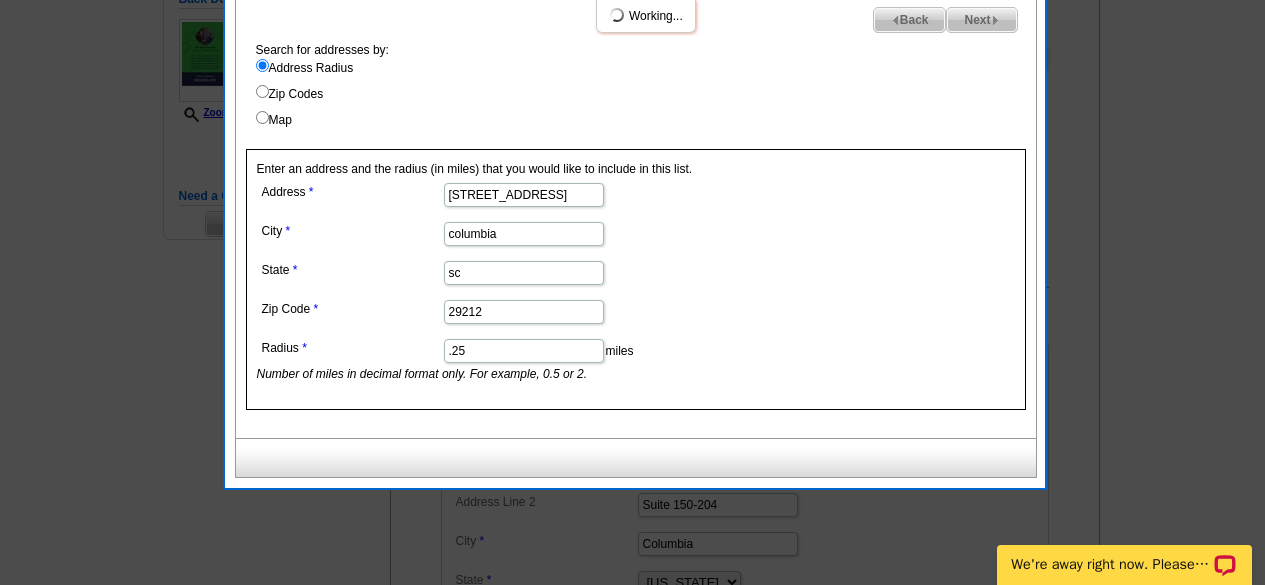 select 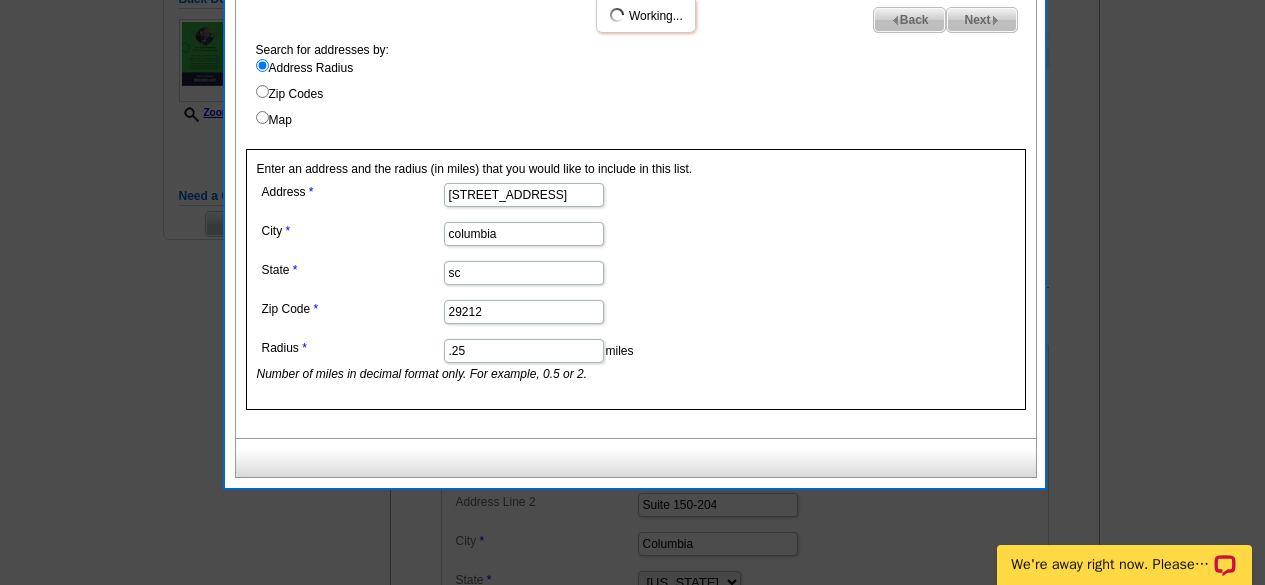 select 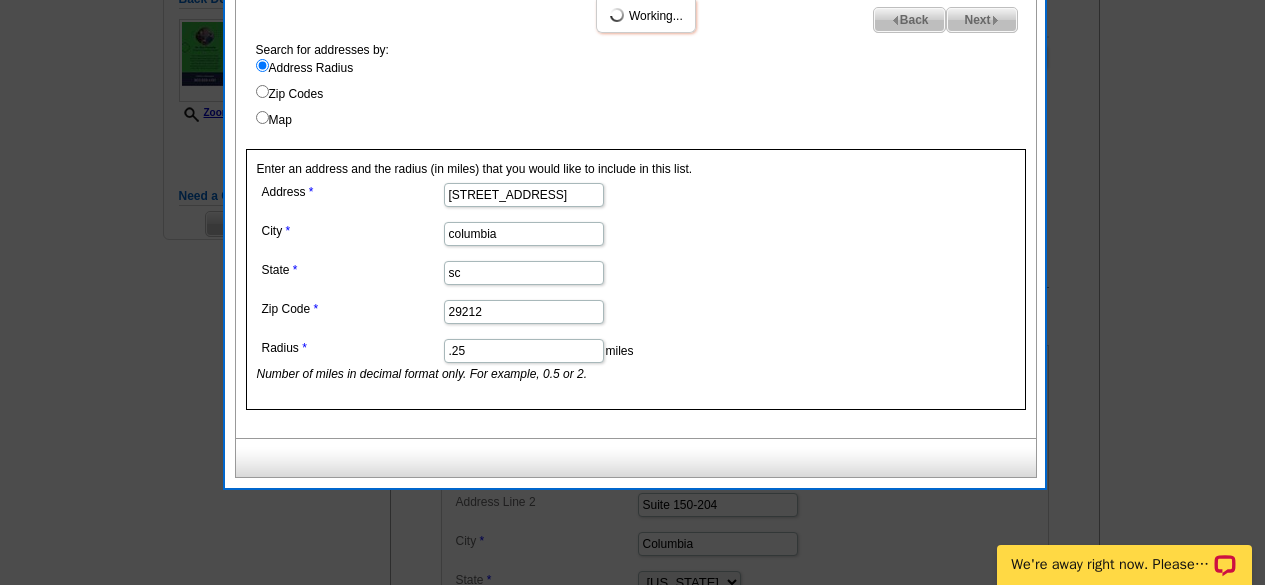 select 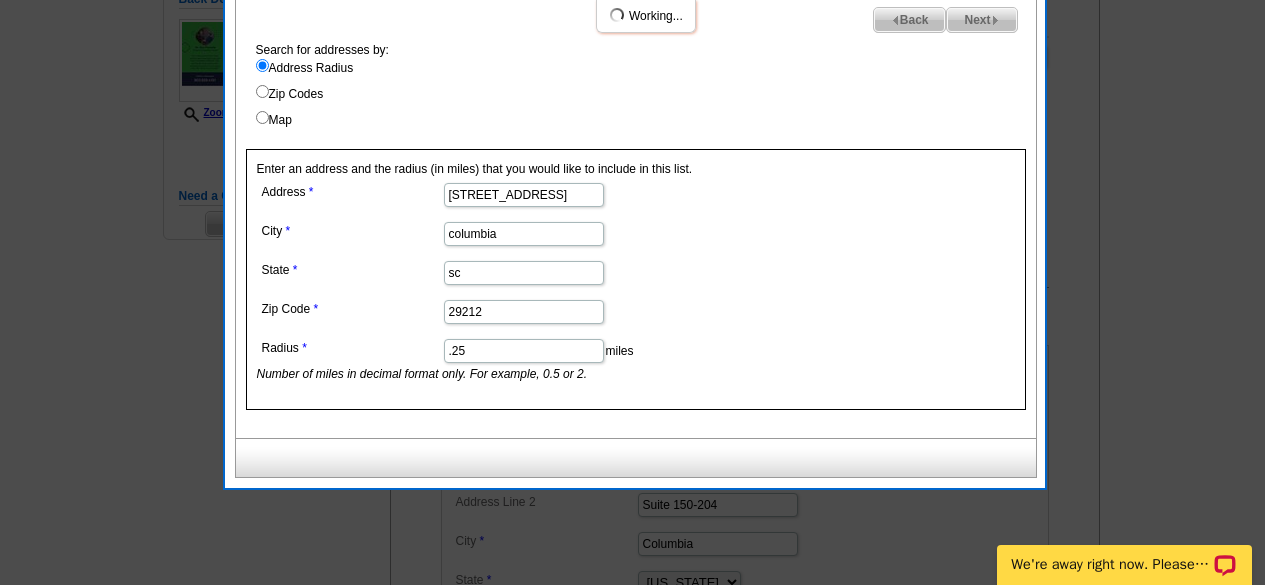 select 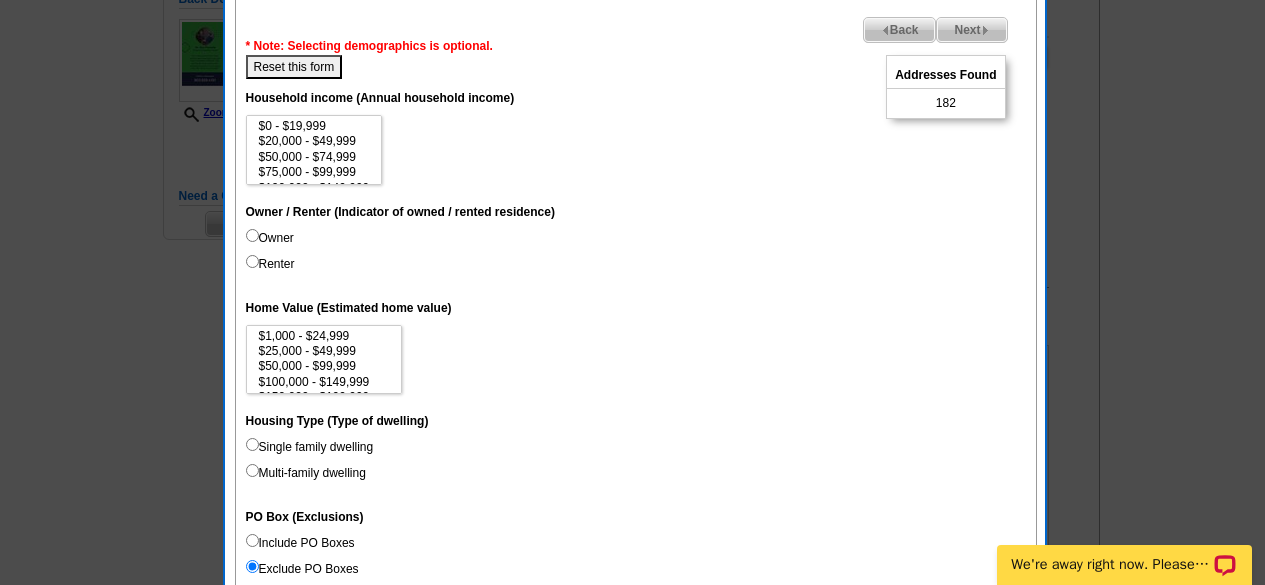 click on "Owner" at bounding box center [270, 238] 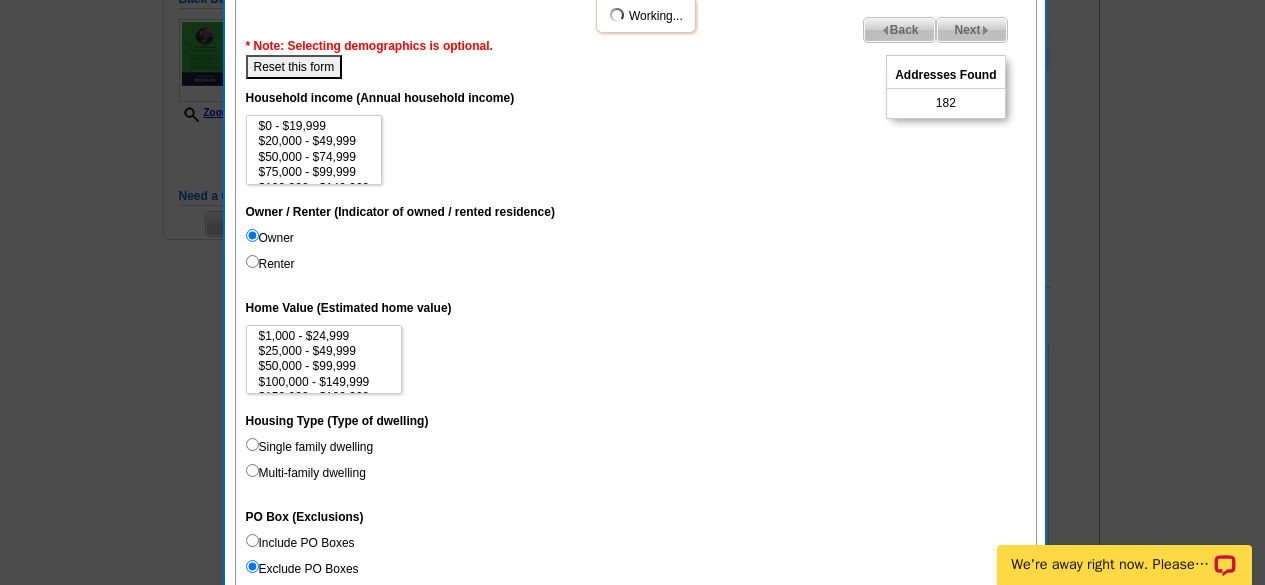 click on "Single family dwelling" at bounding box center (310, 447) 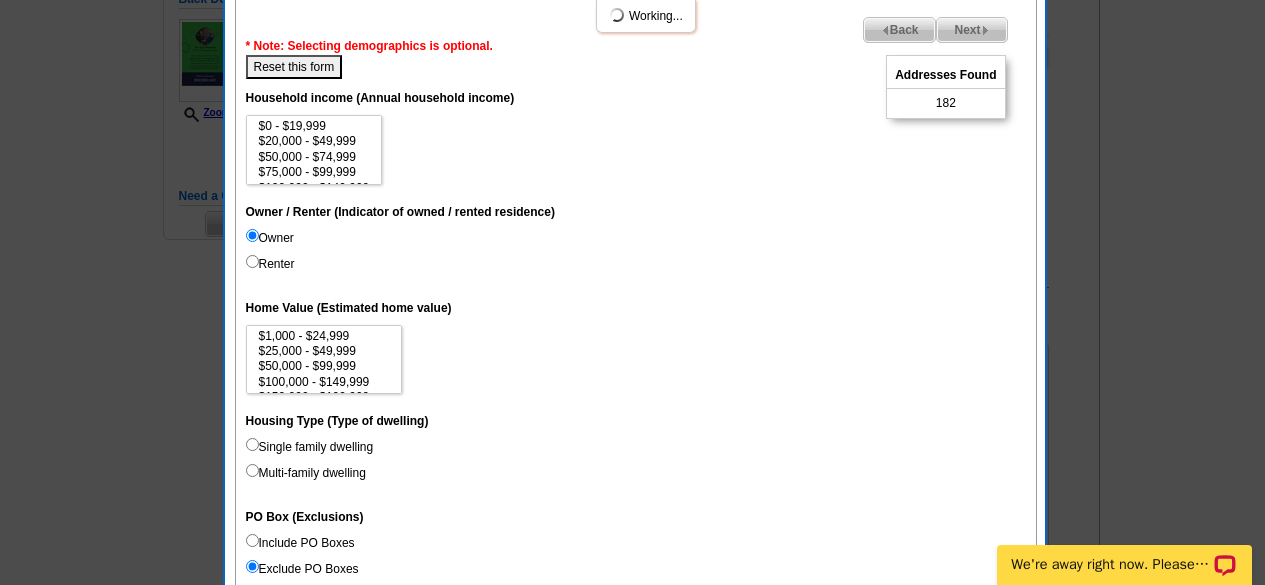 click on "Single family dwelling" at bounding box center (252, 444) 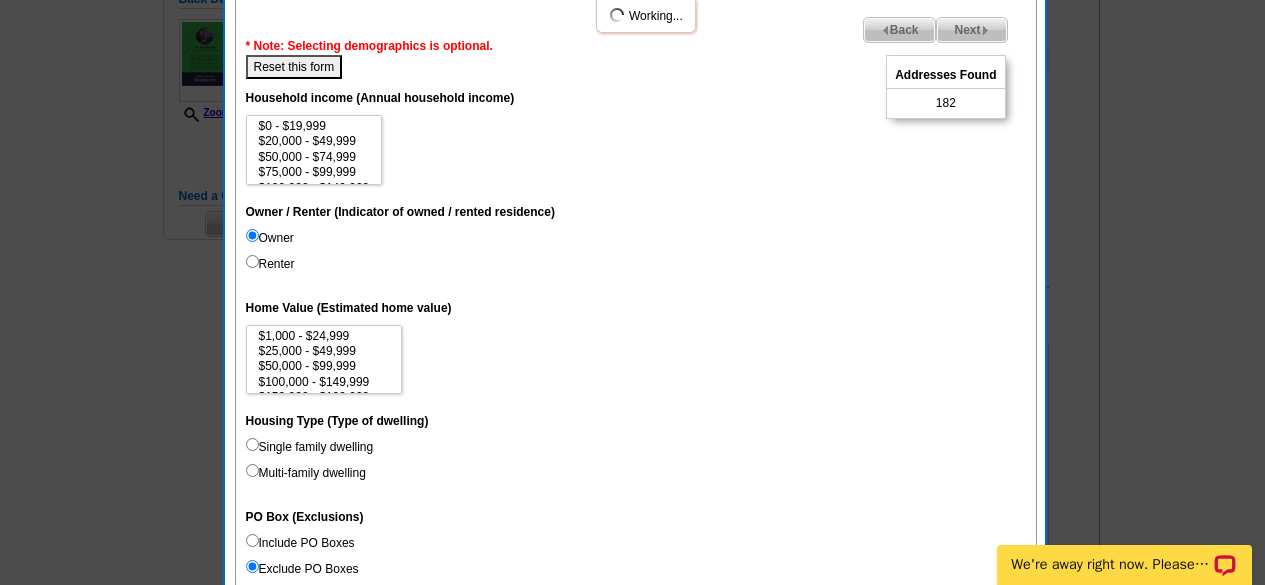 radio on "true" 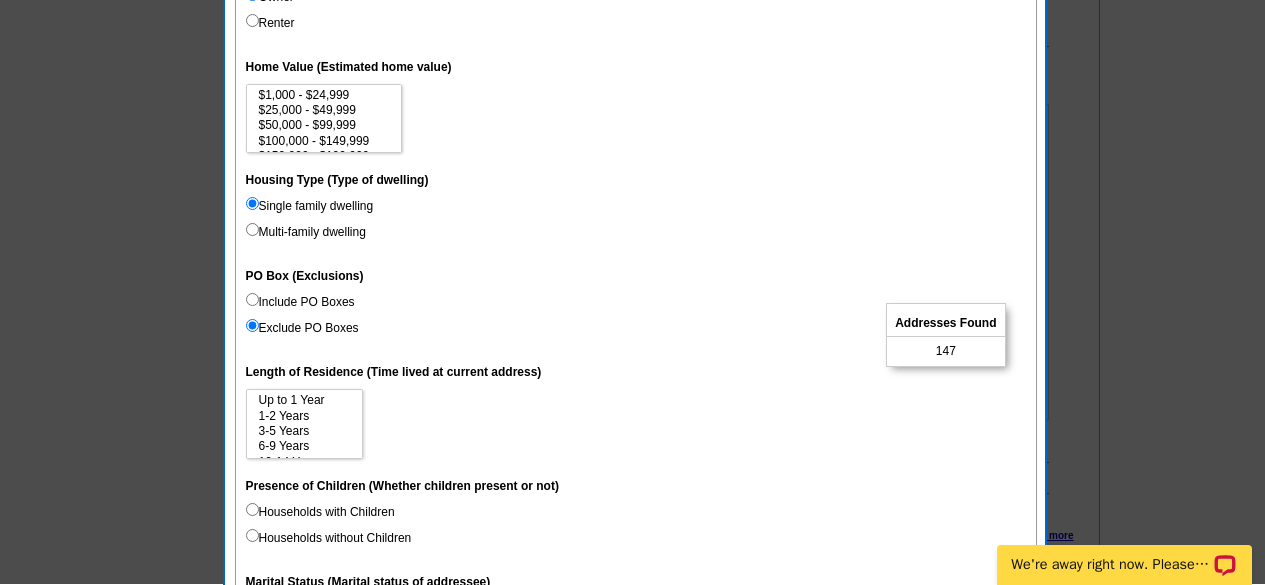 scroll, scrollTop: 717, scrollLeft: 0, axis: vertical 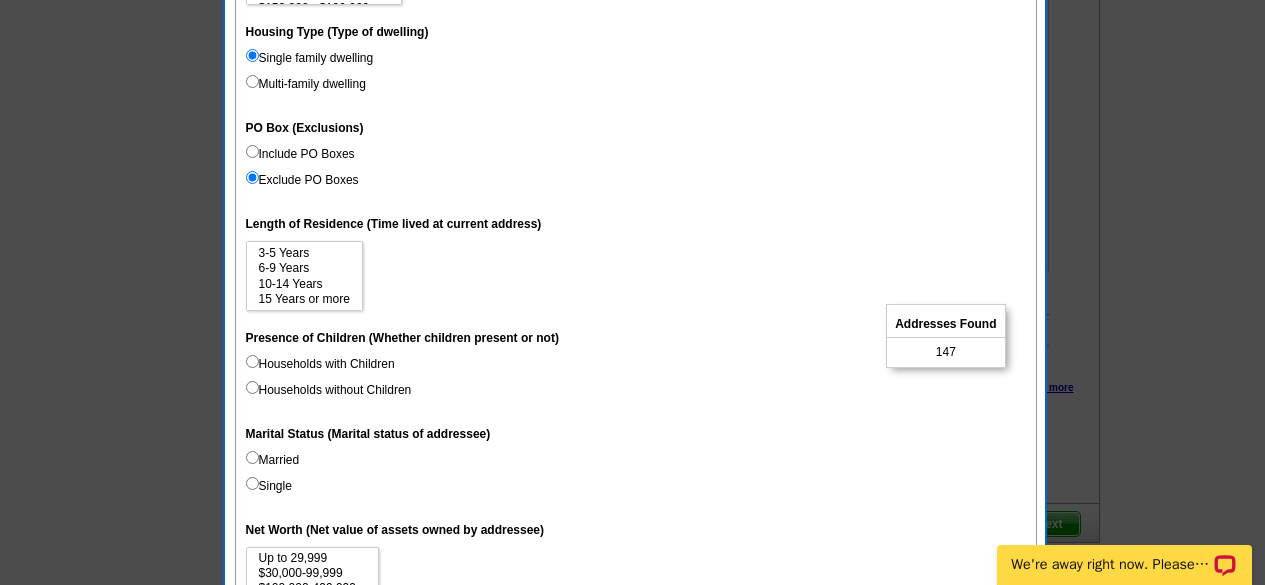 click on "Households with Children" at bounding box center (320, 364) 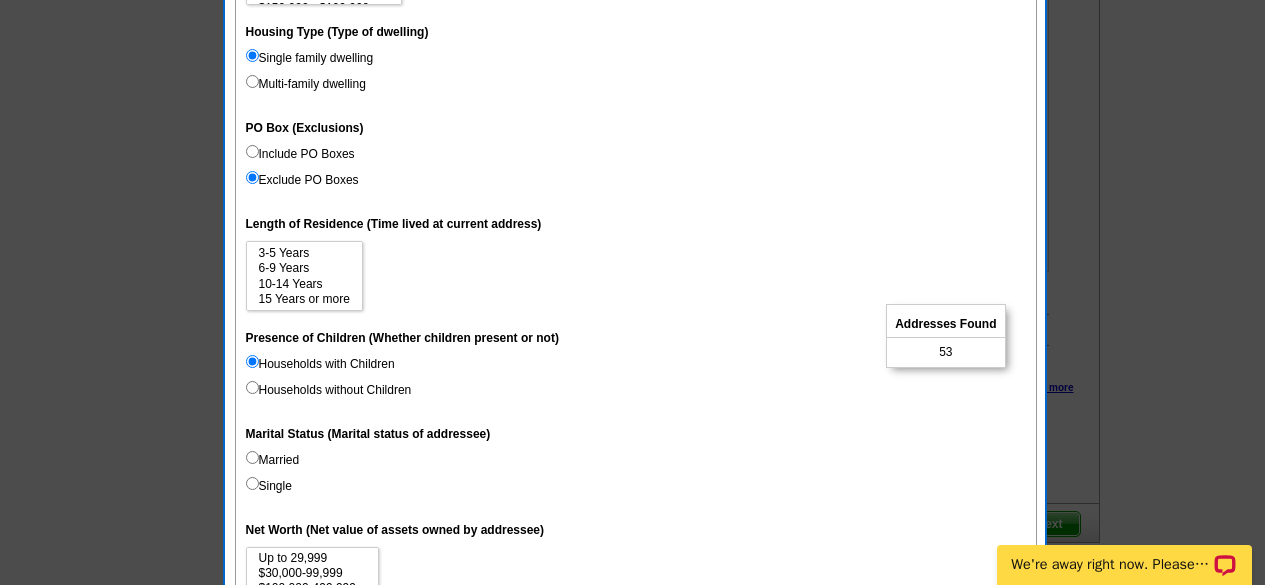 click on "Single" at bounding box center [252, 483] 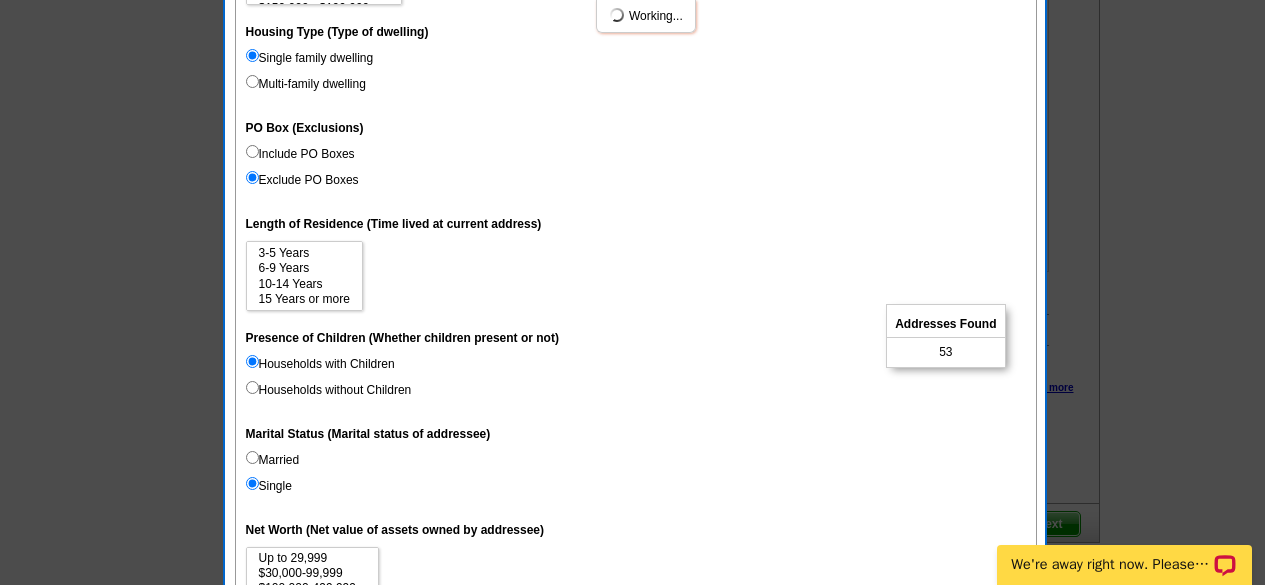 click on "Single" at bounding box center [252, 483] 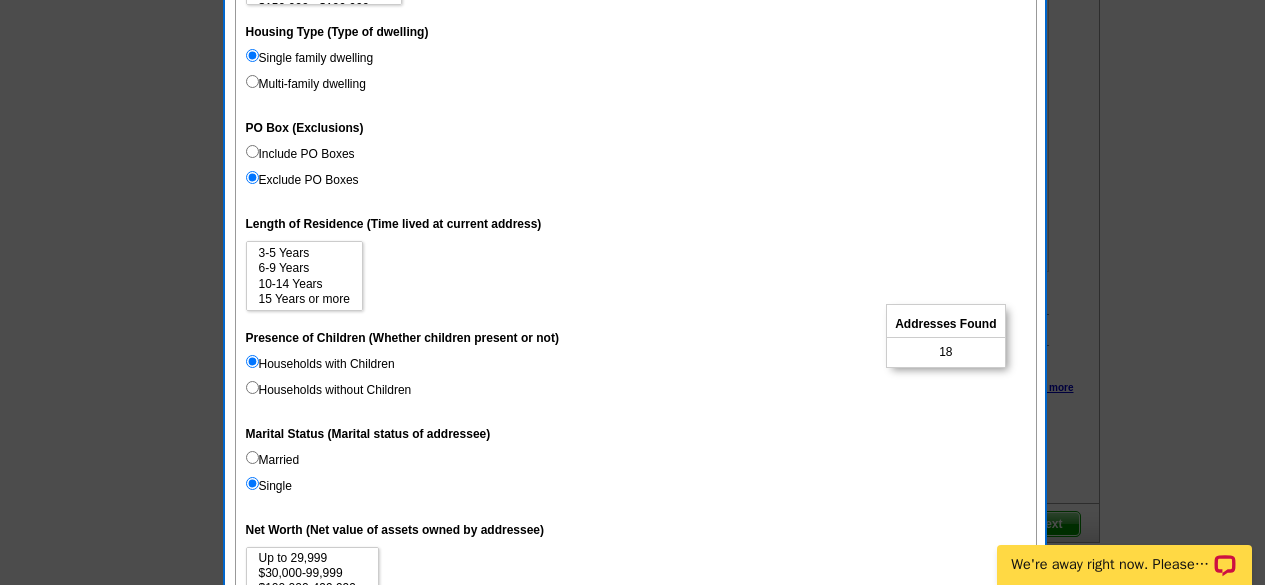 click on "Married" at bounding box center [273, 460] 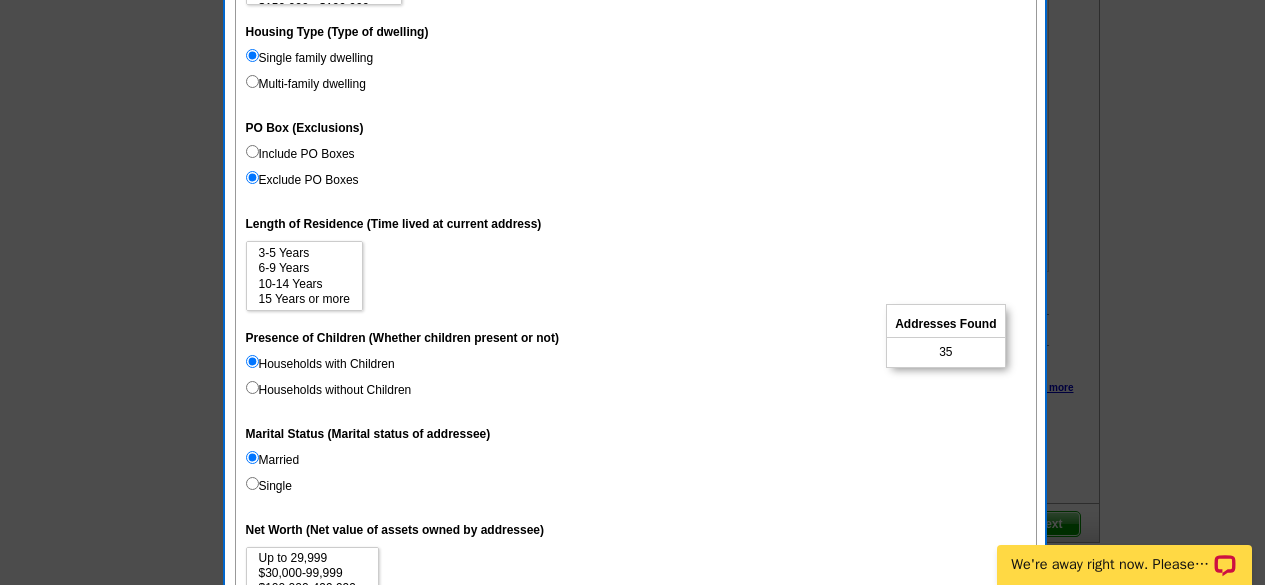 click on "Single" at bounding box center [252, 483] 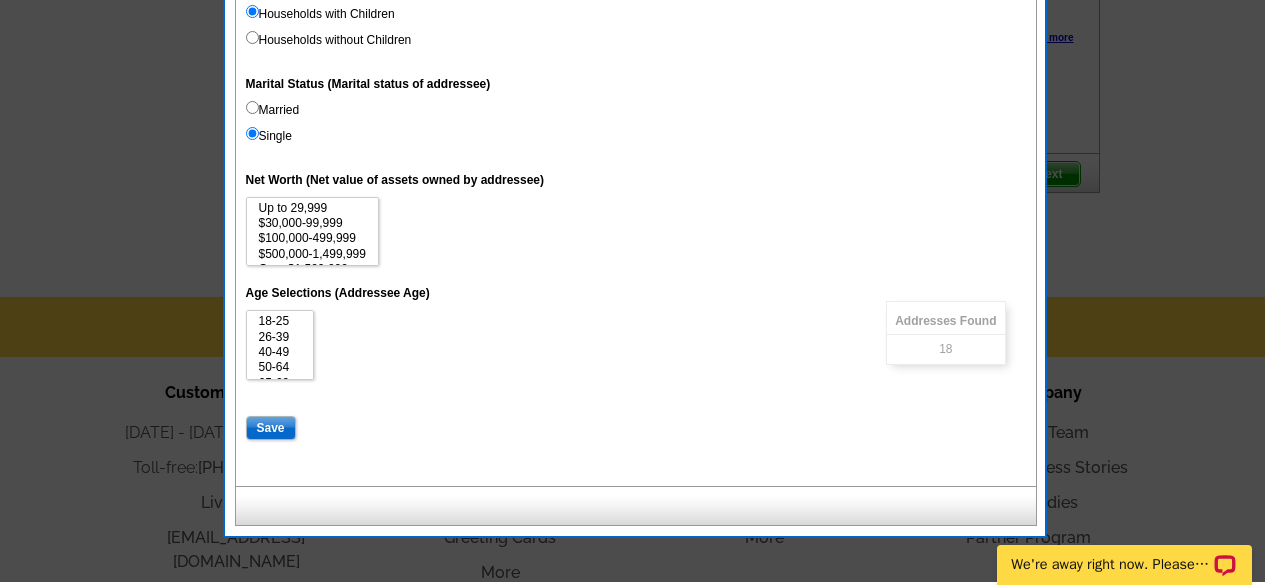 scroll, scrollTop: 1215, scrollLeft: 0, axis: vertical 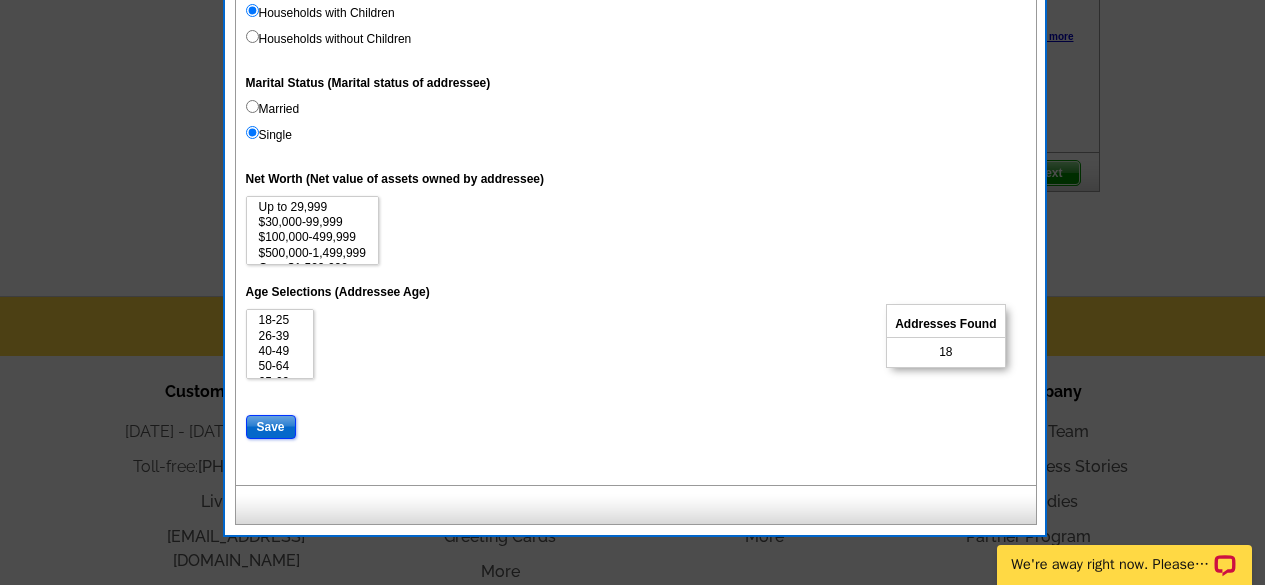 click on "Save" at bounding box center (271, 427) 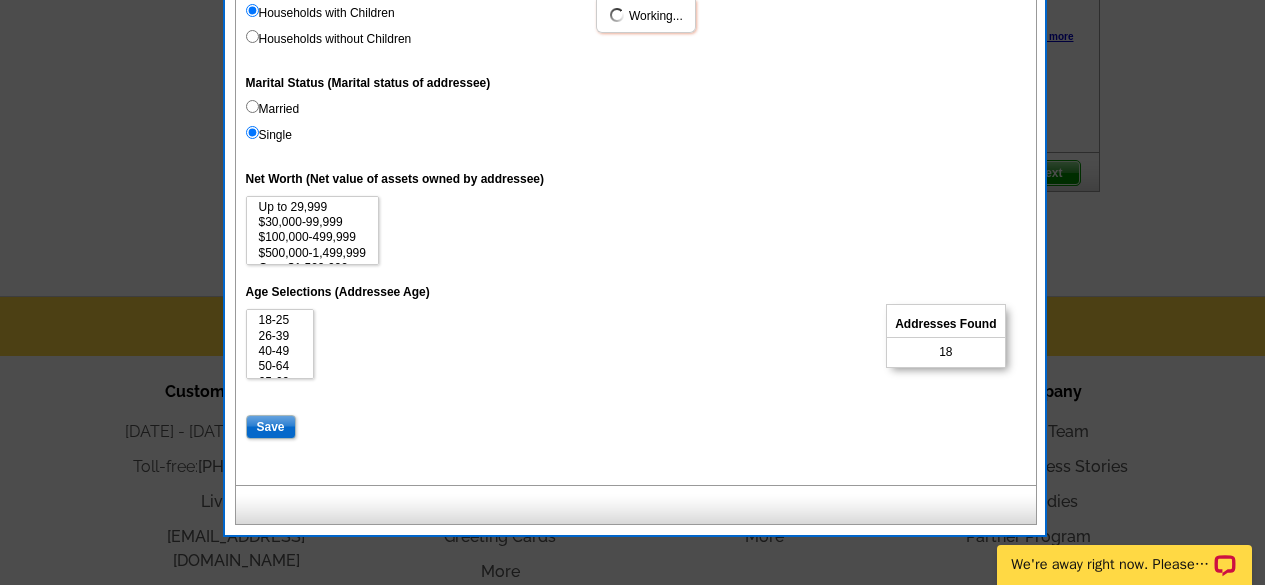 select 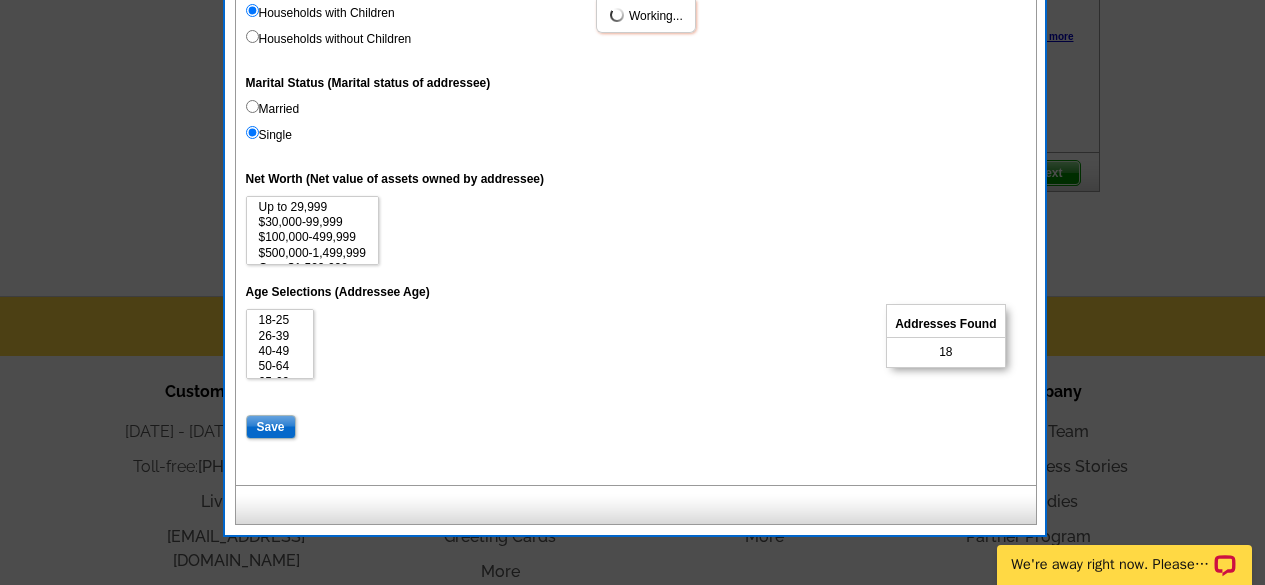 select 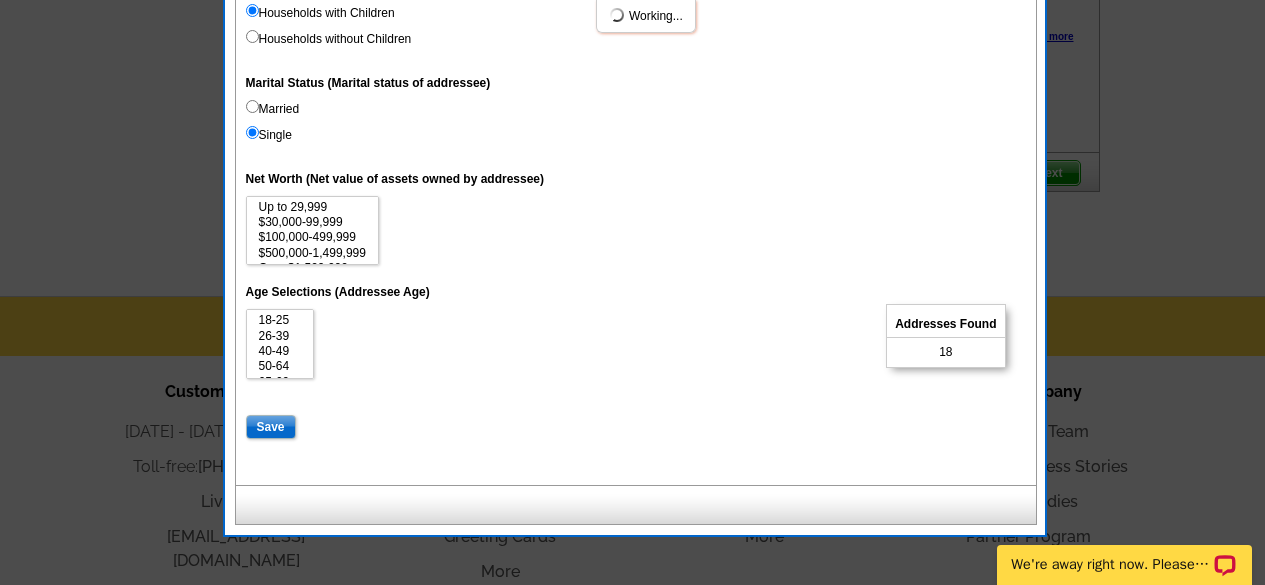 select 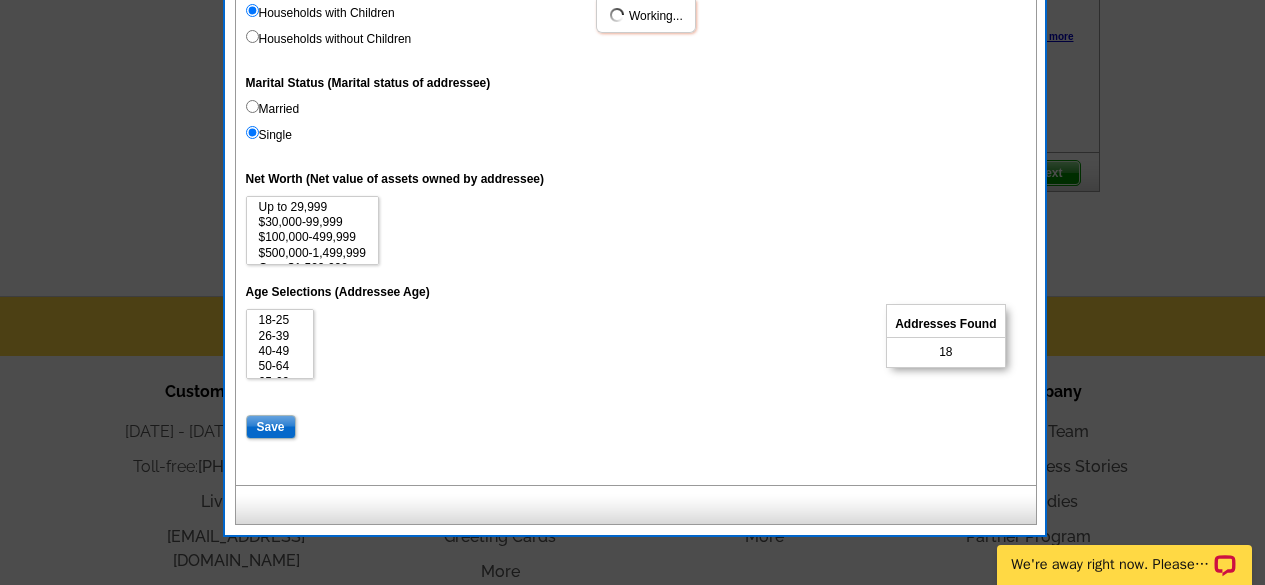 select 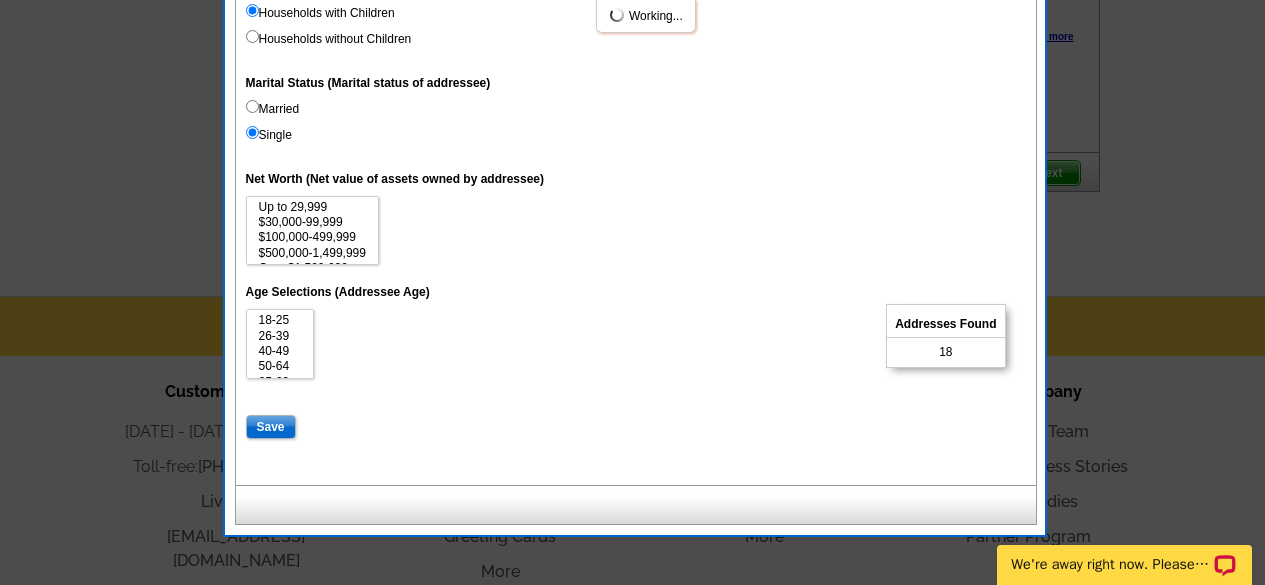 select 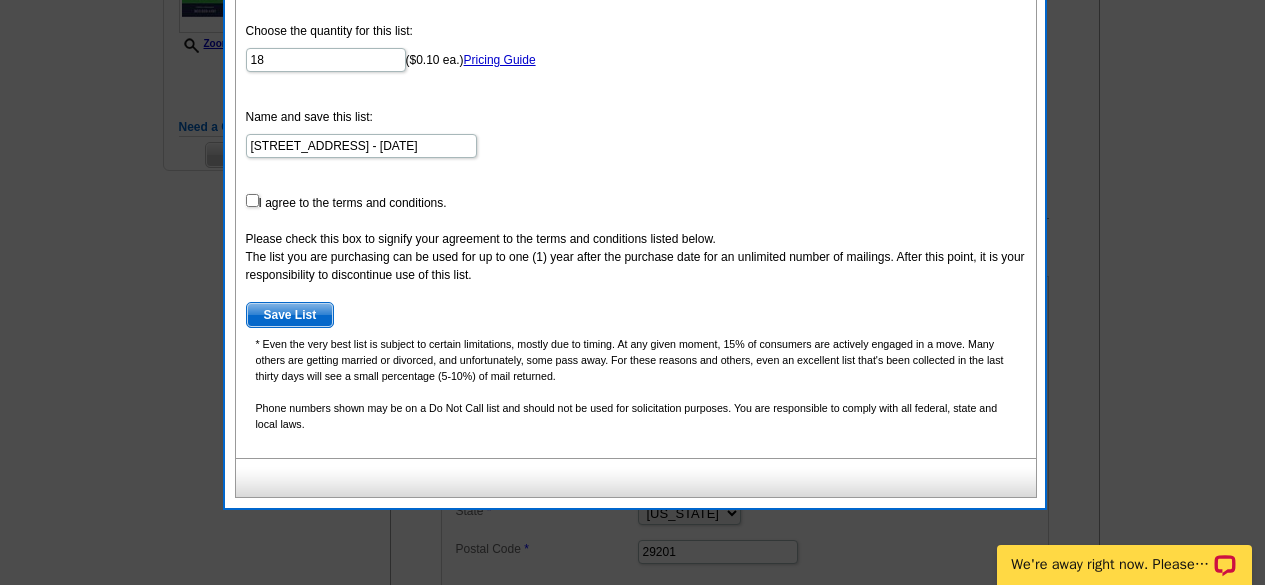 scroll, scrollTop: 540, scrollLeft: 0, axis: vertical 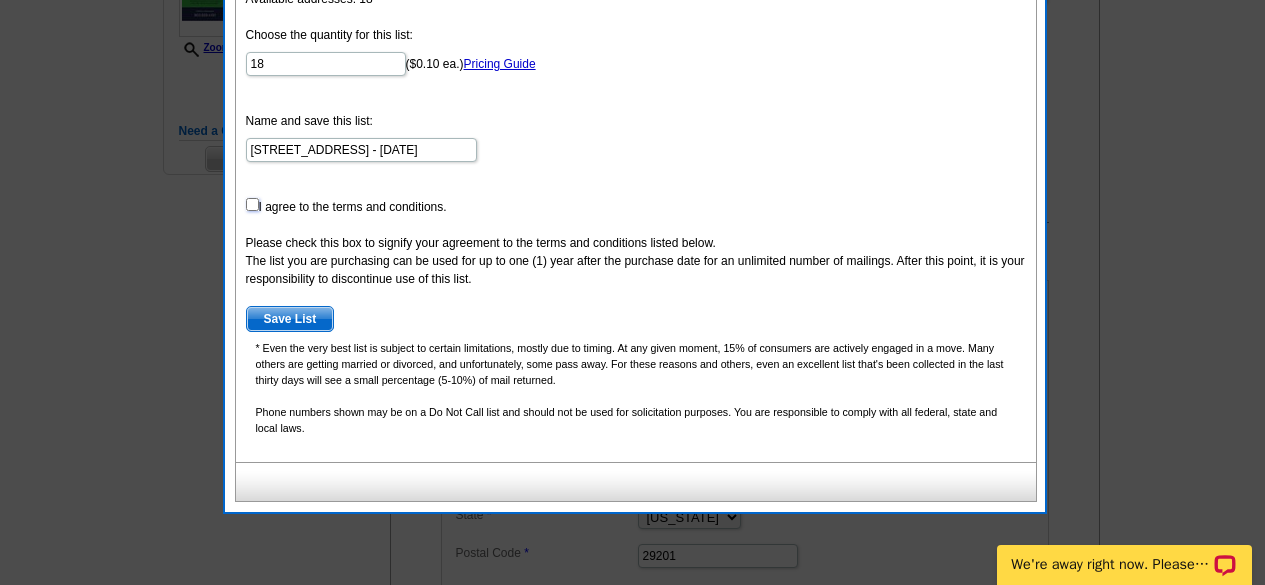 click at bounding box center (252, 204) 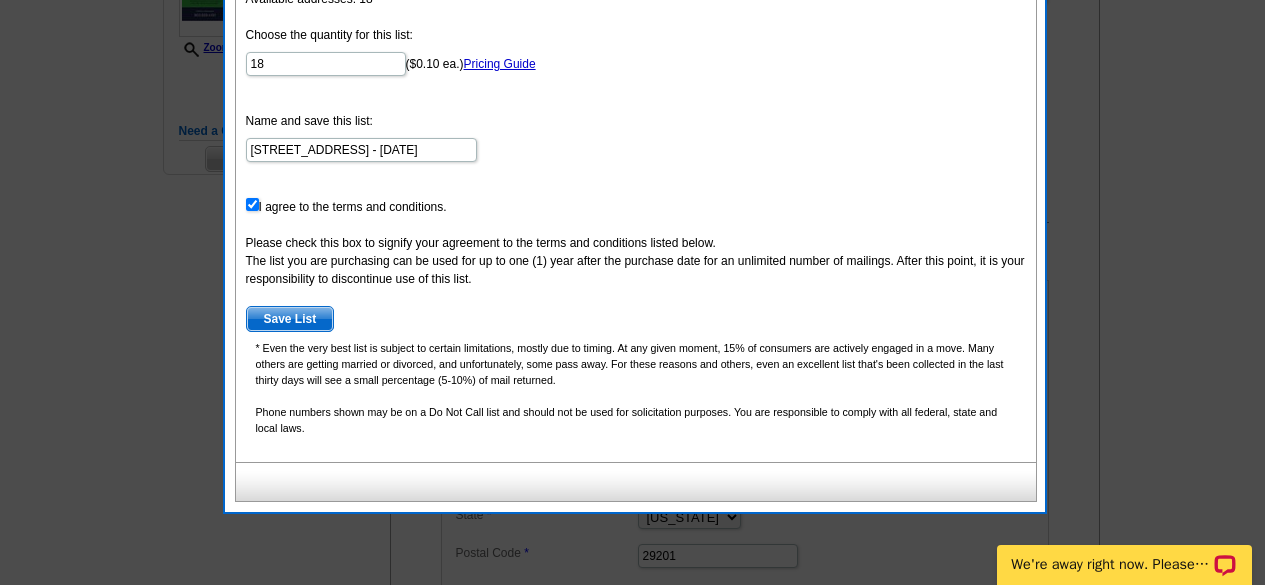 click on "Save List" at bounding box center (290, 319) 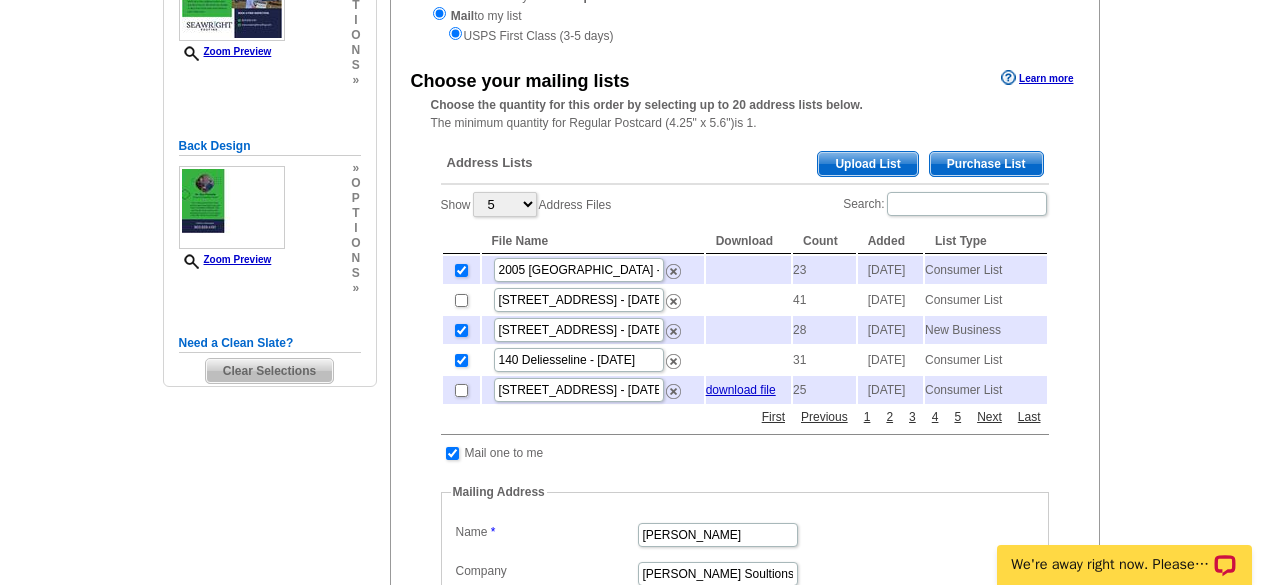 scroll, scrollTop: 326, scrollLeft: 0, axis: vertical 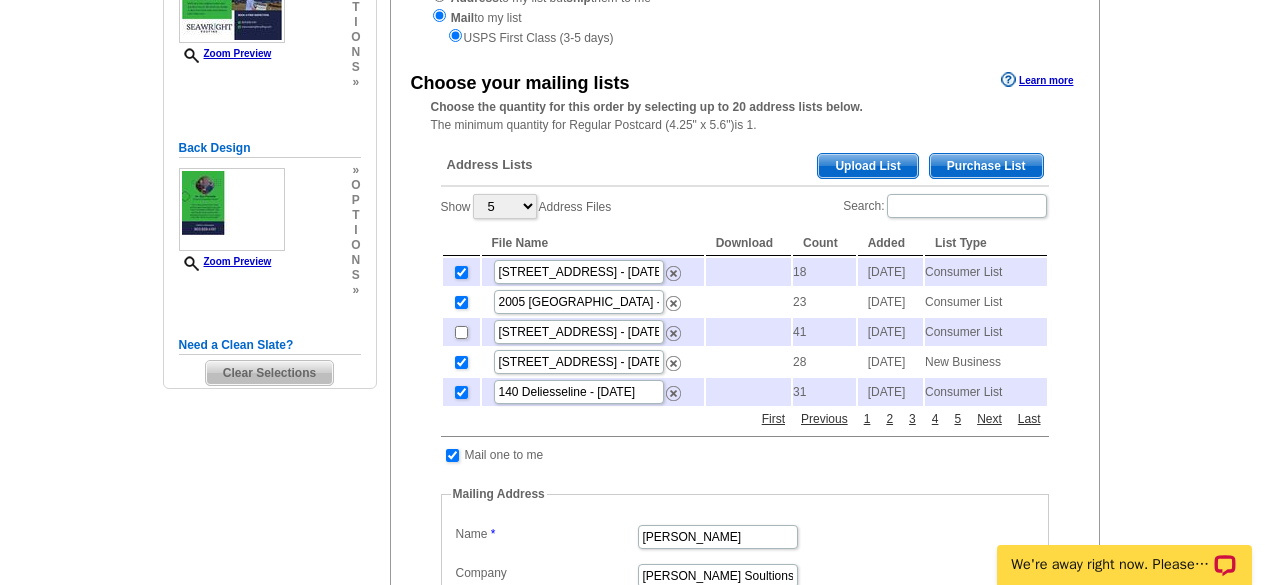 click on "Purchase List" at bounding box center [986, 166] 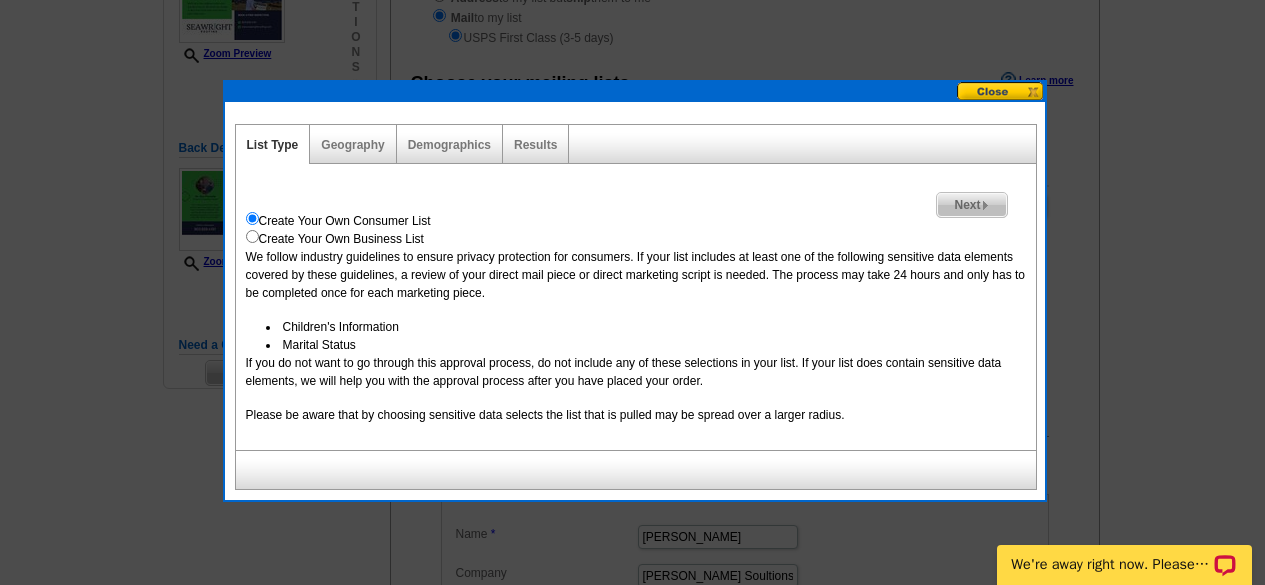 click on "Next" at bounding box center [971, 205] 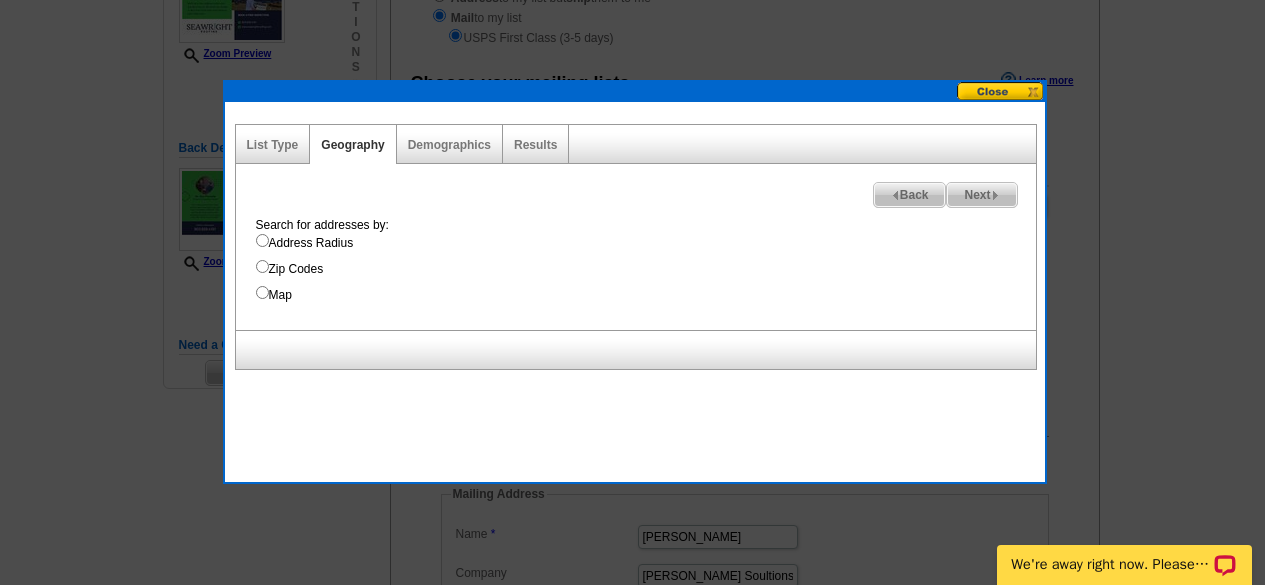 click on "Address Radius" at bounding box center [646, 243] 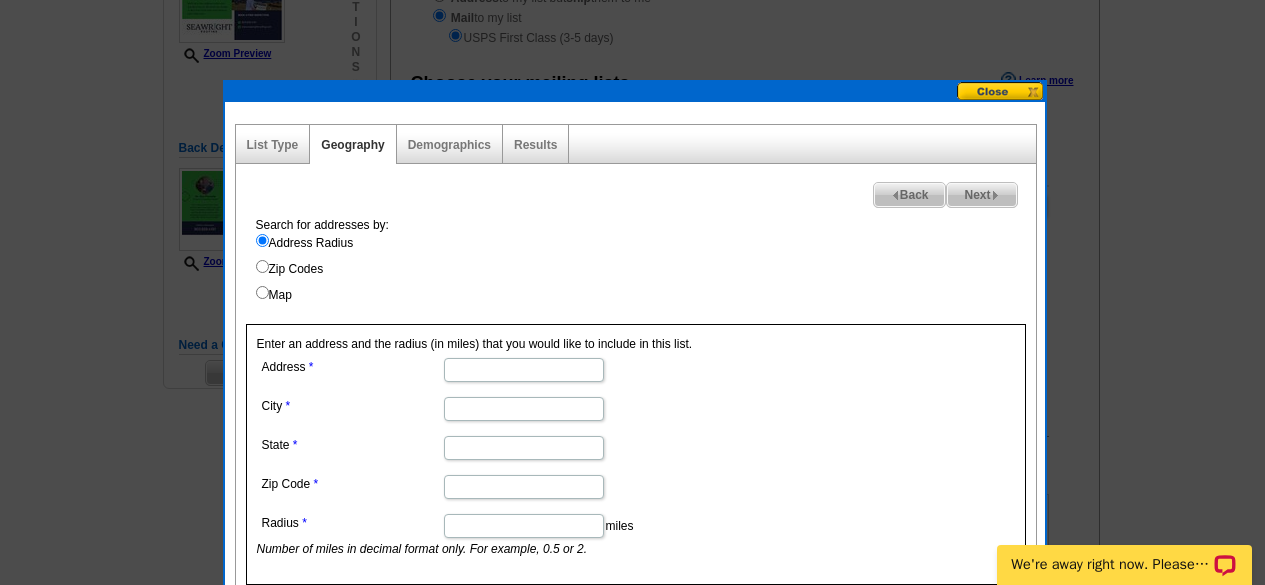click on "Address" at bounding box center [524, 370] 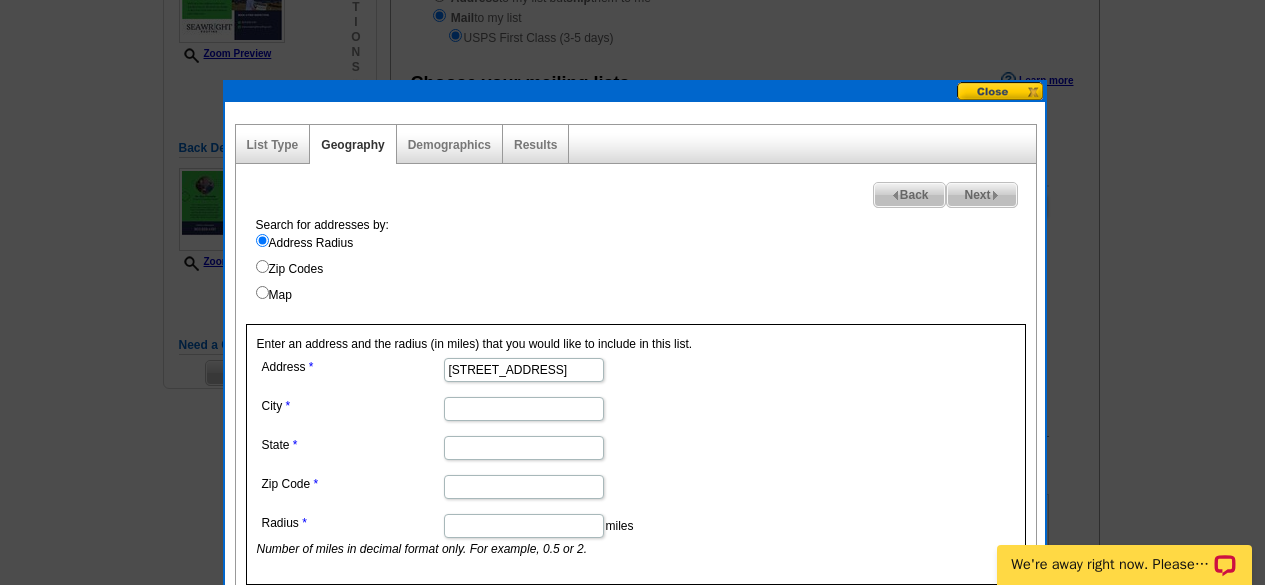 type on "104 Bilmount Drive" 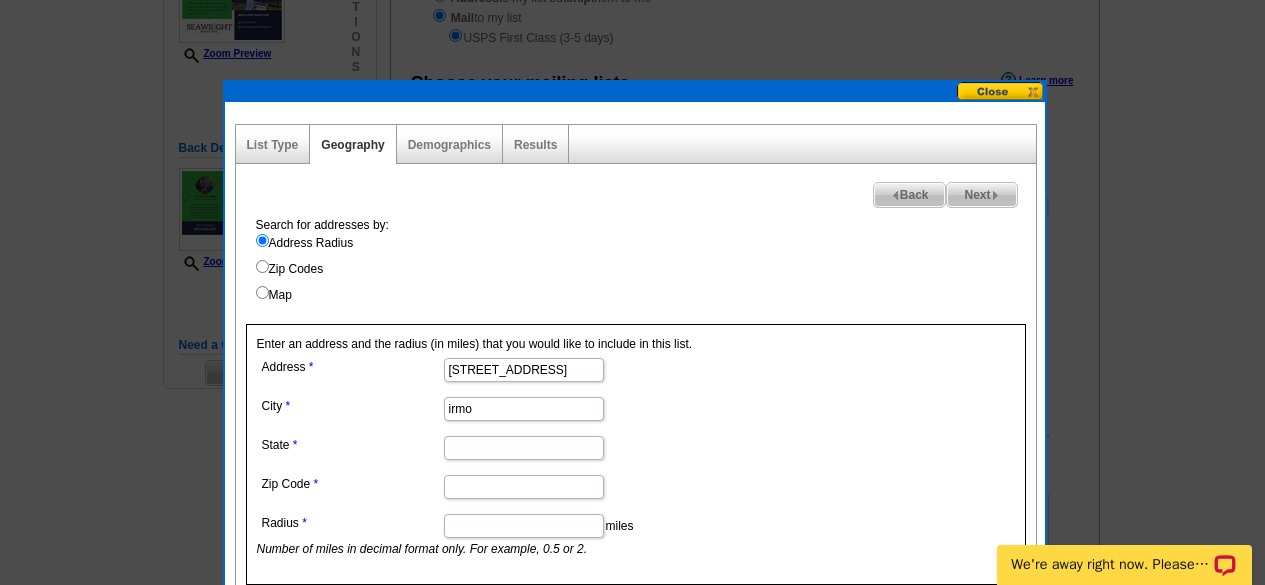 type on "irmo" 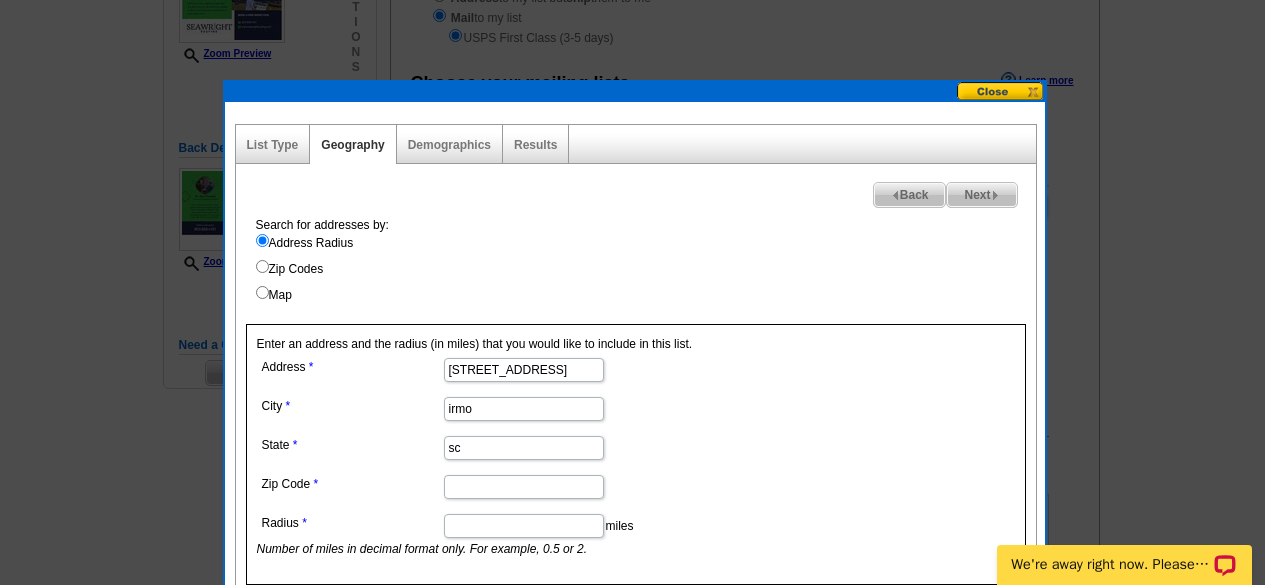 type on "sc" 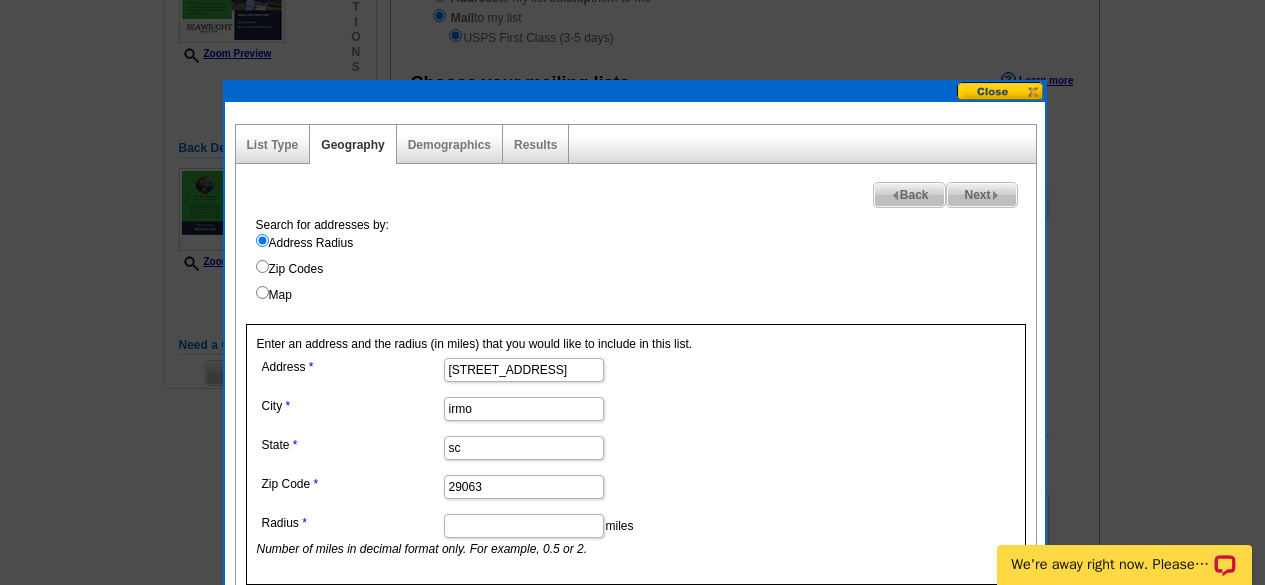 type on "29063" 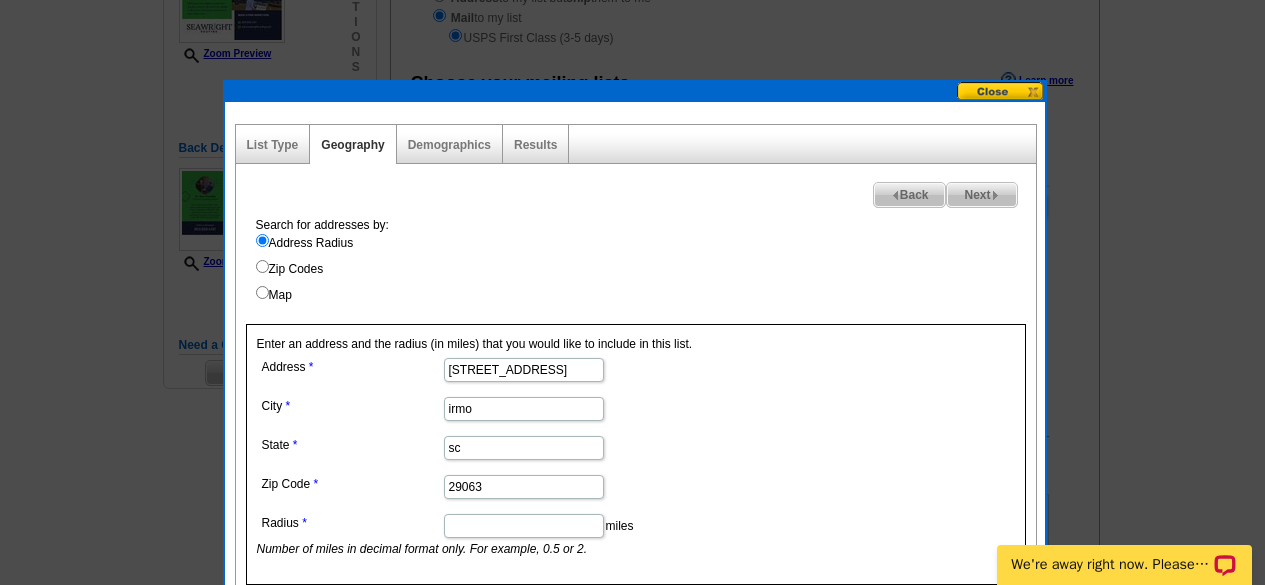 type on ".5" 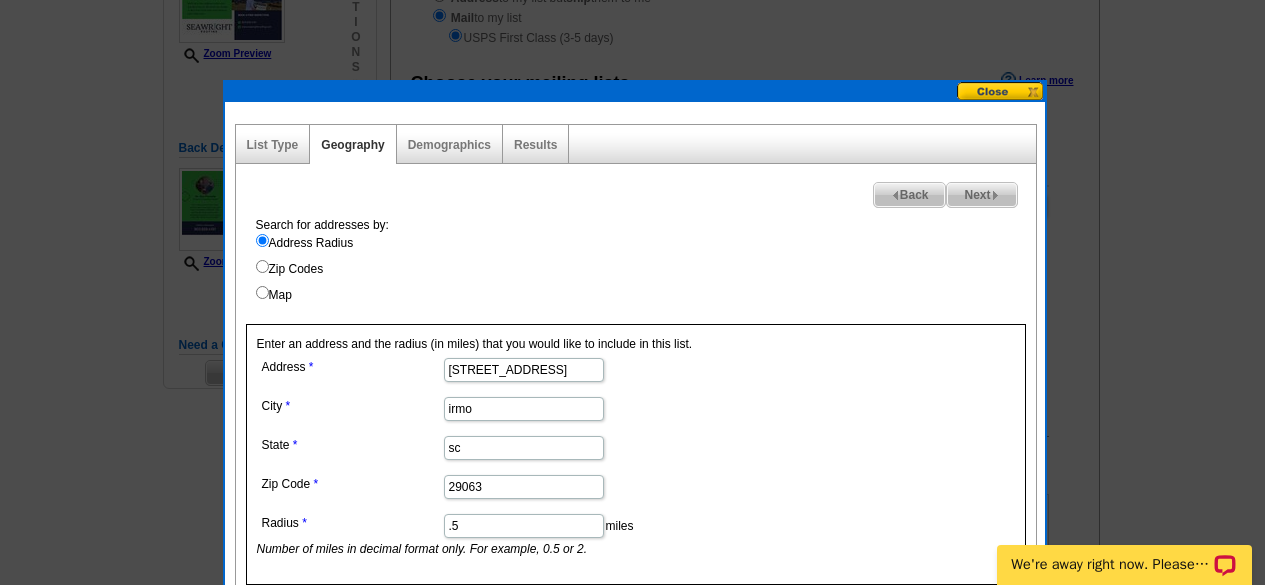 click on "Next" at bounding box center [981, 195] 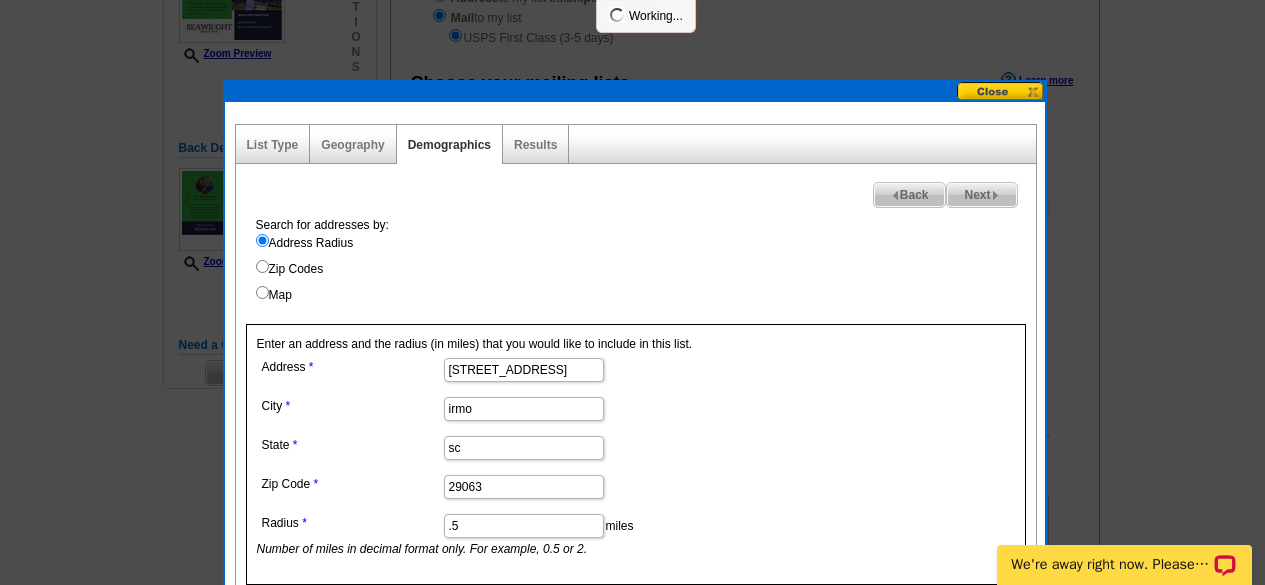 select 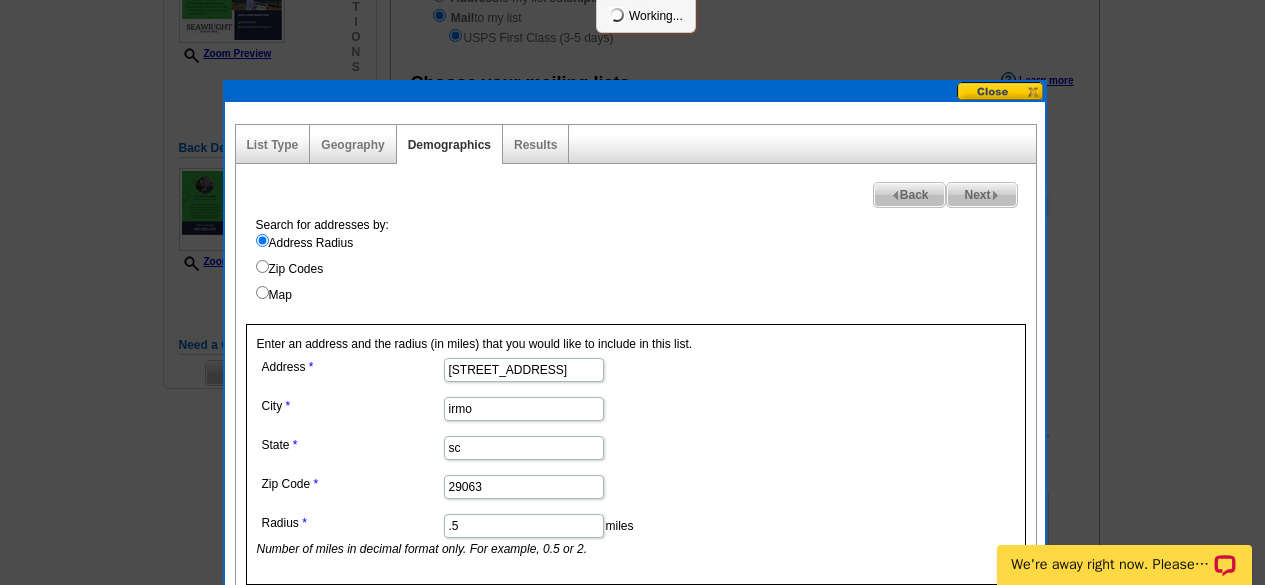 select 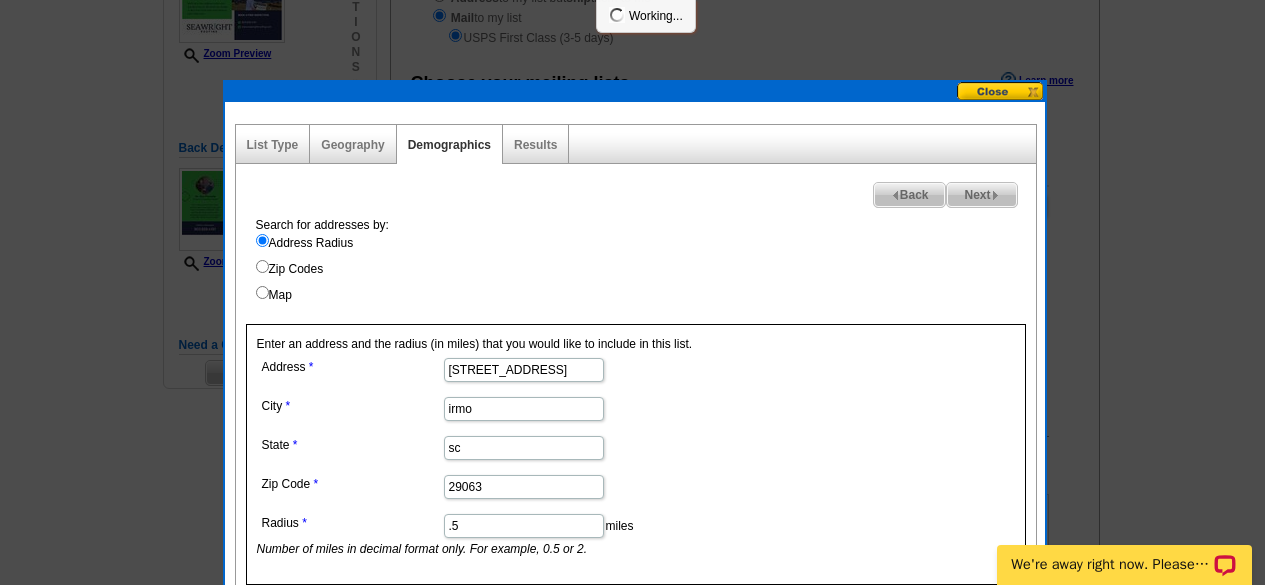 select 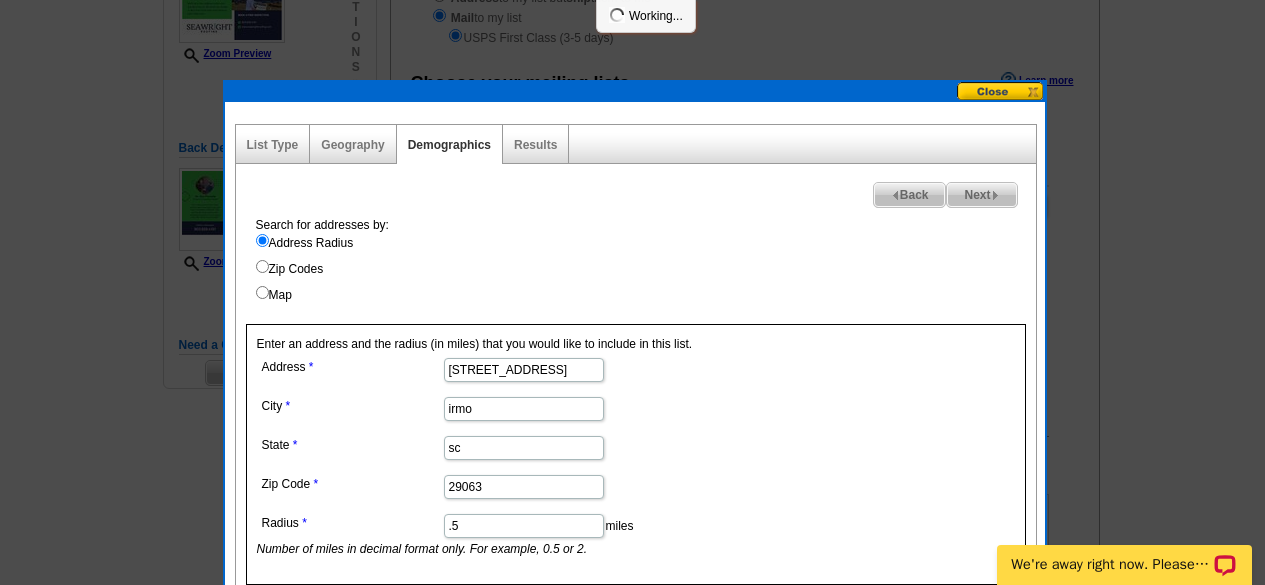 select 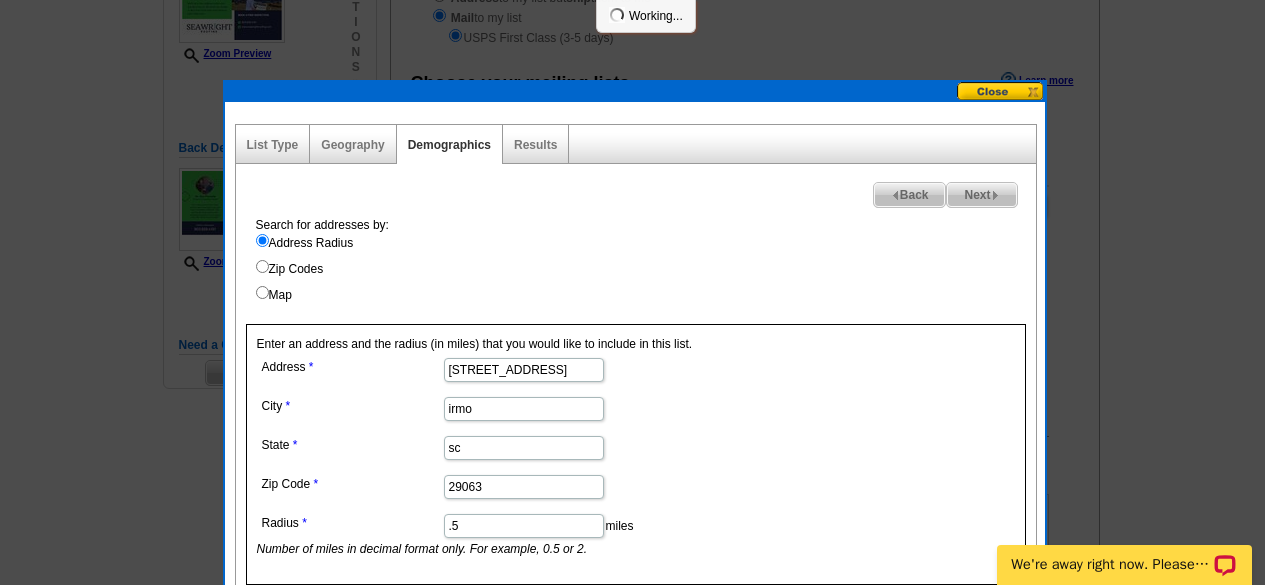 select 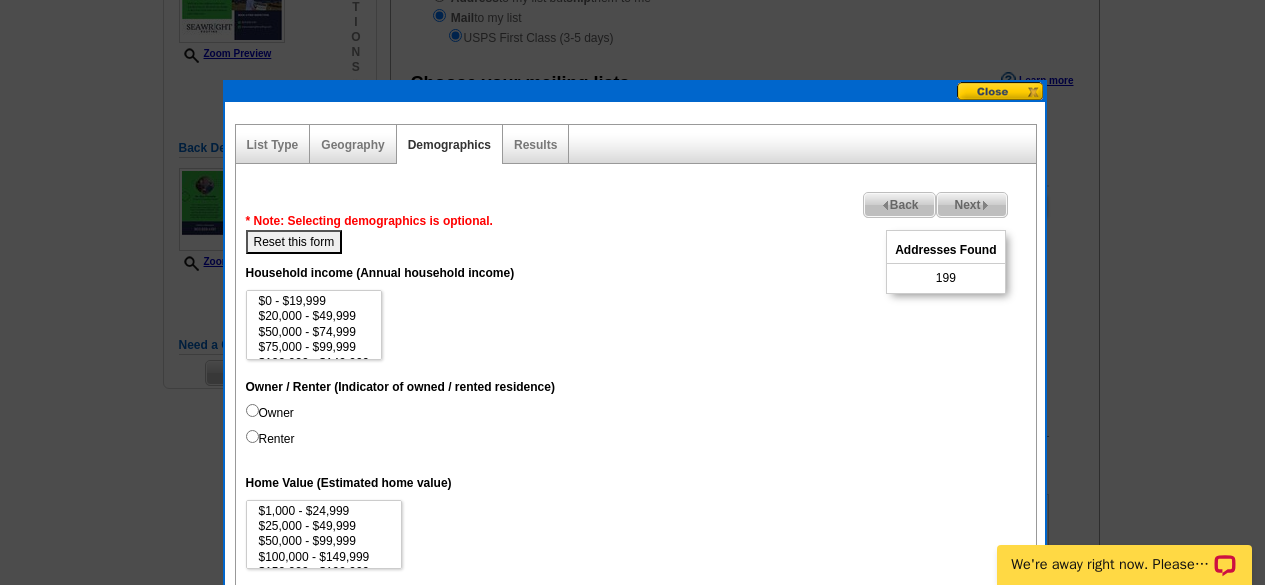 click on "Owner" at bounding box center [270, 413] 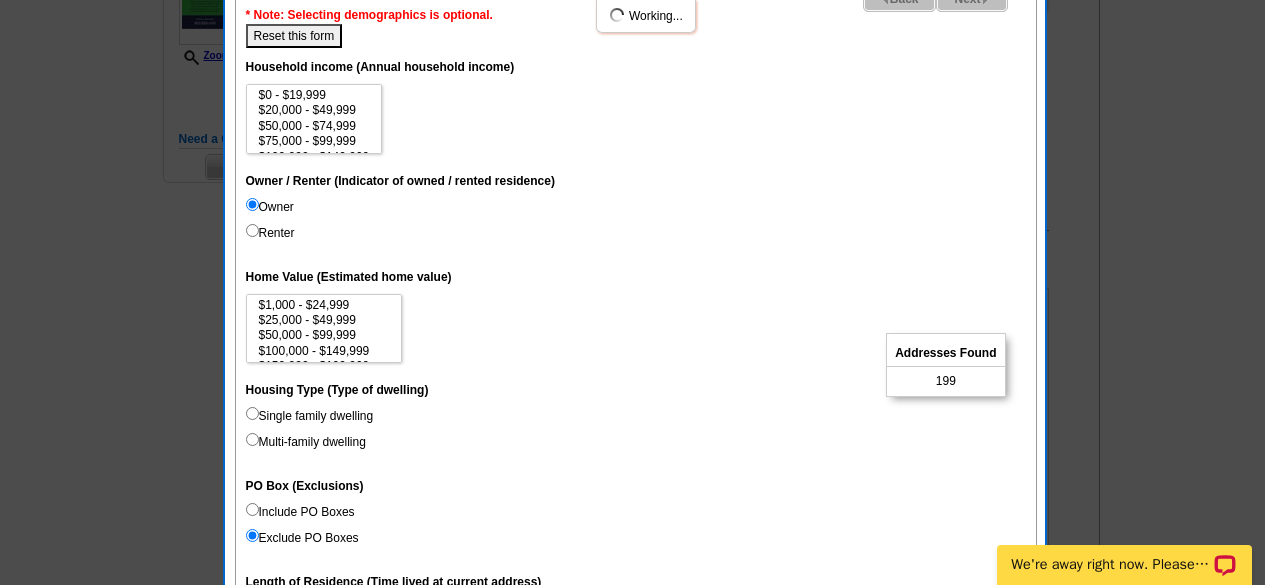 scroll, scrollTop: 543, scrollLeft: 0, axis: vertical 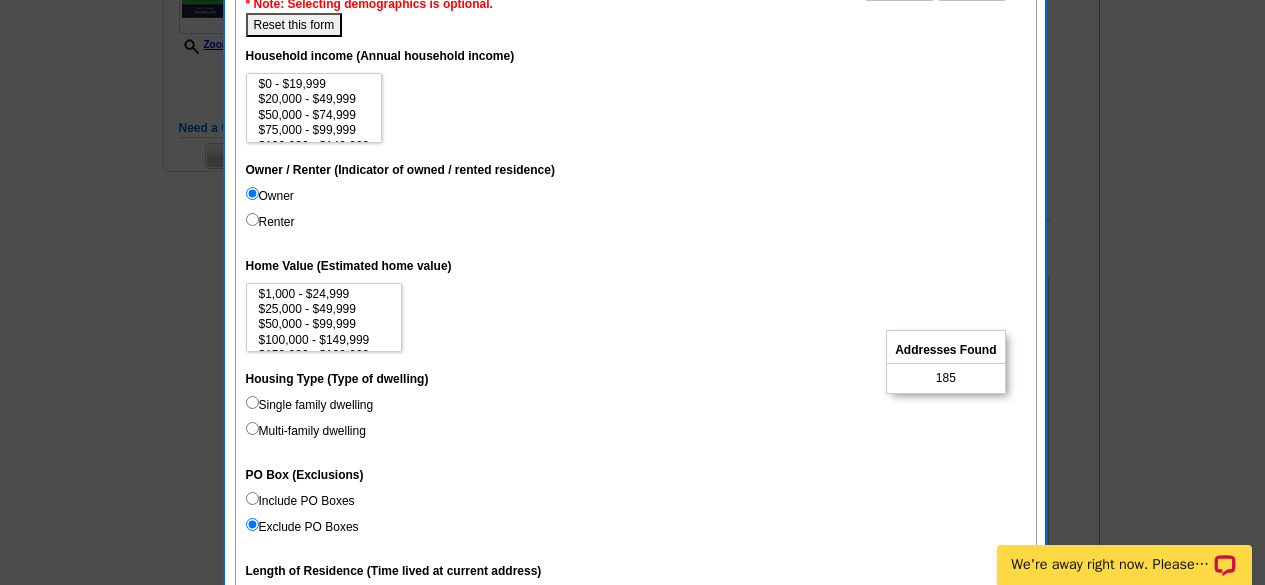 click on "Single family dwelling" at bounding box center (310, 405) 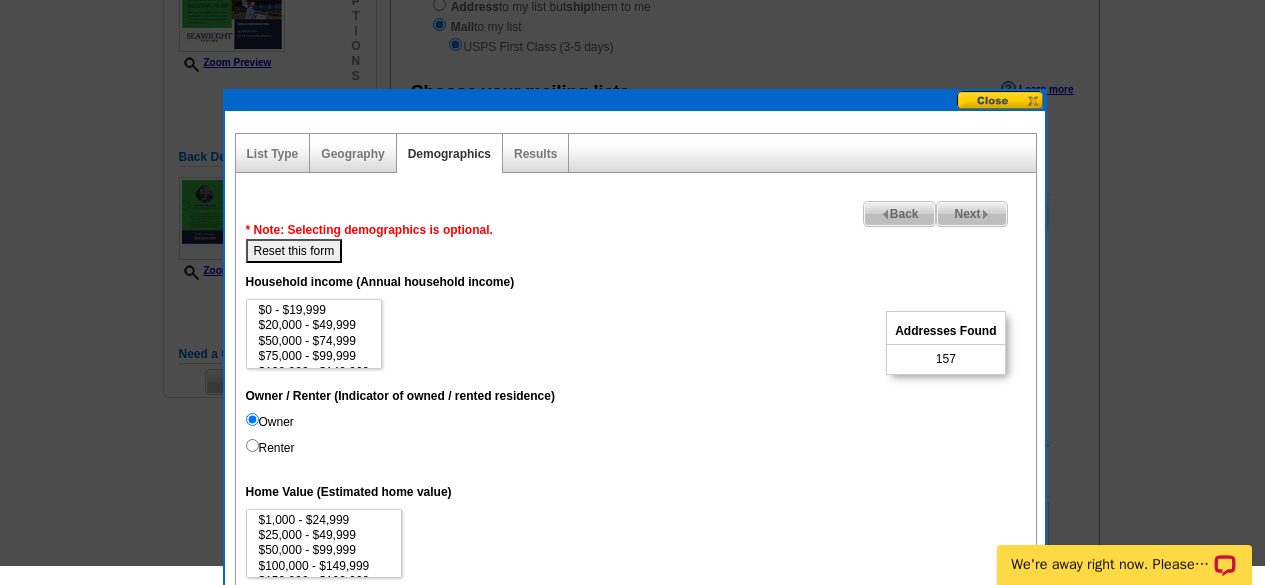 scroll, scrollTop: 298, scrollLeft: 0, axis: vertical 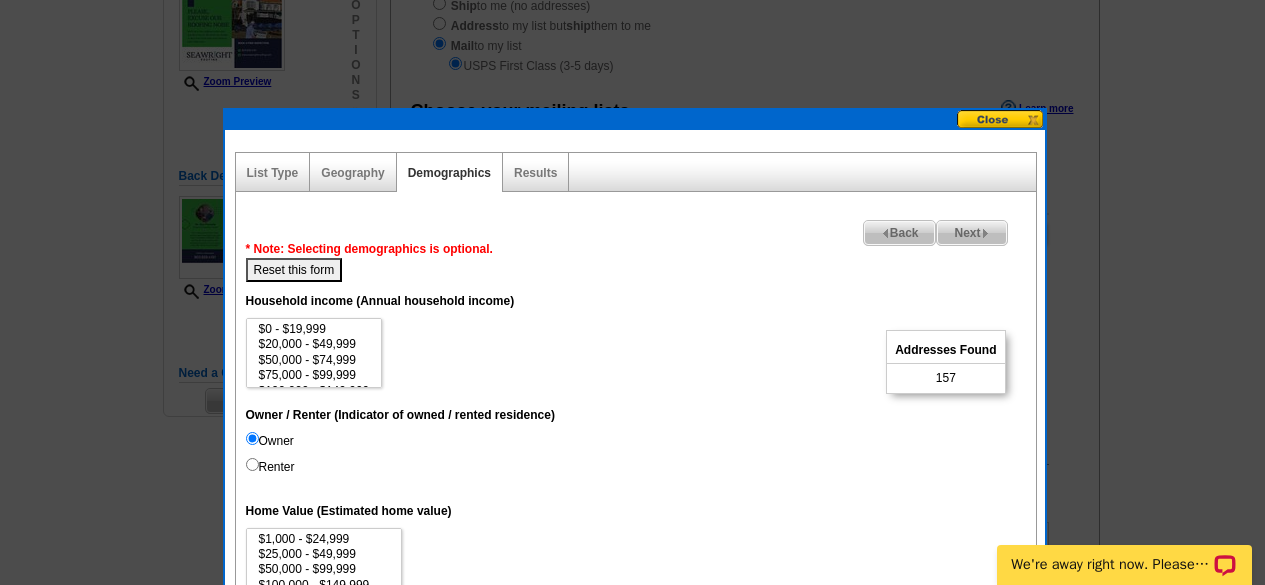 click on "Geography" at bounding box center [352, 173] 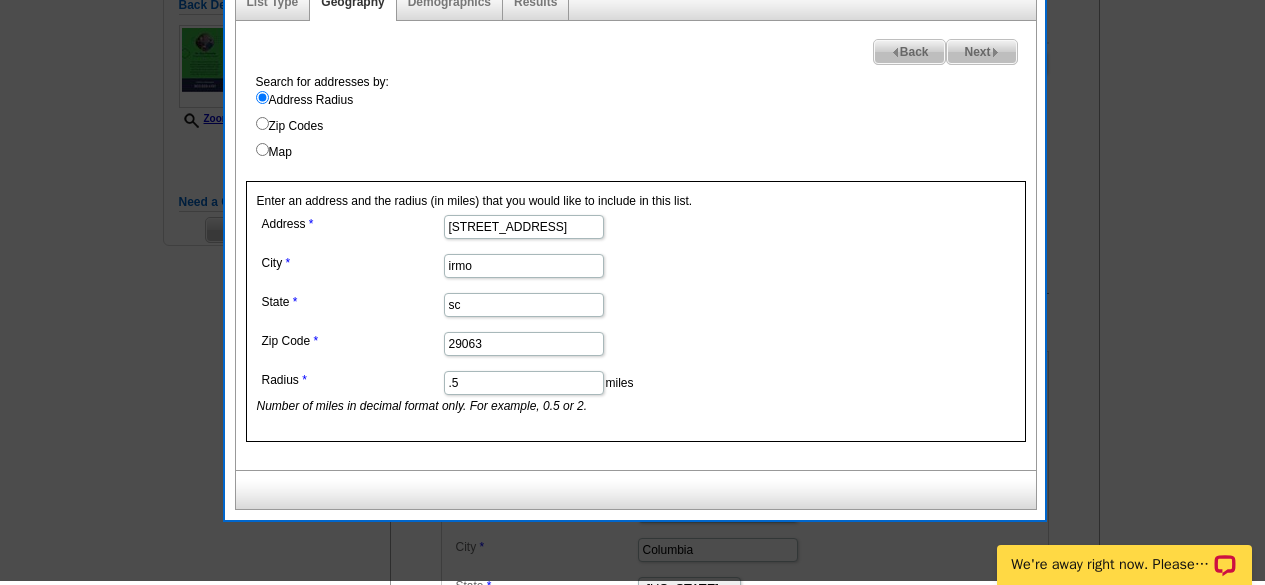 scroll, scrollTop: 474, scrollLeft: 0, axis: vertical 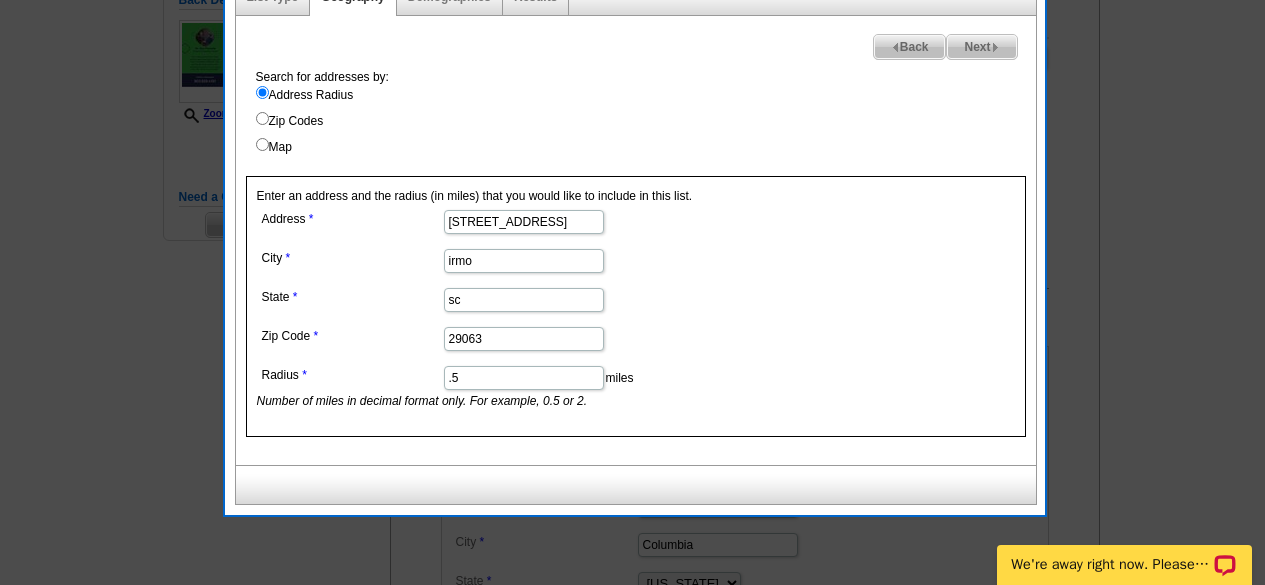 click on ".5" at bounding box center (524, 378) 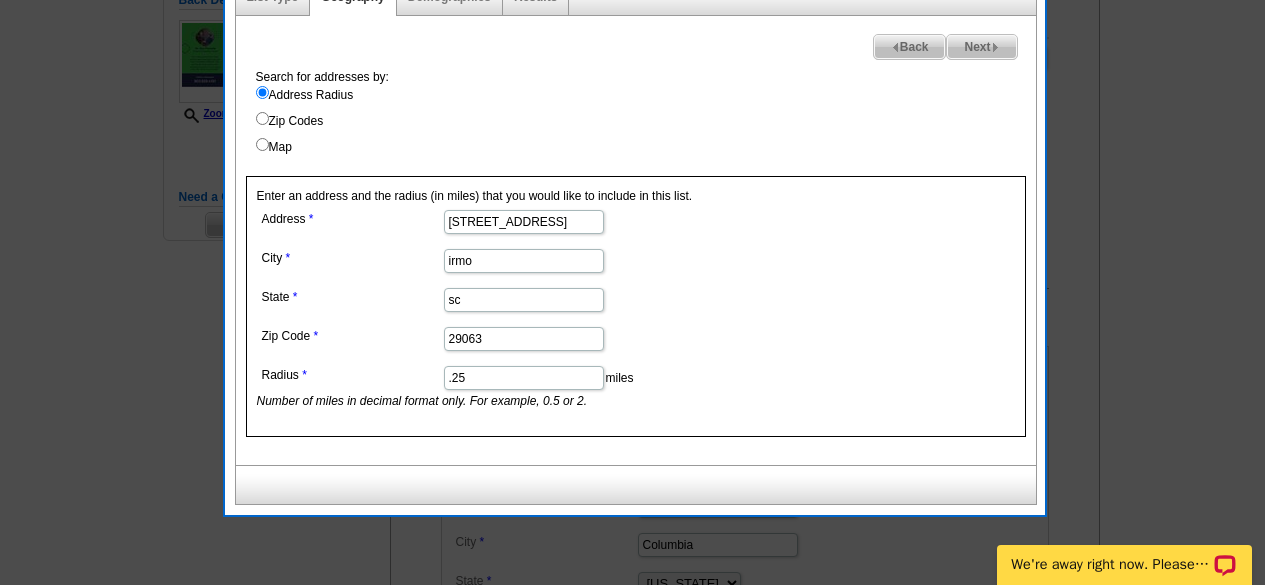 type on ".25" 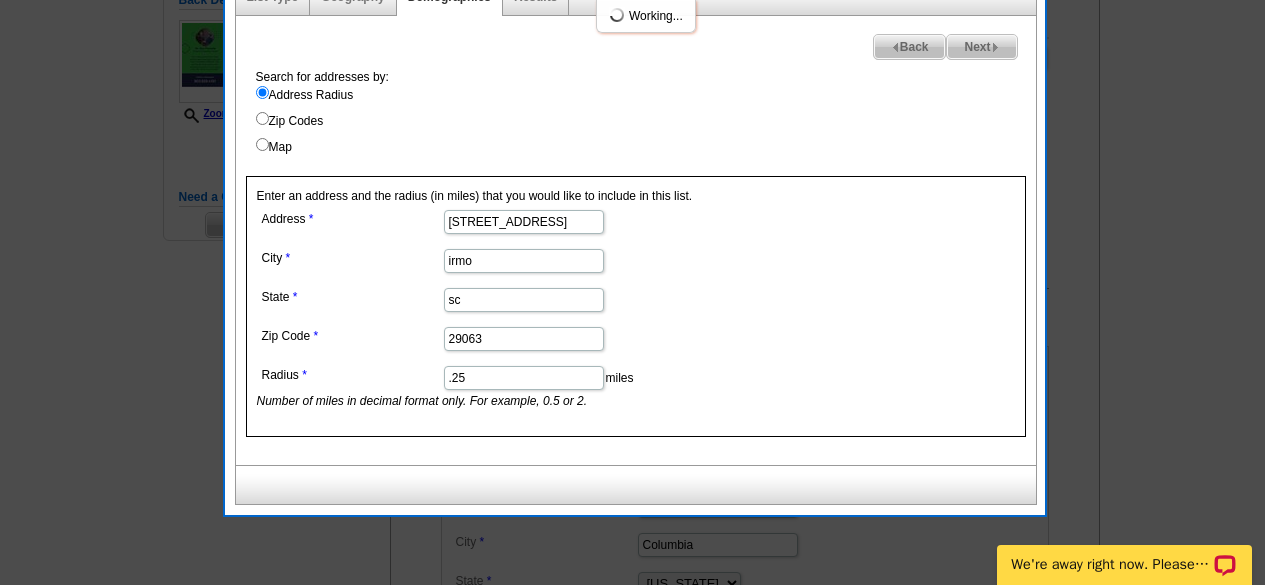 select 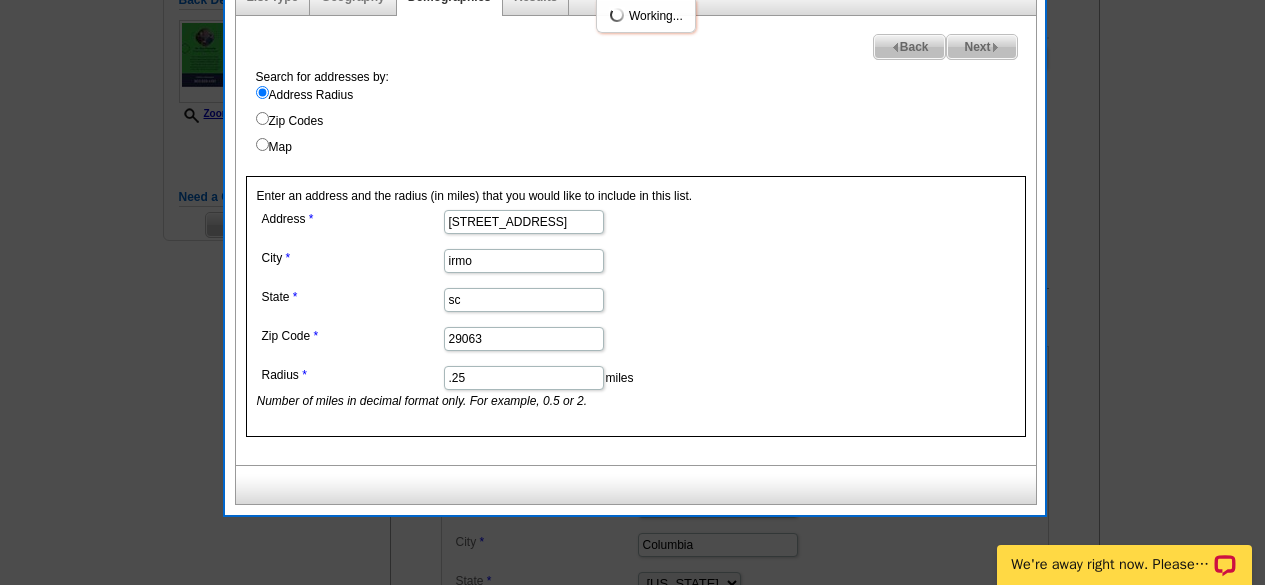 select 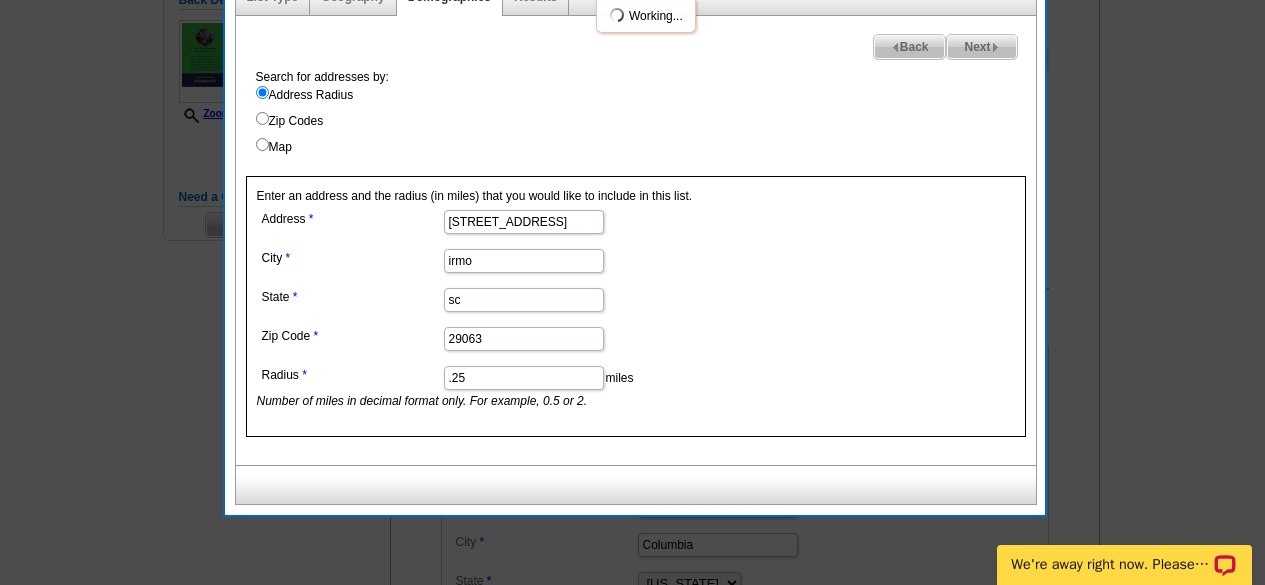 select 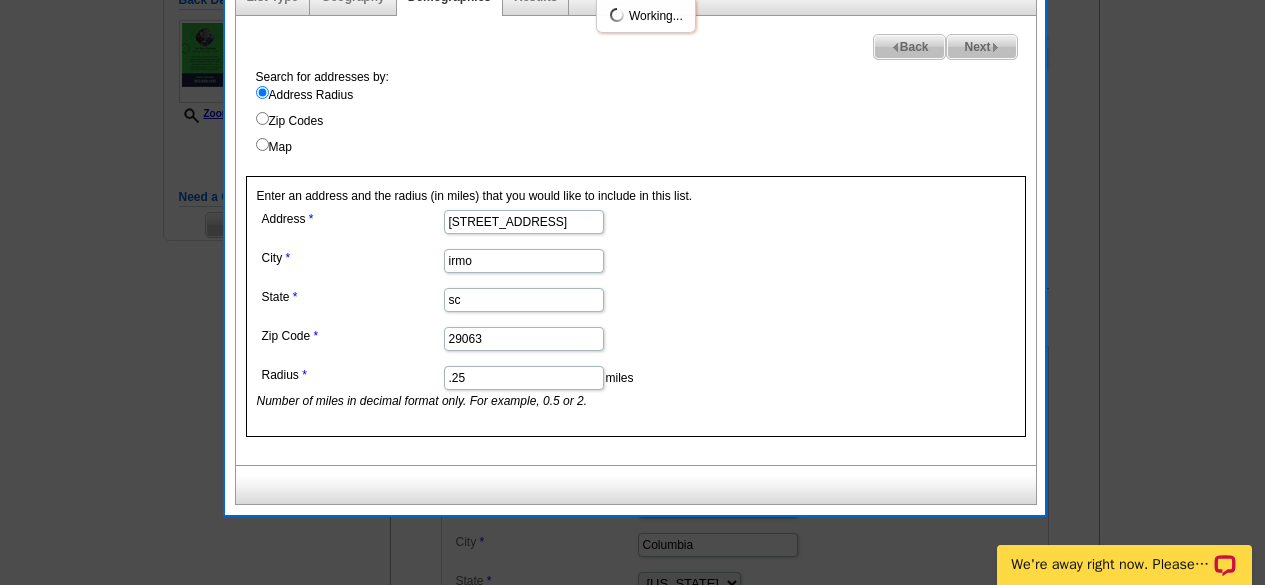 select 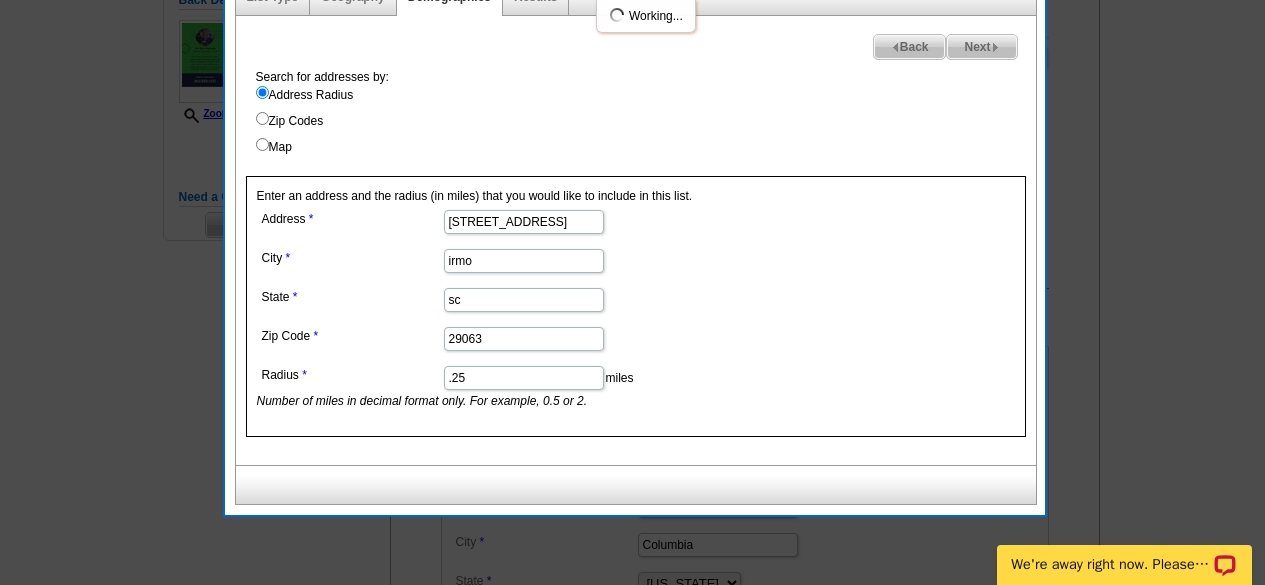 select 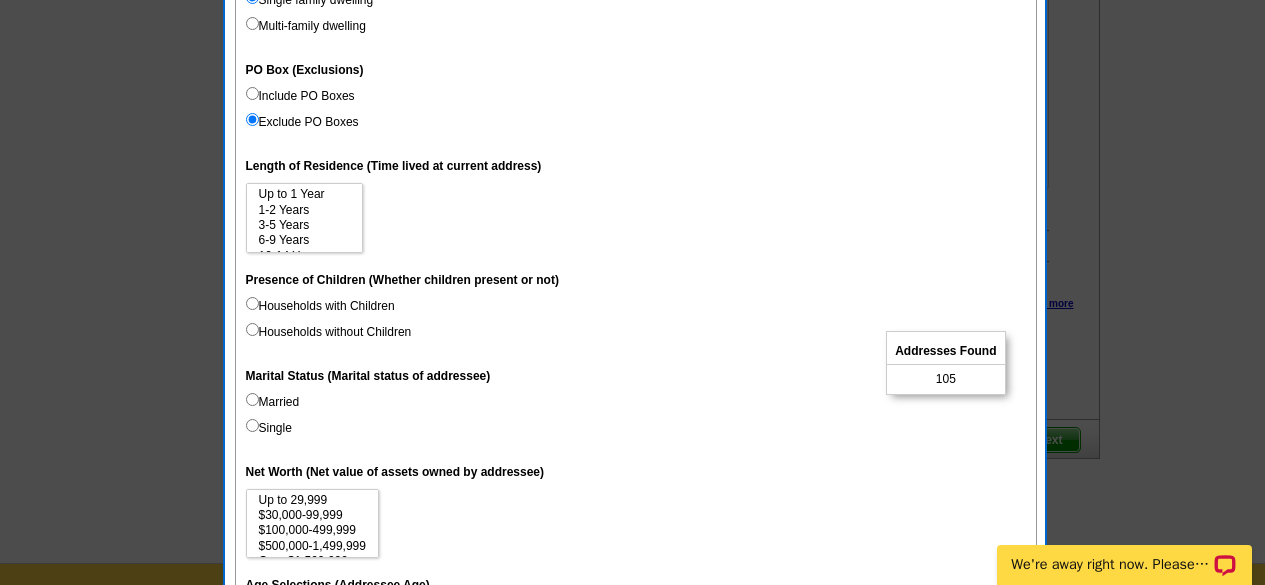 scroll, scrollTop: 949, scrollLeft: 0, axis: vertical 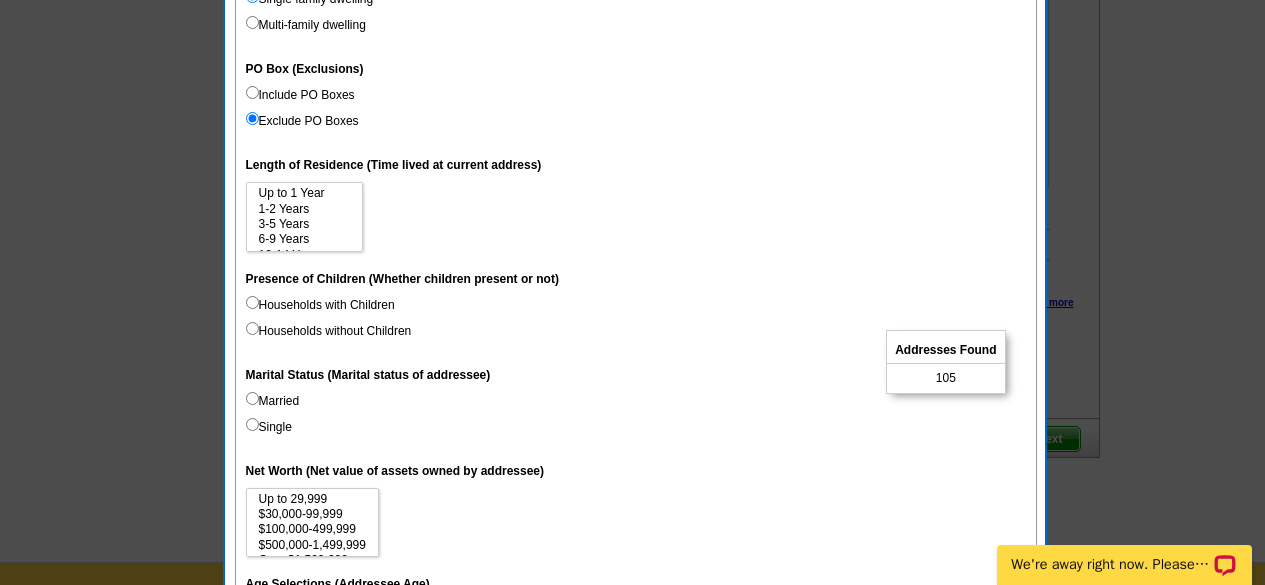click on "Households without Children" at bounding box center (329, 331) 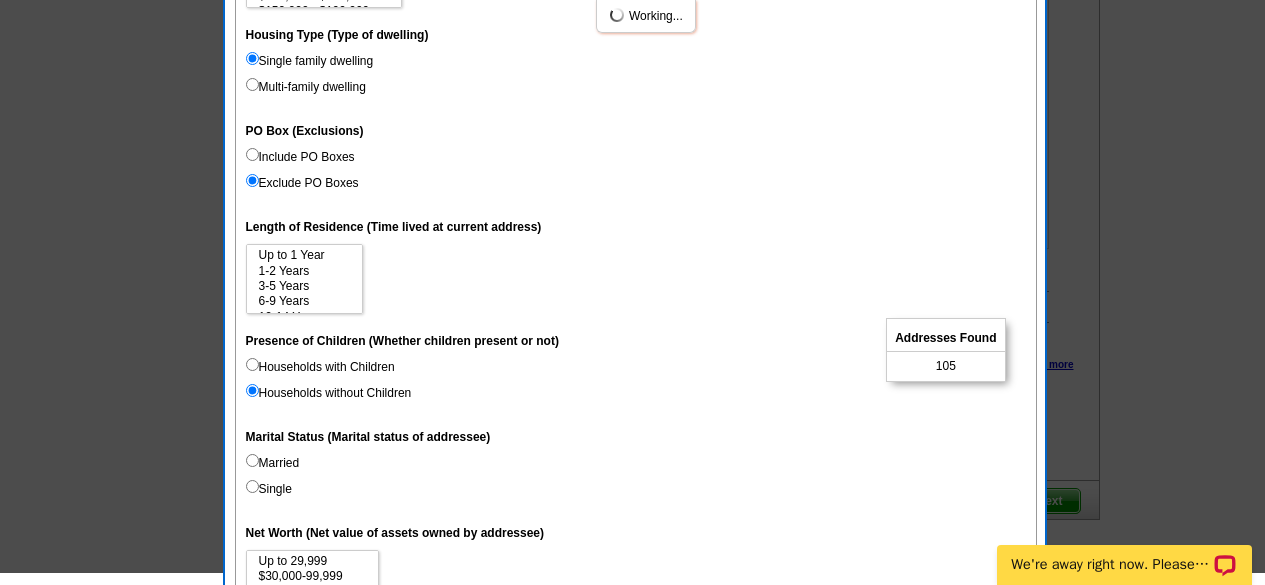 scroll, scrollTop: 874, scrollLeft: 0, axis: vertical 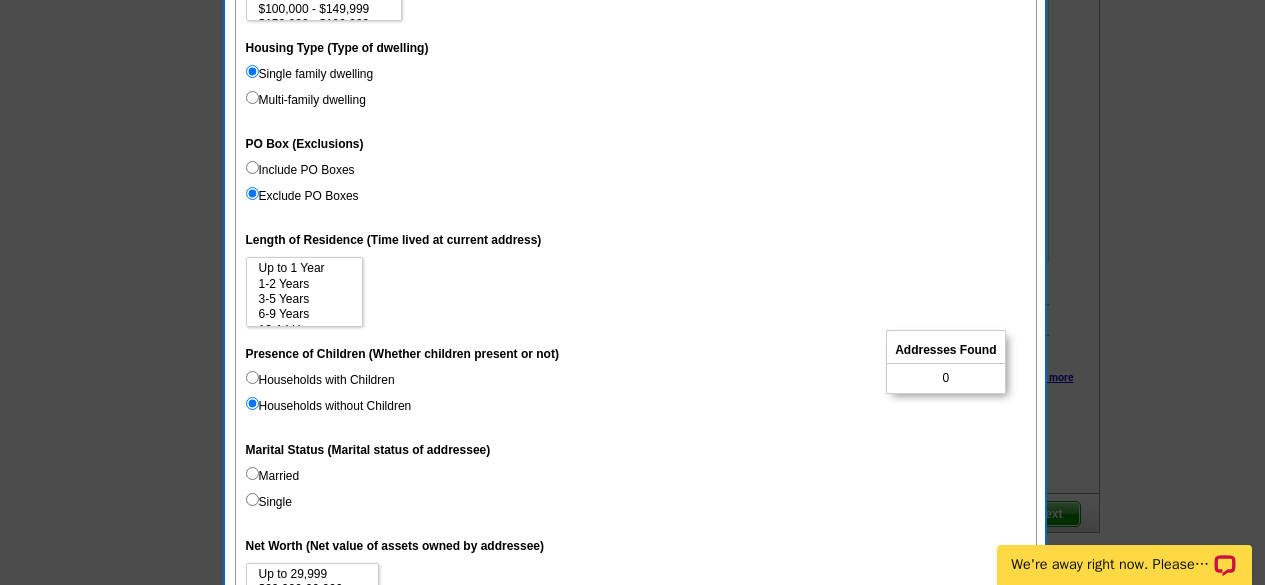 click on "Households with Children" at bounding box center (320, 380) 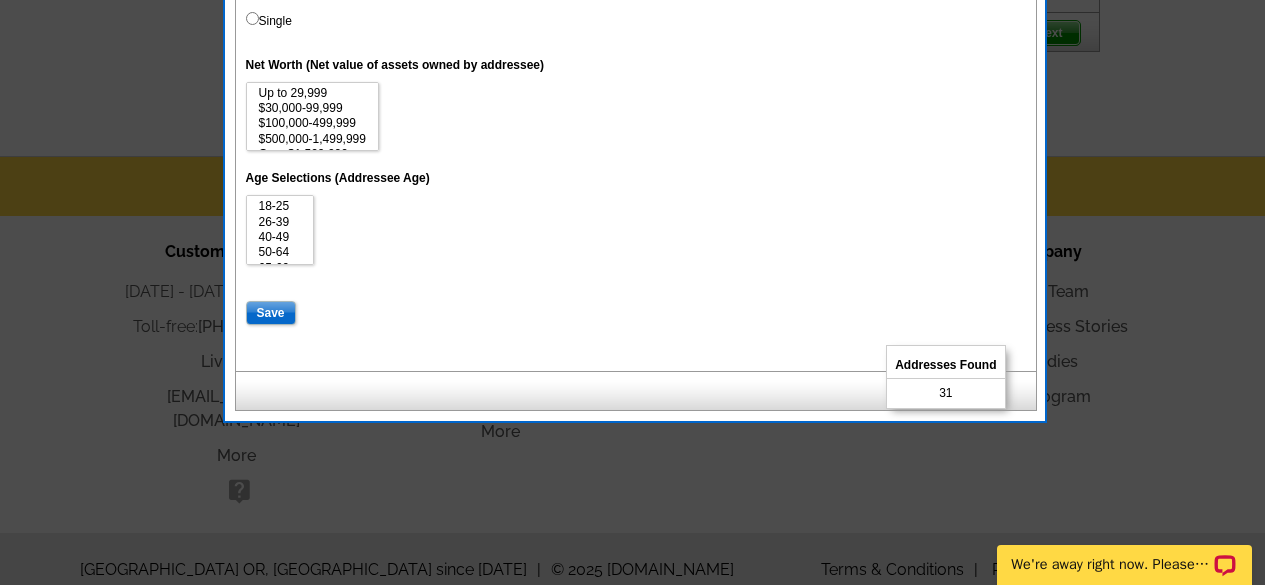 scroll, scrollTop: 1391, scrollLeft: 0, axis: vertical 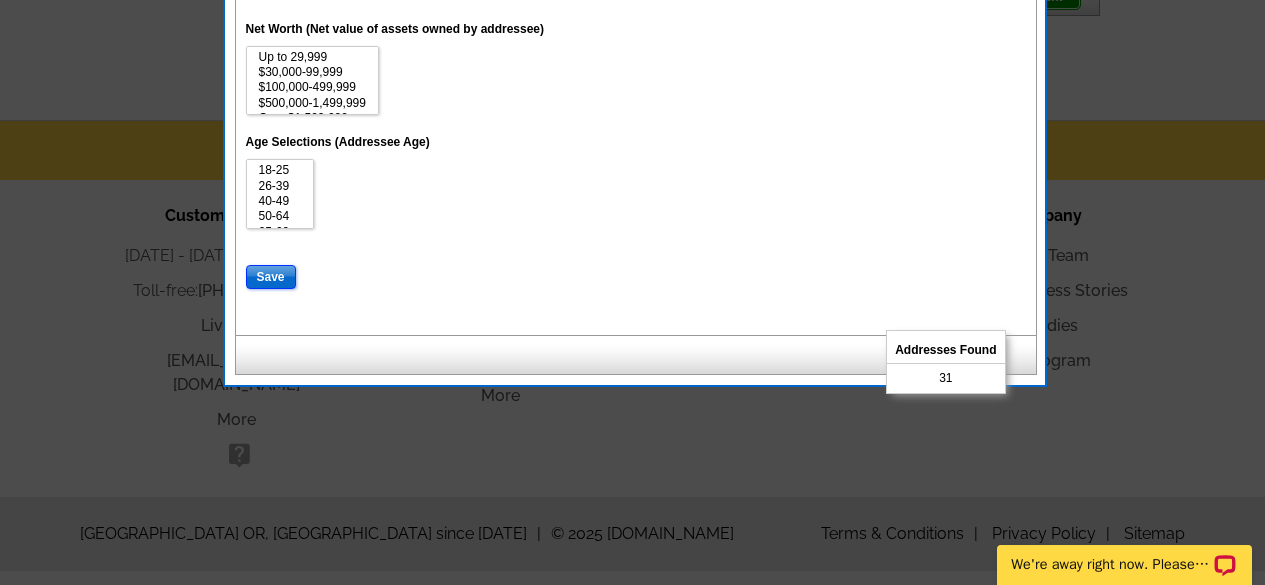 click on "Save" at bounding box center (271, 277) 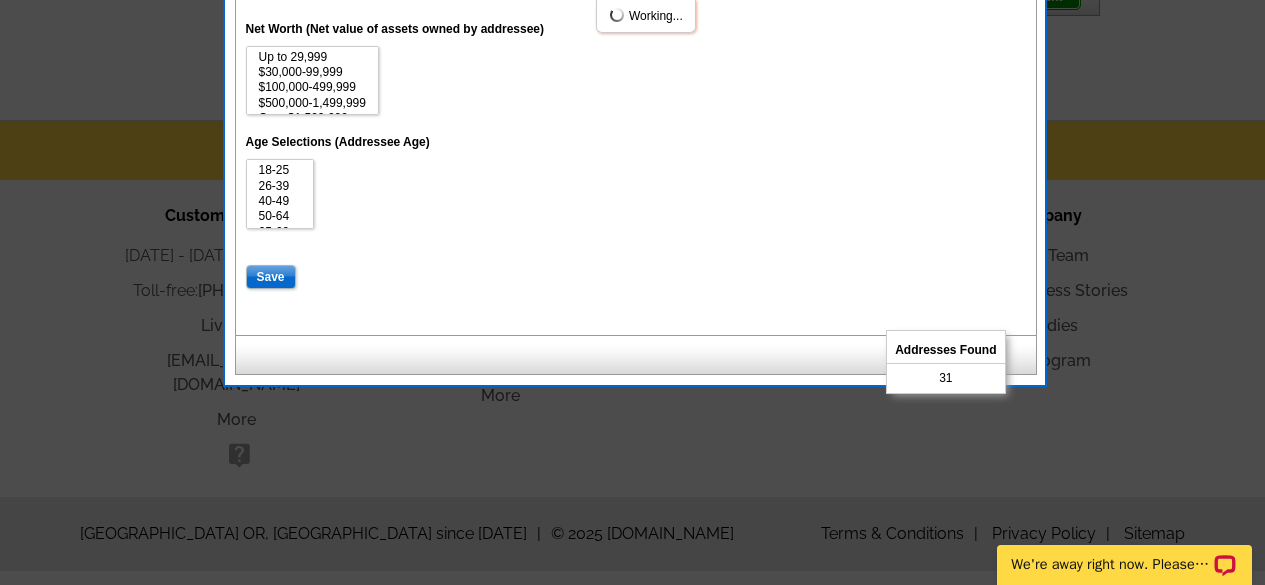 select 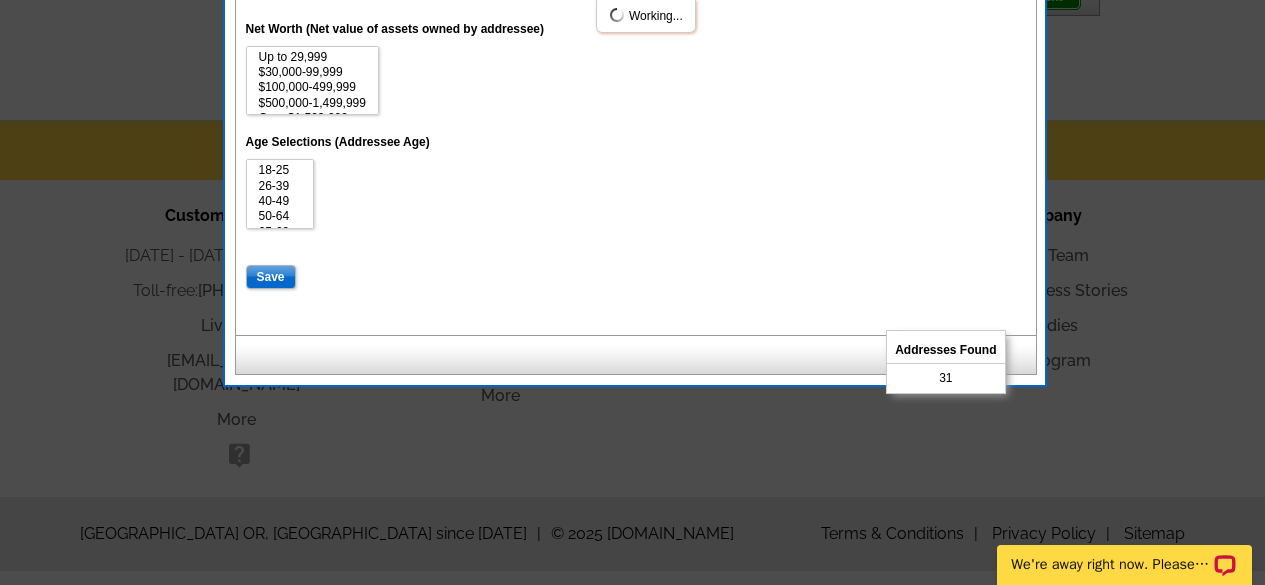 select 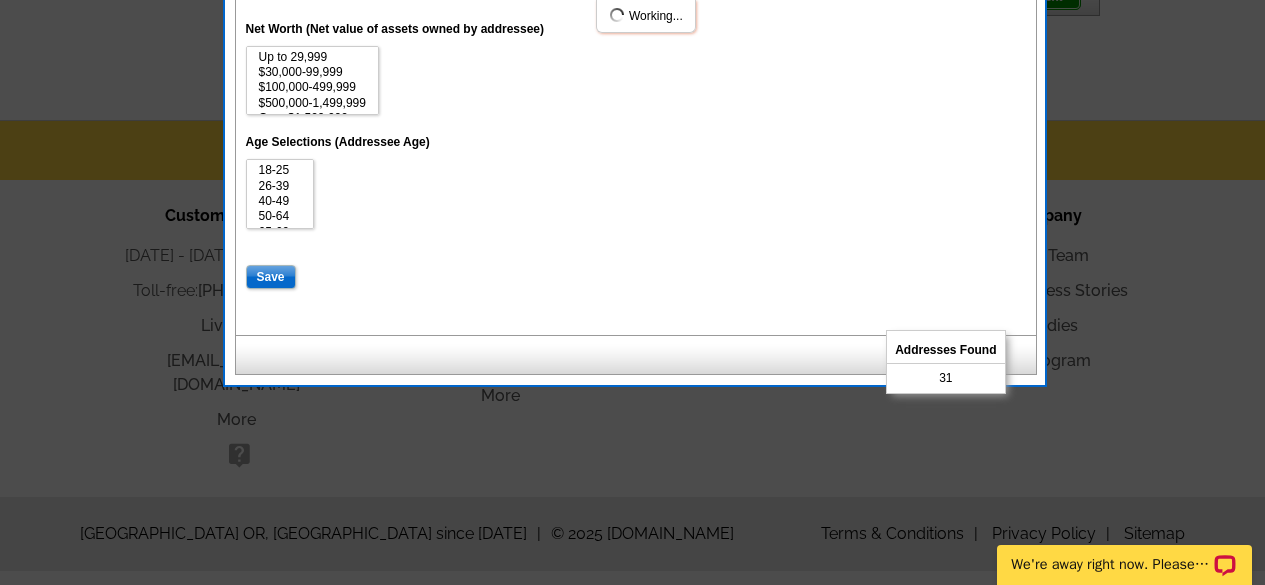 select 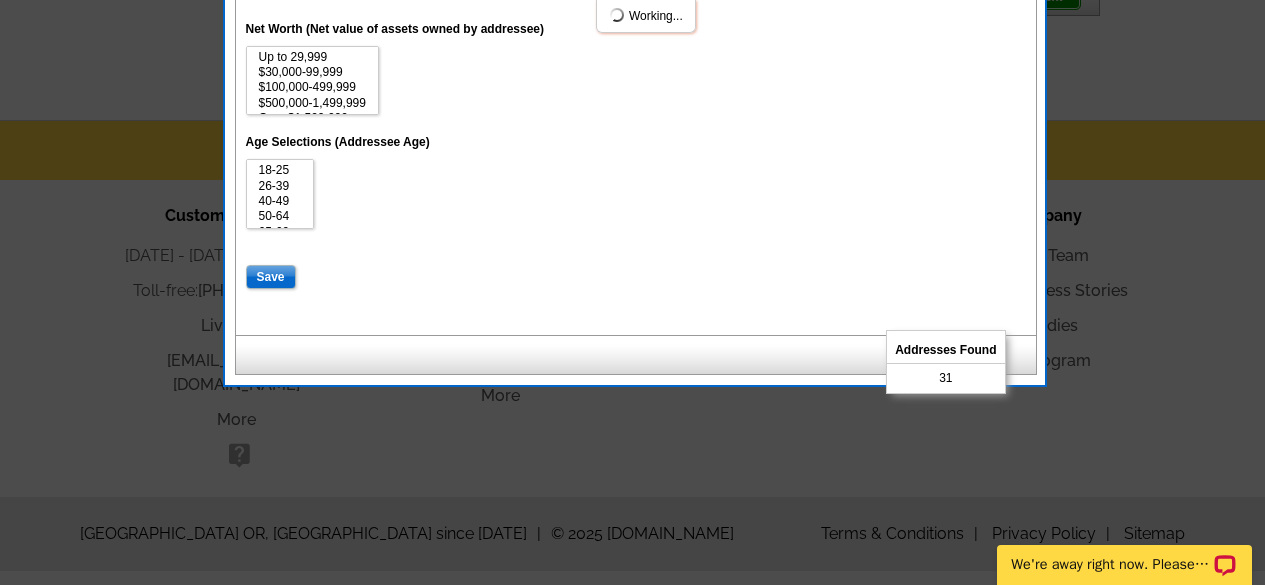 select 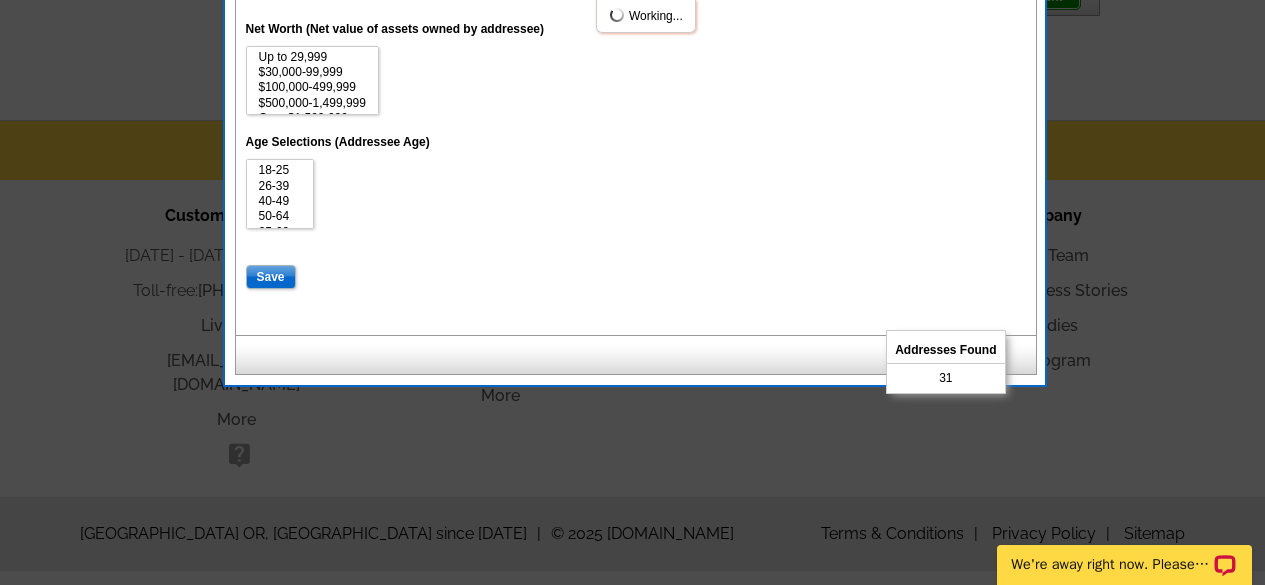 select 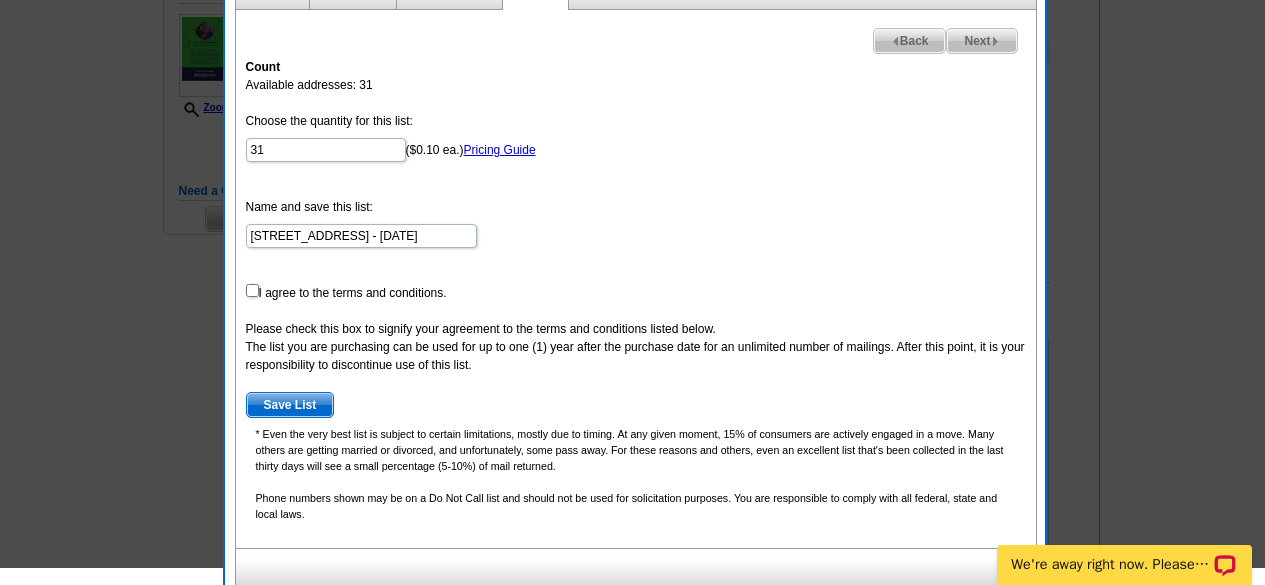 scroll, scrollTop: 456, scrollLeft: 0, axis: vertical 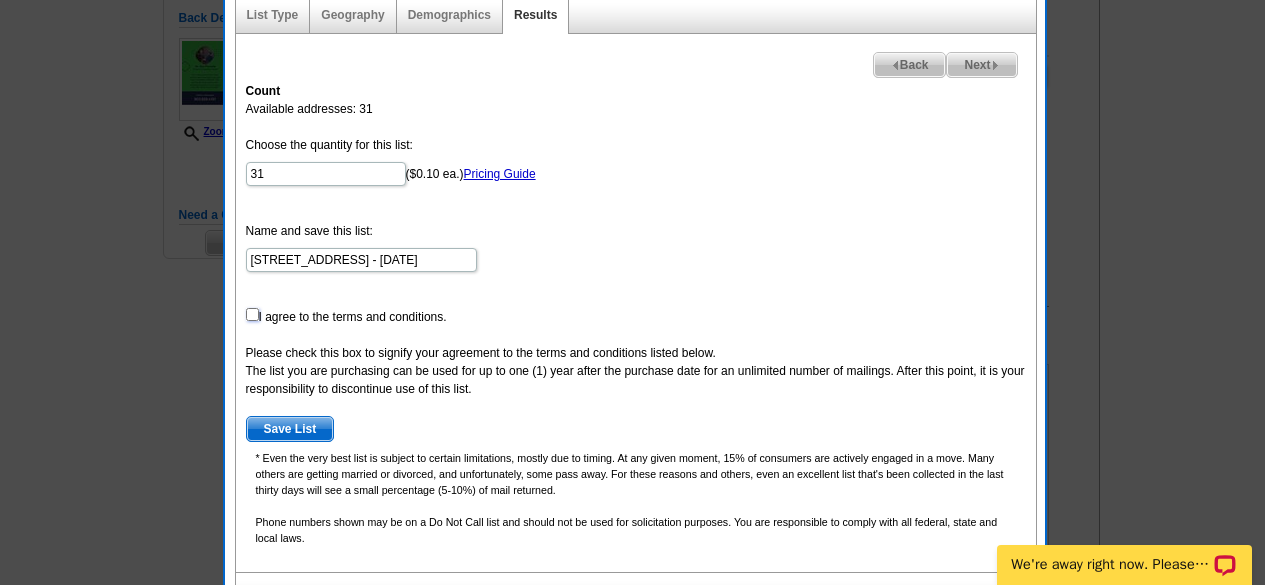click at bounding box center (252, 314) 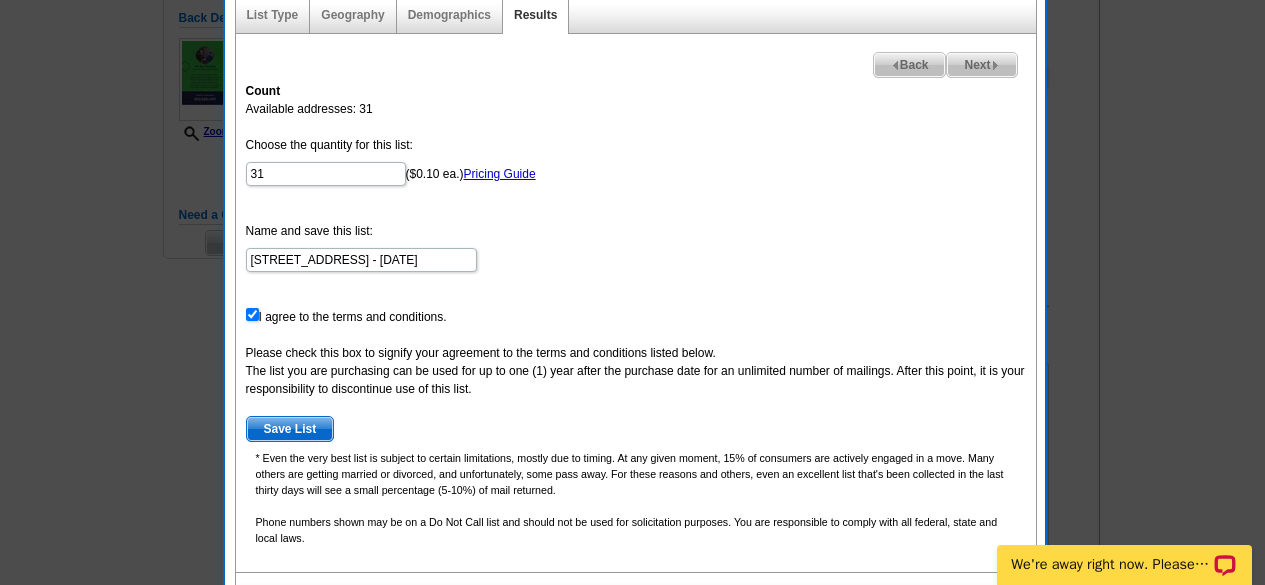 click on "Save List" at bounding box center (290, 429) 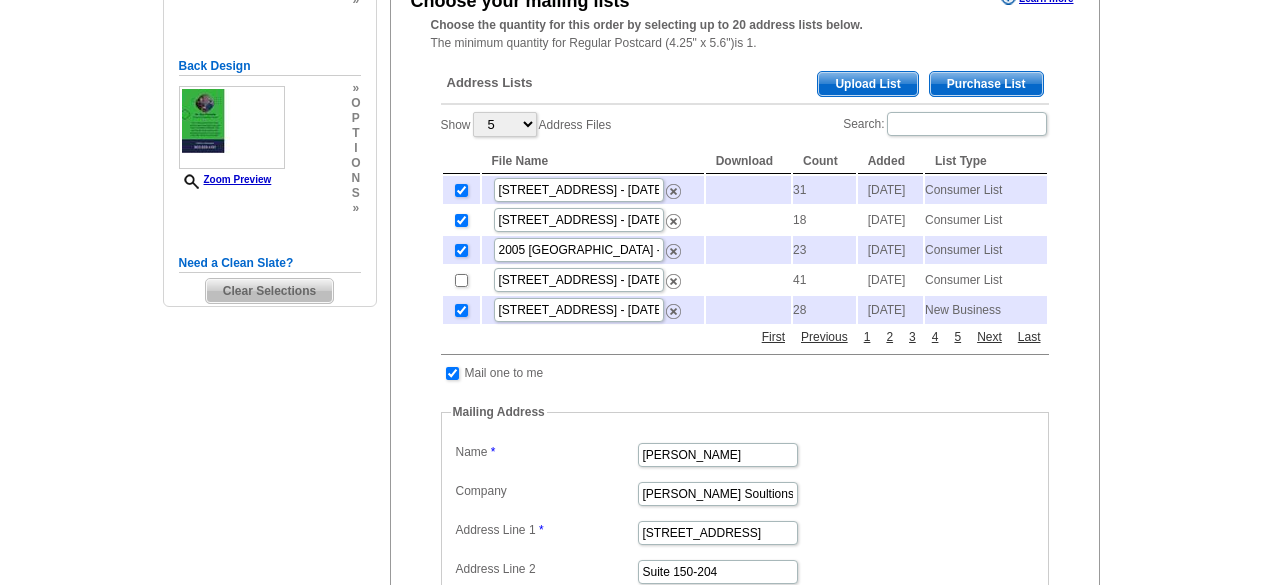 scroll, scrollTop: 389, scrollLeft: 0, axis: vertical 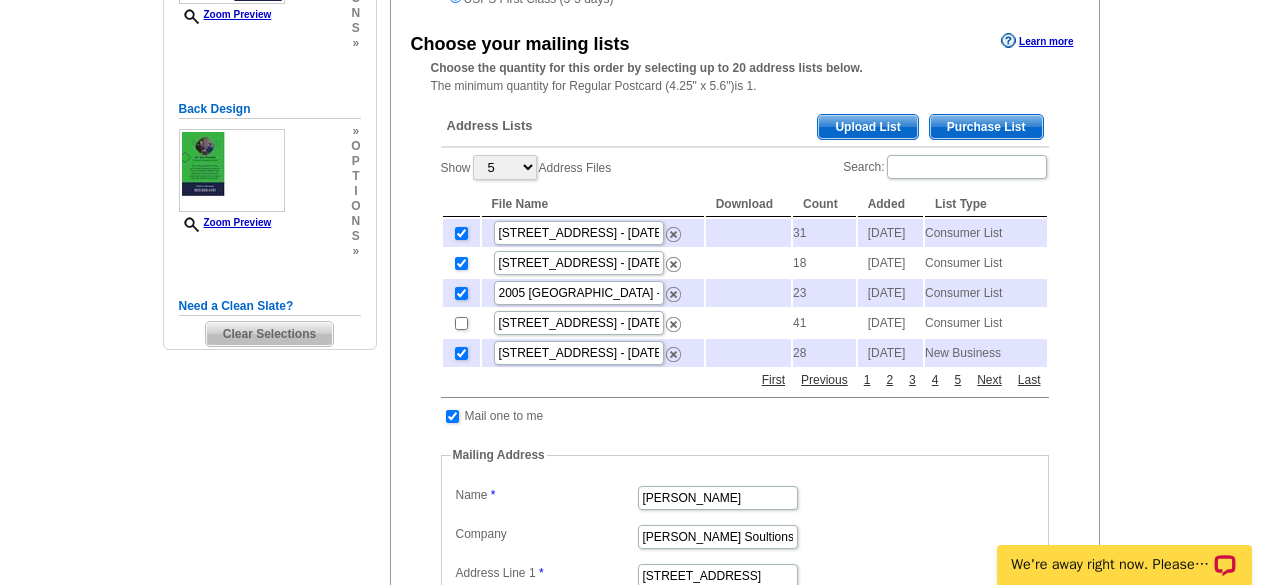click on "Purchase List" at bounding box center (986, 127) 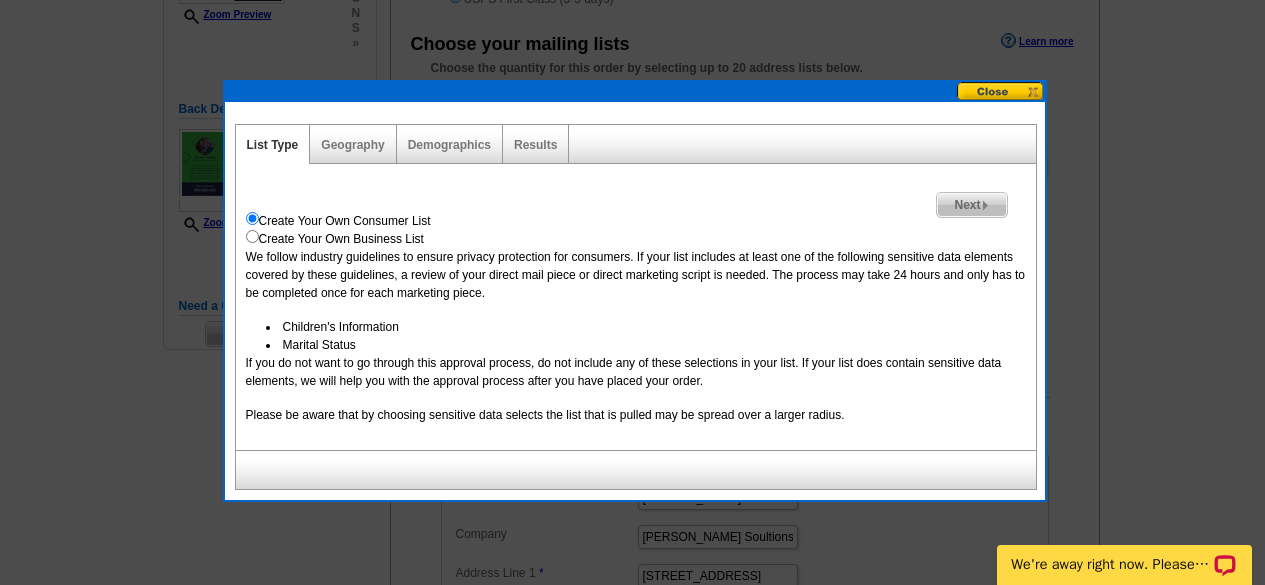 click on "Next" at bounding box center (971, 205) 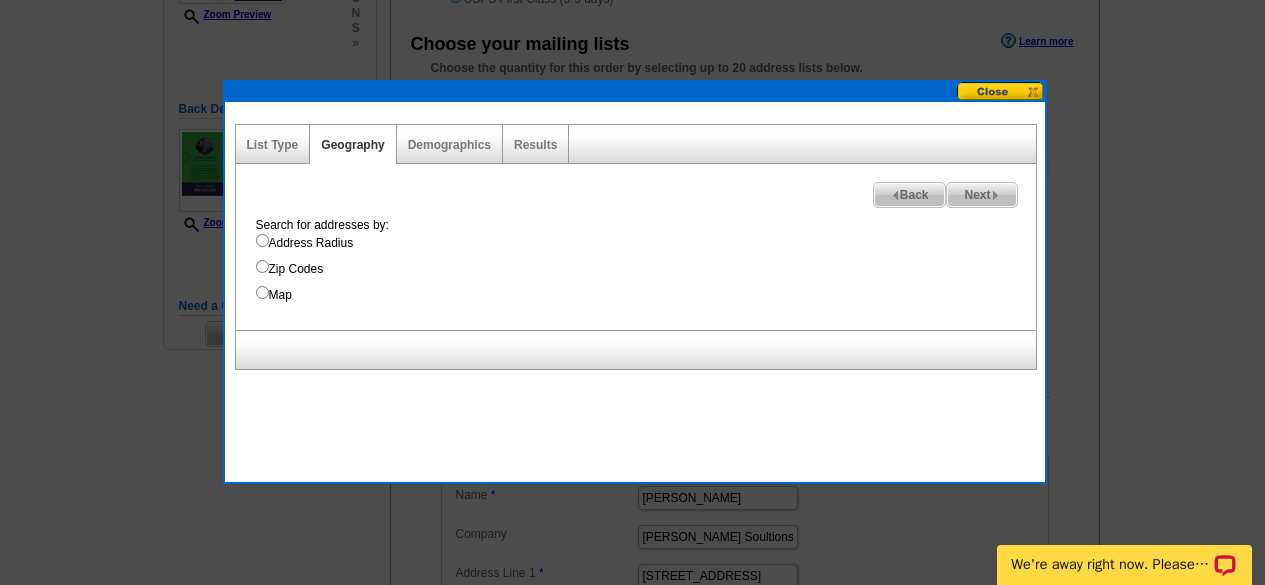 click on "Address Radius" at bounding box center [646, 243] 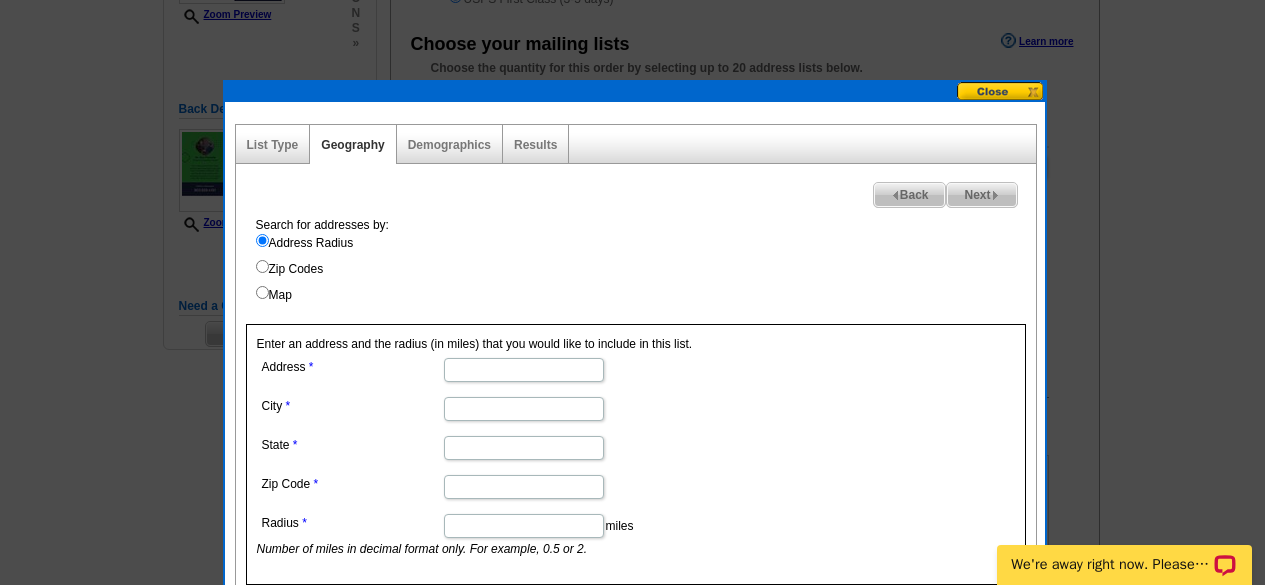 click on "Address" at bounding box center [524, 370] 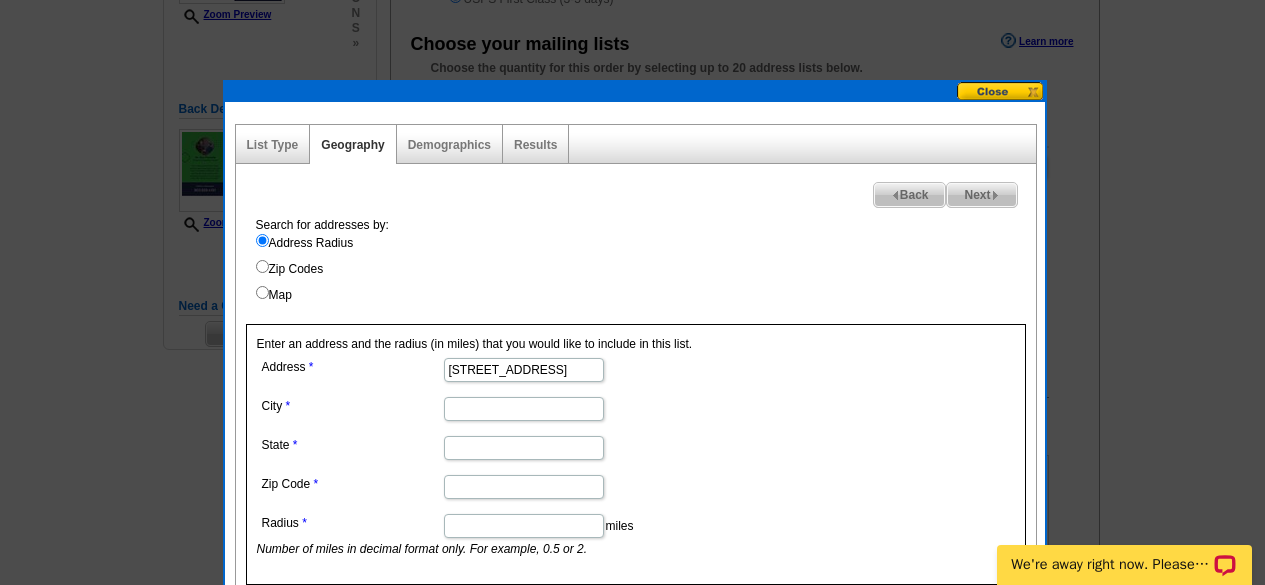 click on "2200 ppine lake drive" at bounding box center (524, 370) 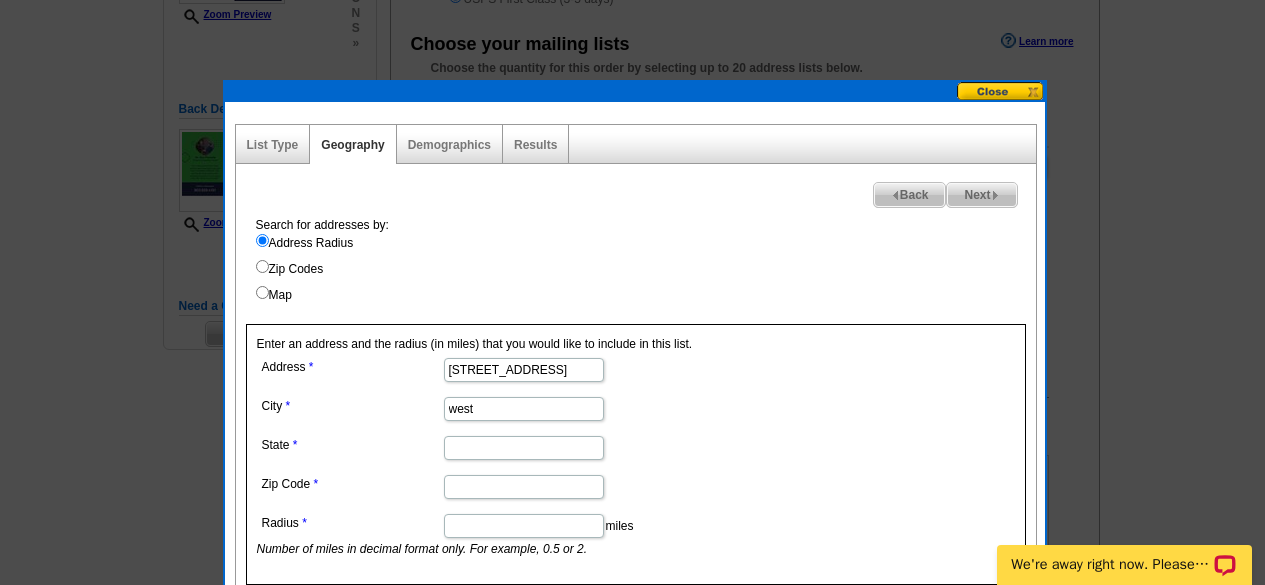 type on "West Columbia" 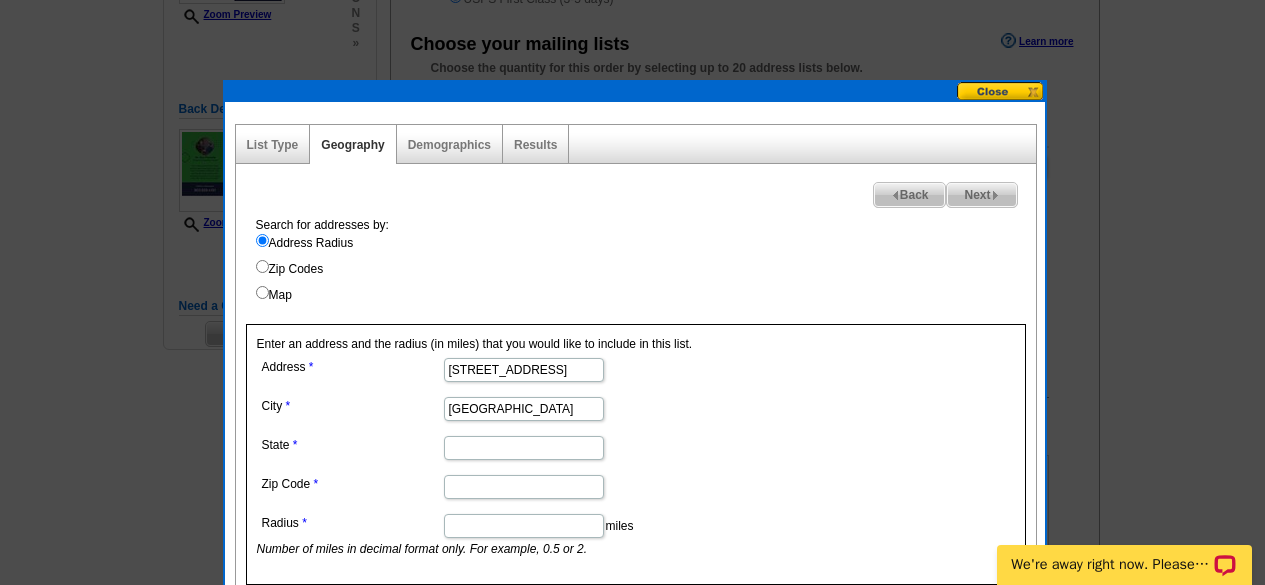 click on "State" at bounding box center [524, 448] 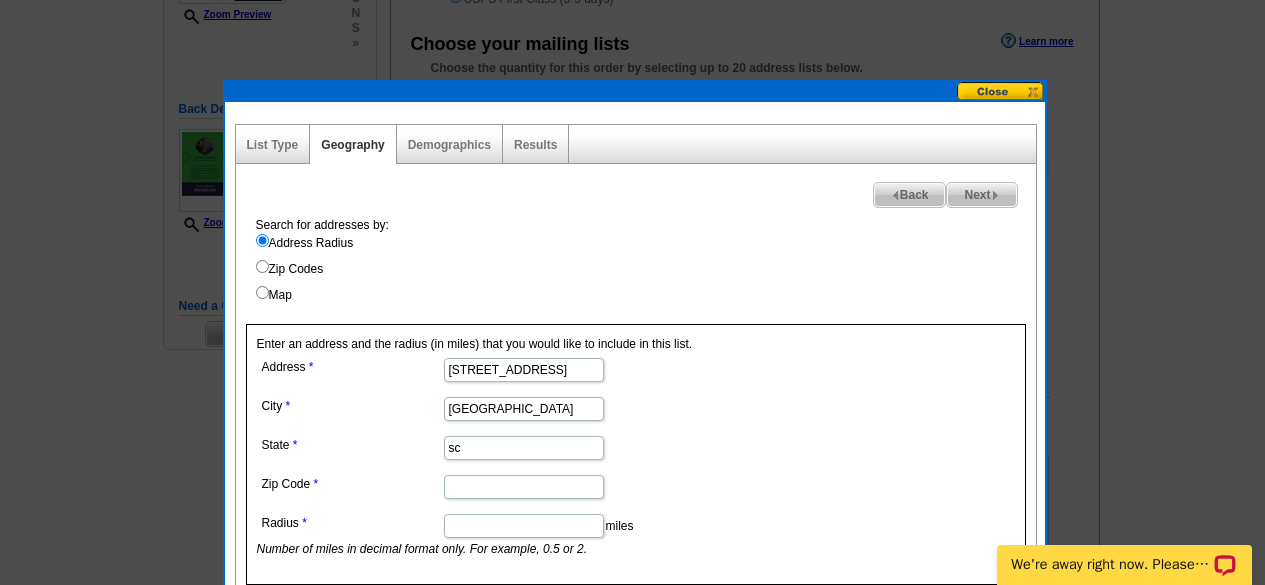 type on "sc" 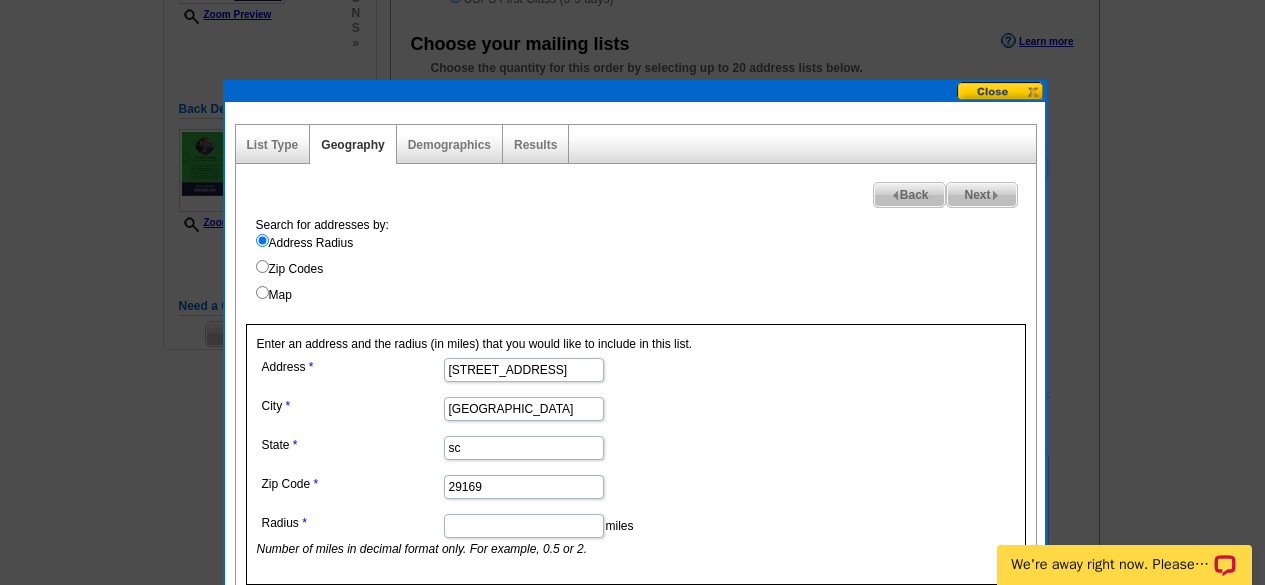 type on "29169" 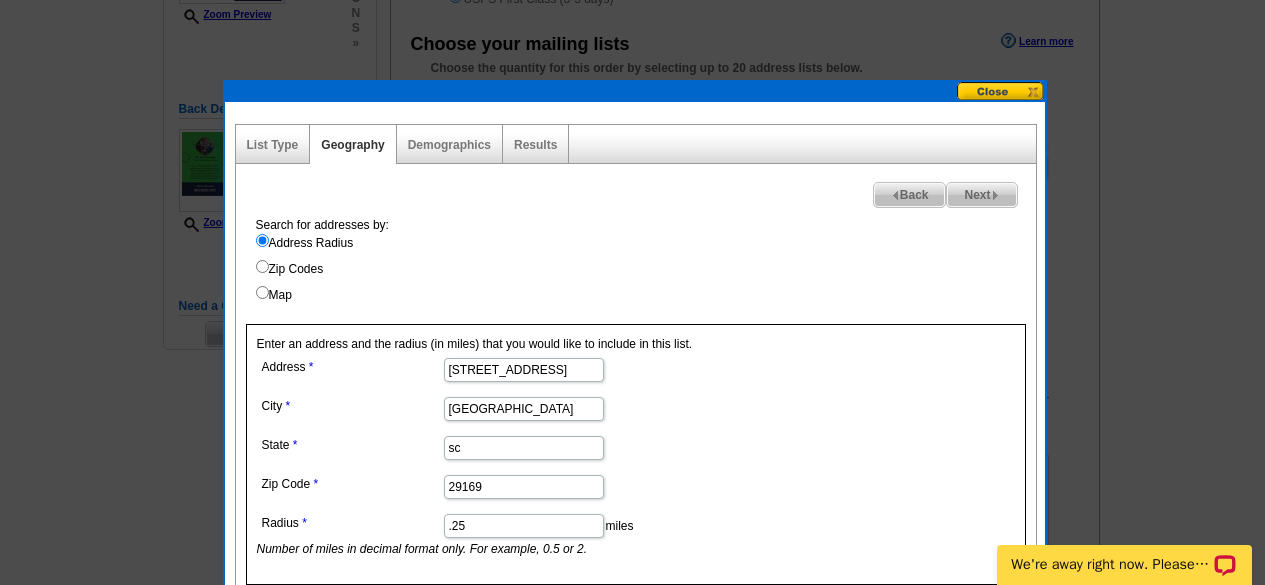 click on "Next" at bounding box center [981, 195] 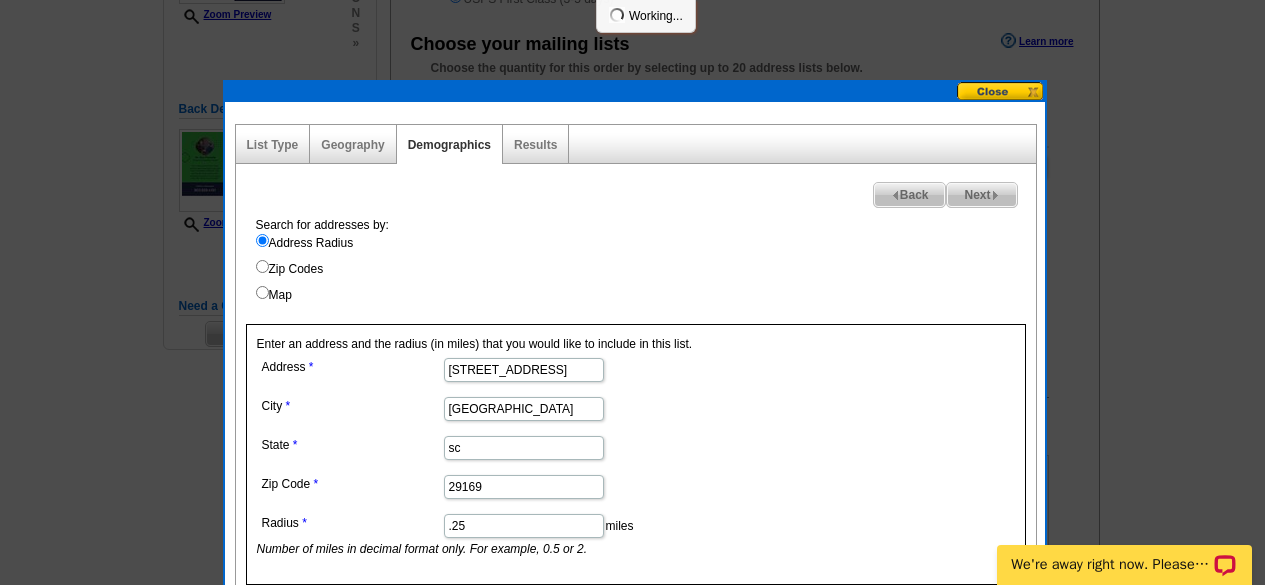 select 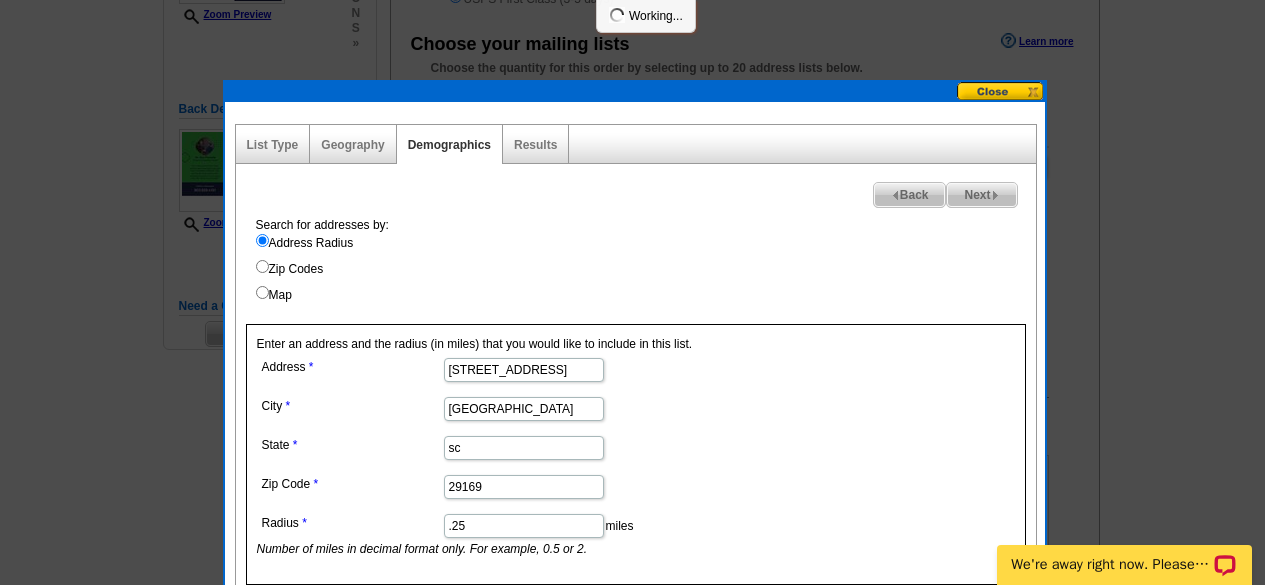 select 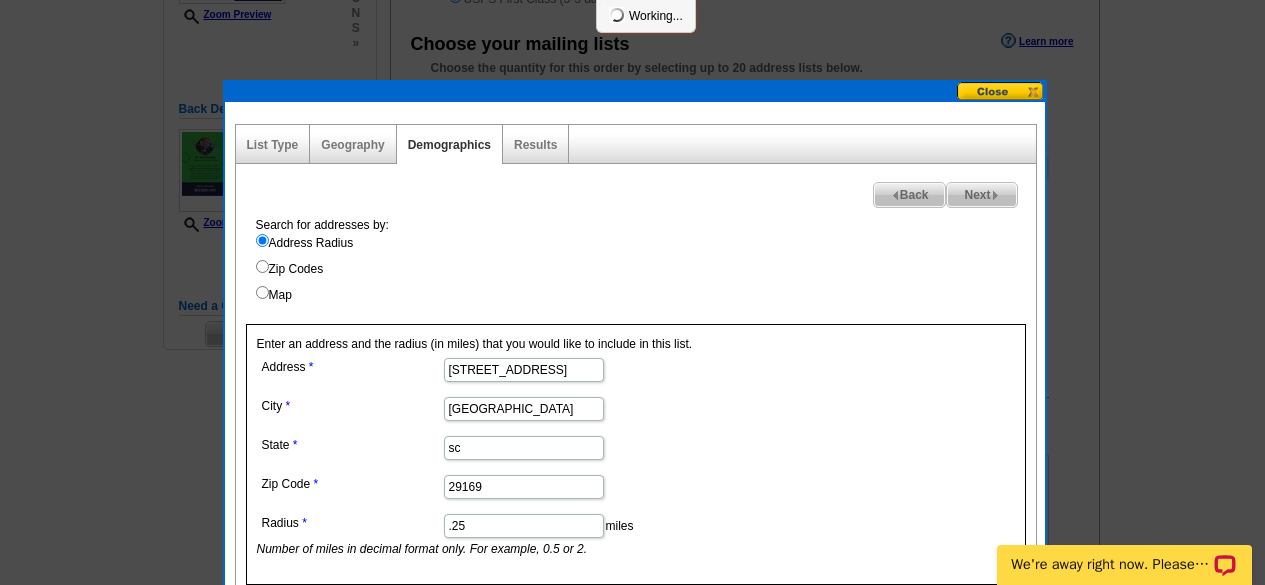 select 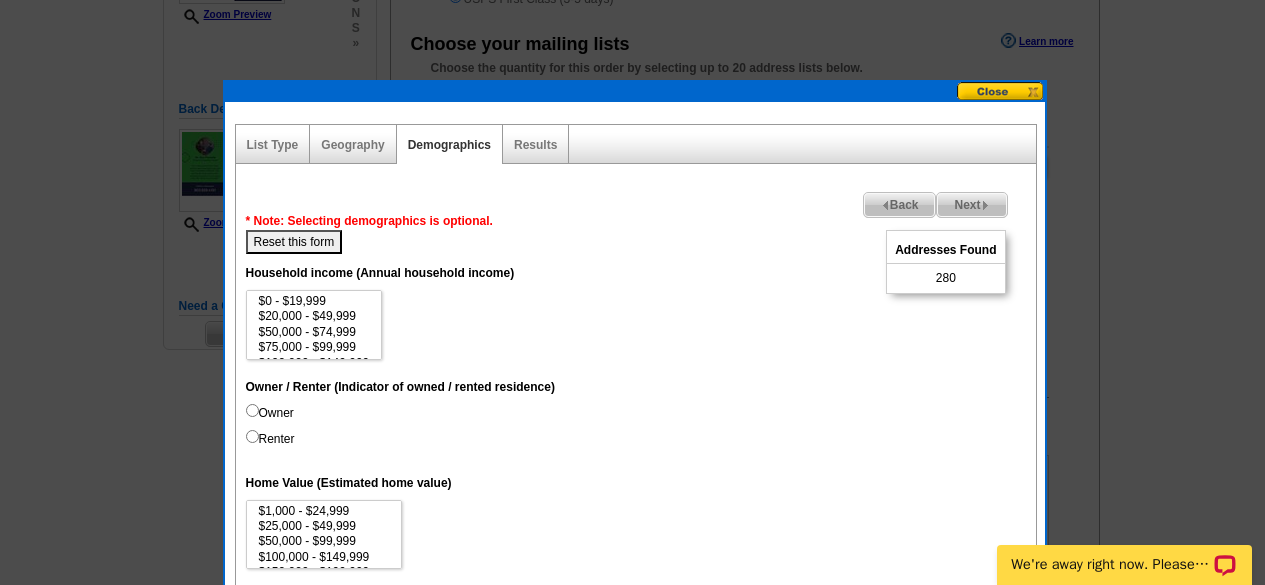 click on "Owner" at bounding box center [252, 410] 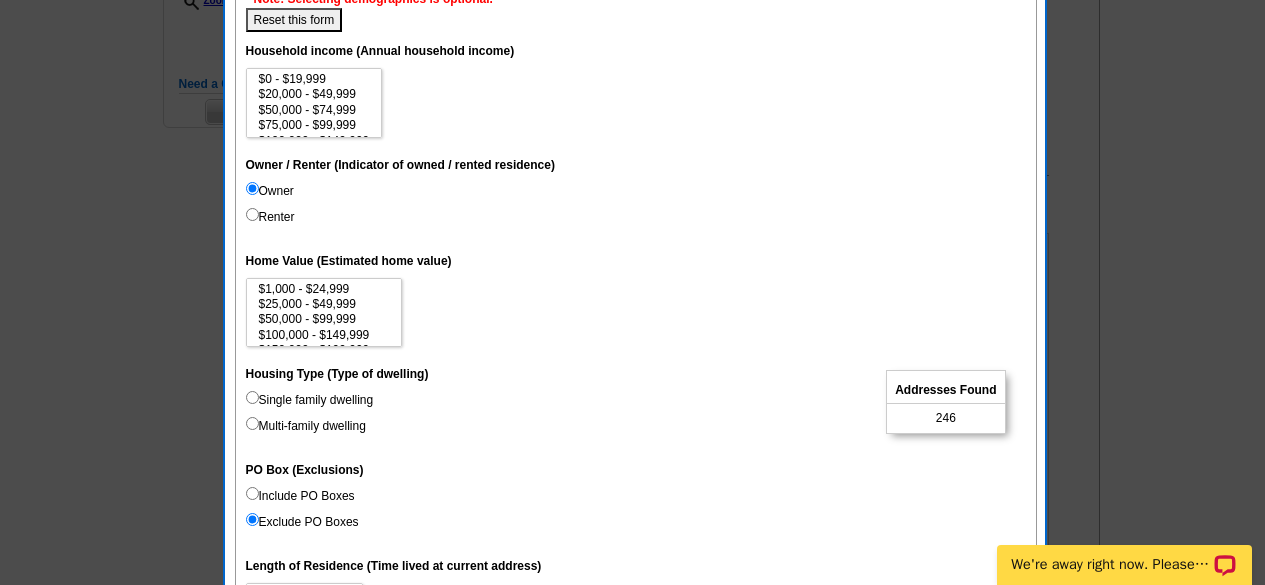scroll, scrollTop: 588, scrollLeft: 0, axis: vertical 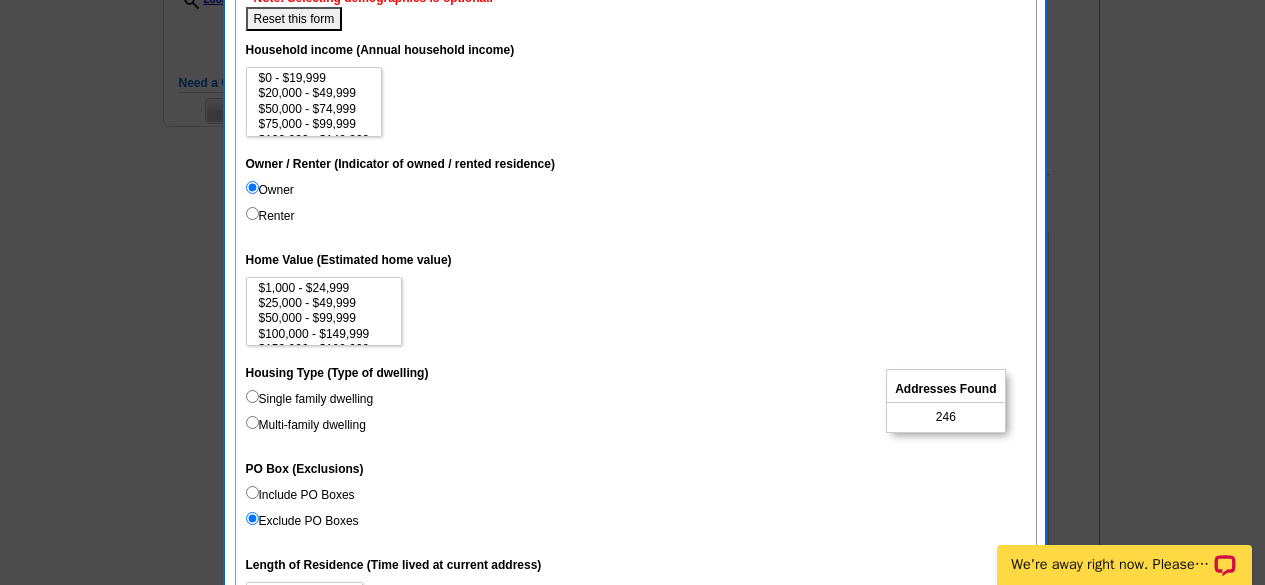 click on "Single family dwelling" at bounding box center [310, 399] 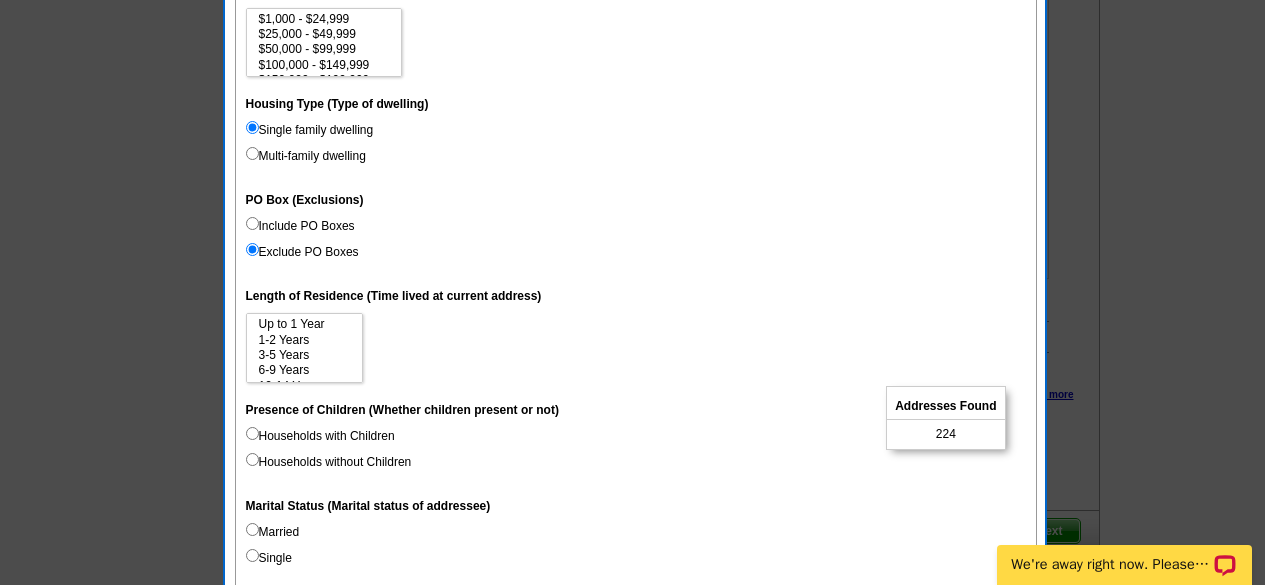 scroll, scrollTop: 879, scrollLeft: 0, axis: vertical 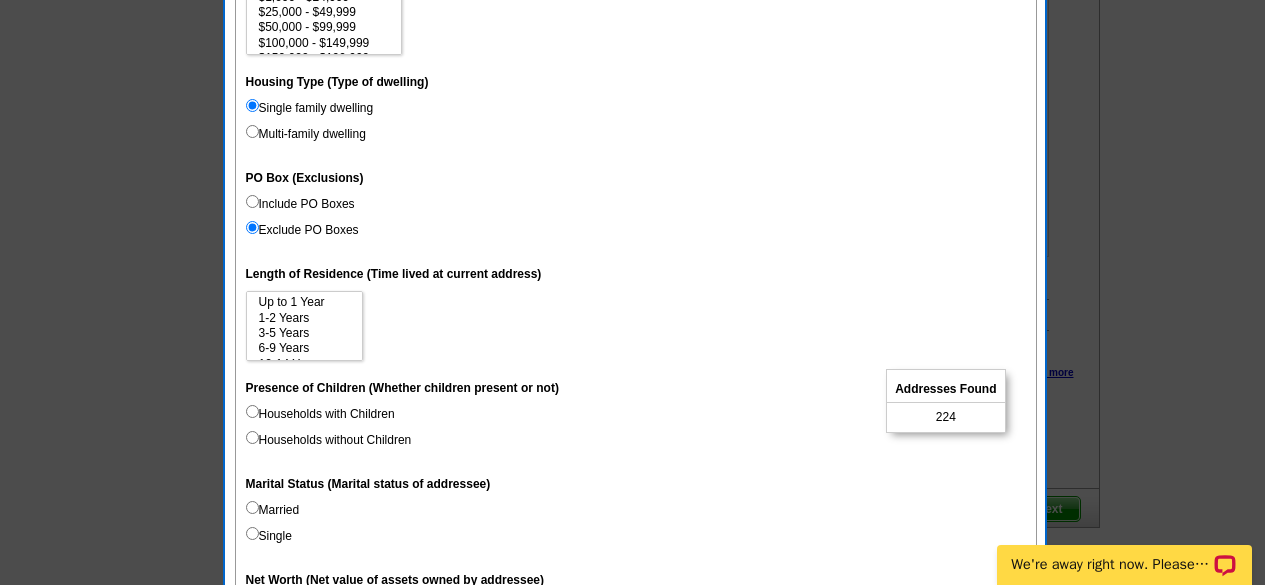 click on "Households without Children" at bounding box center (329, 440) 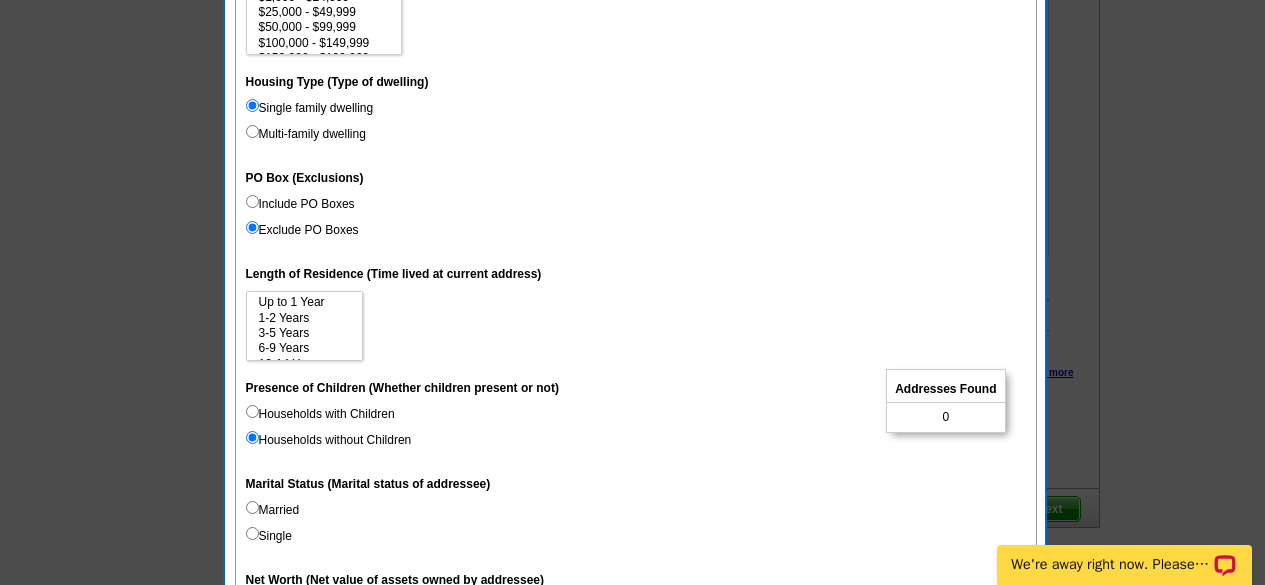 click on "Households with Children" at bounding box center [320, 414] 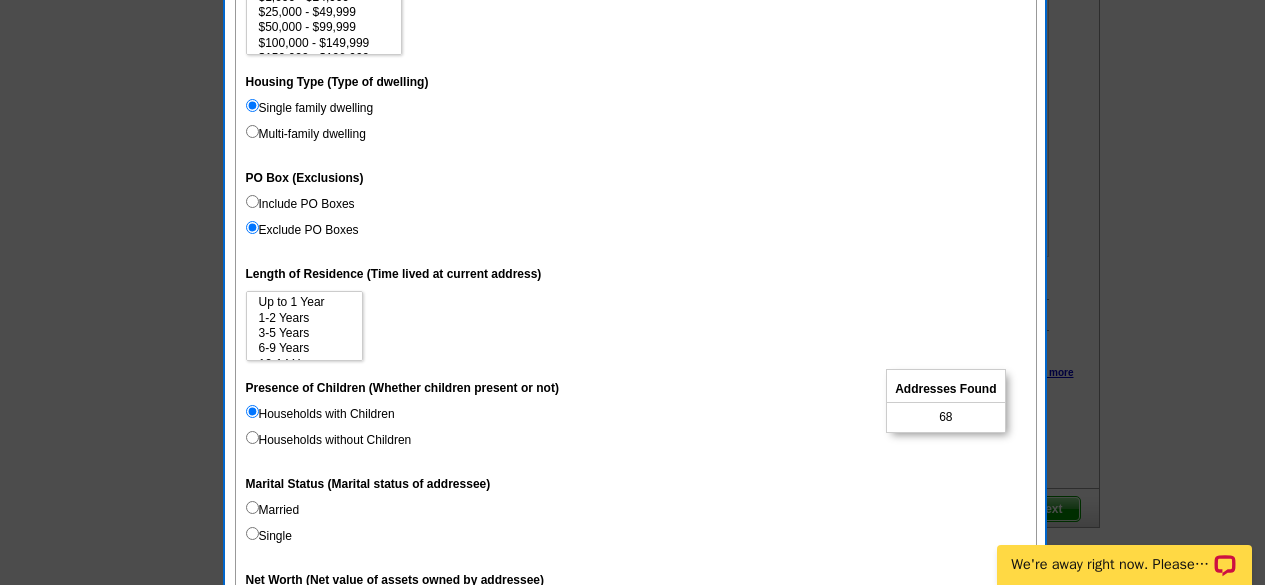 click on "Single" at bounding box center [269, 536] 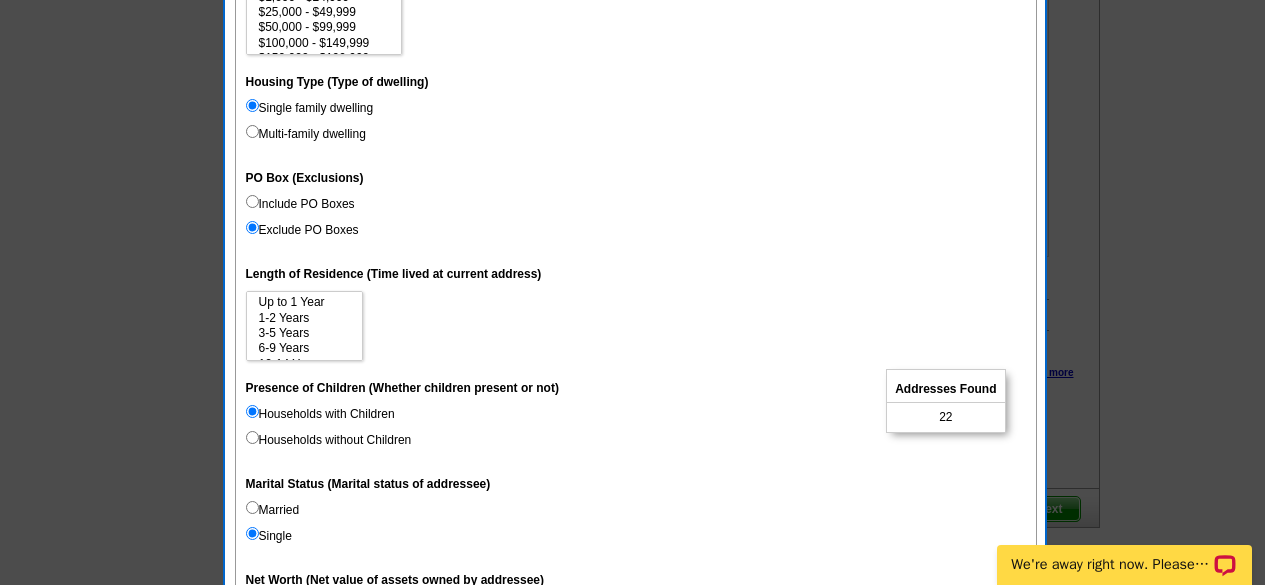 click on "Married" at bounding box center [273, 510] 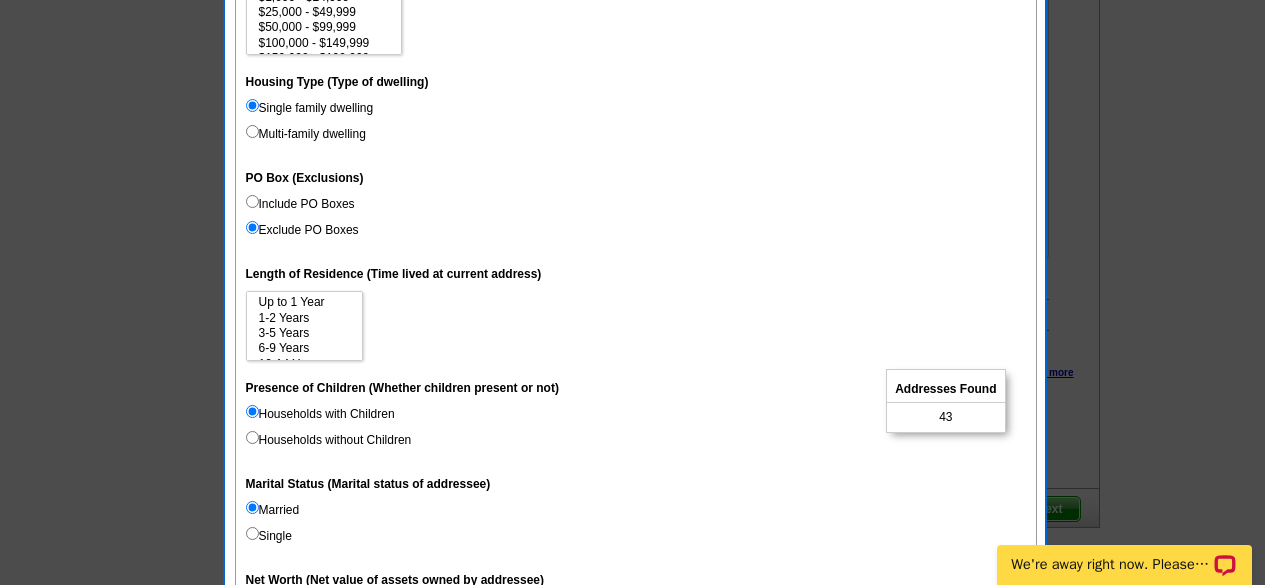 click on "Single" at bounding box center [269, 536] 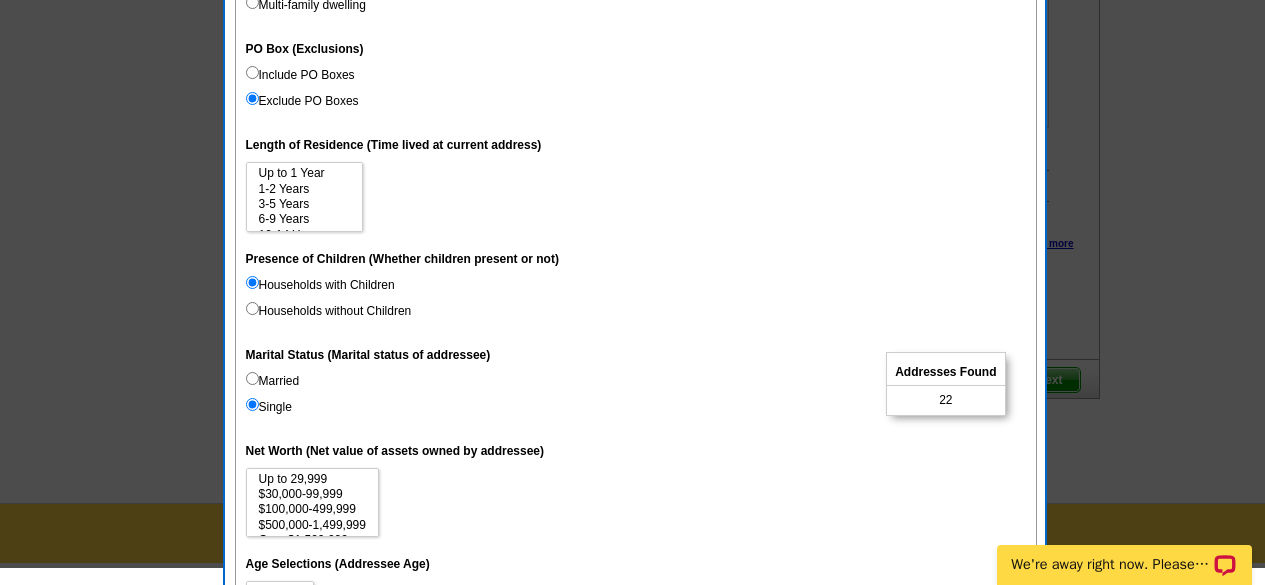 scroll, scrollTop: 1021, scrollLeft: 0, axis: vertical 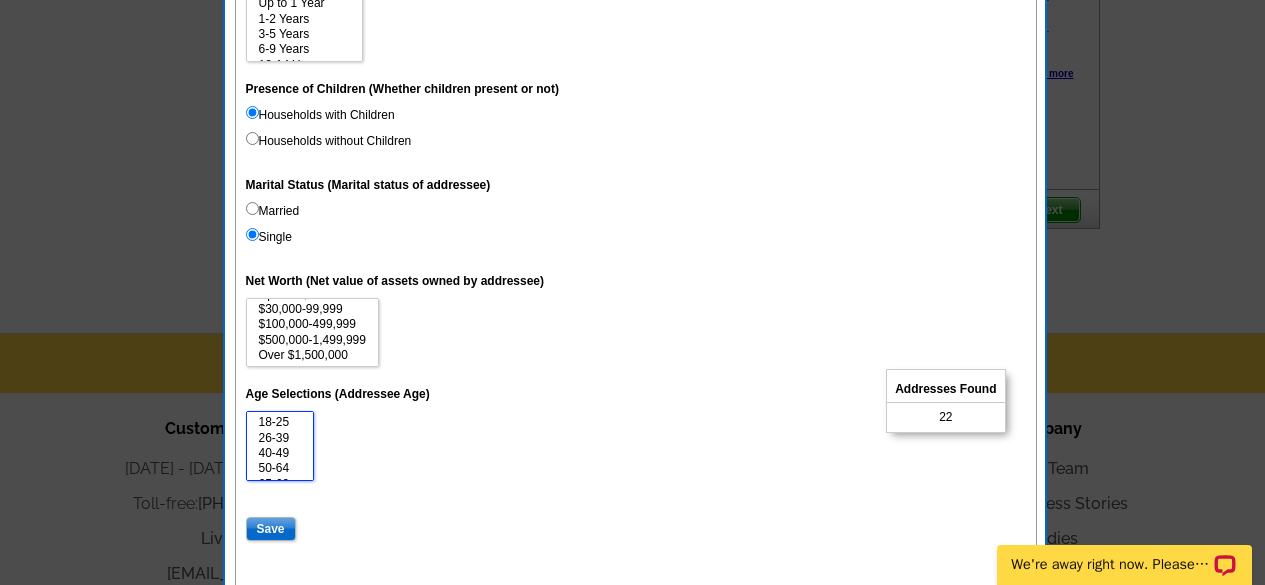select on "40-49" 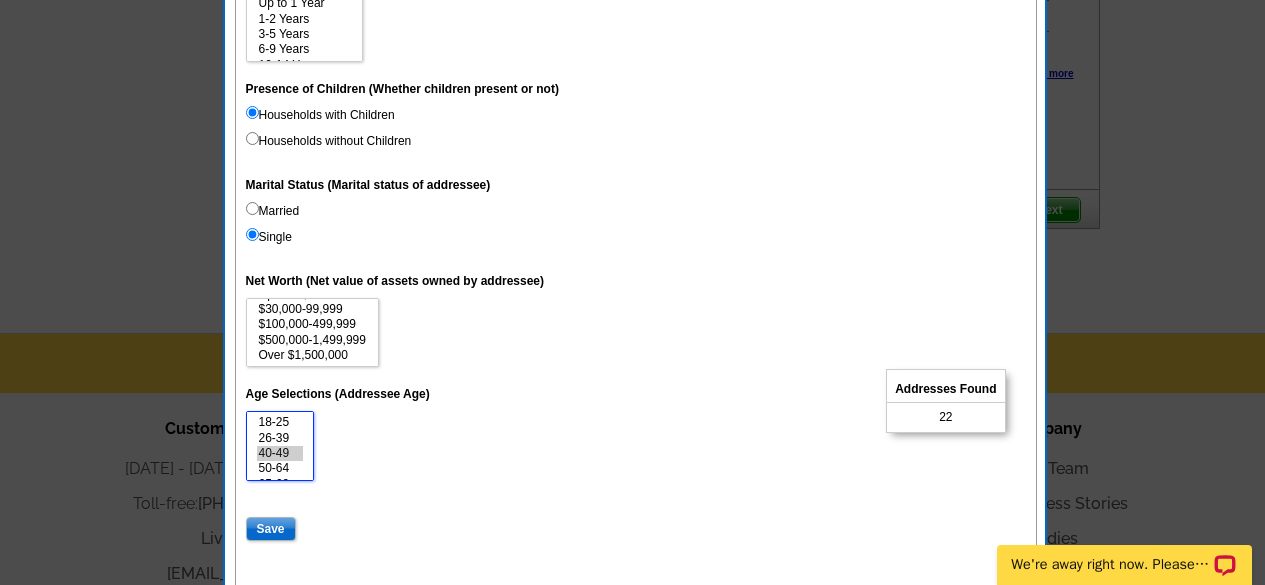 click on "40-49" at bounding box center (280, 453) 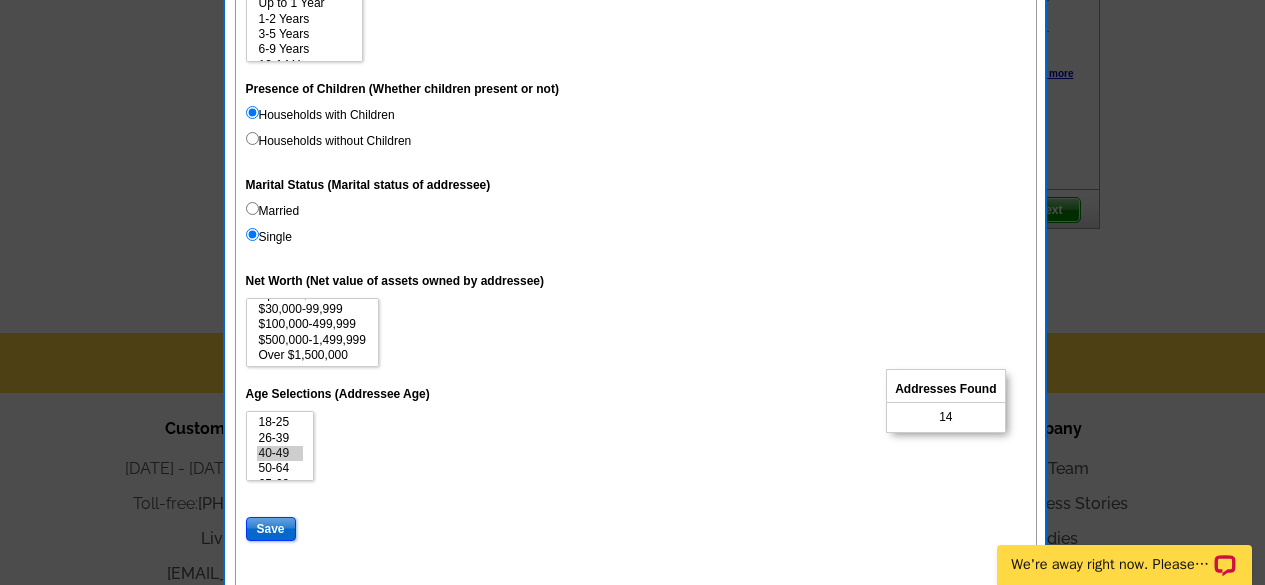 click on "Save" at bounding box center [271, 529] 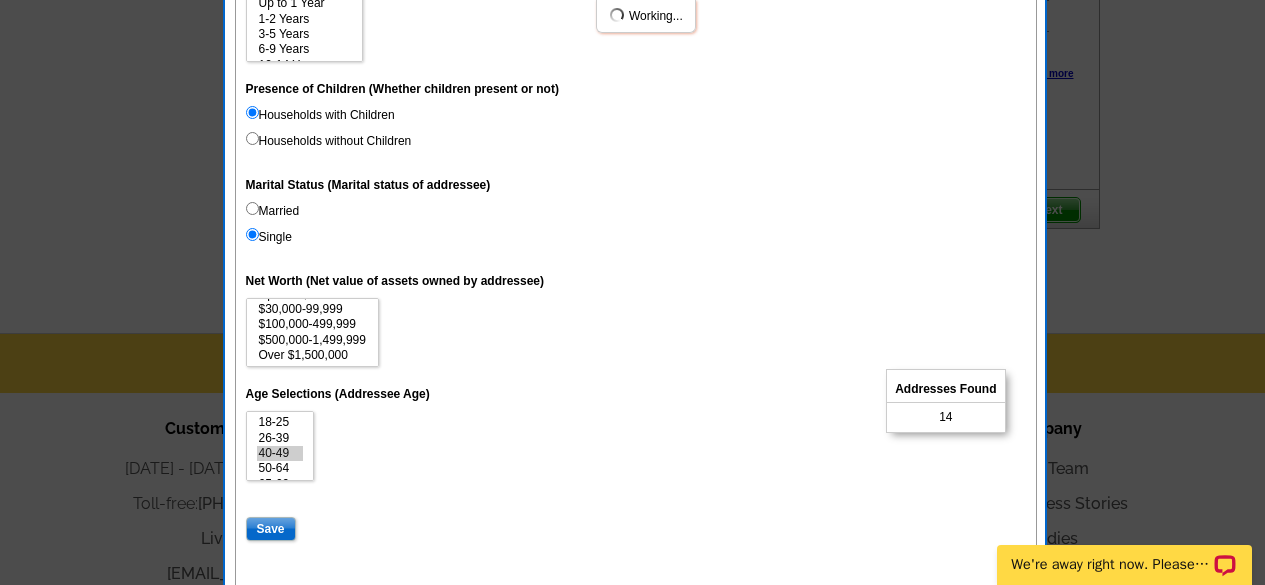 select 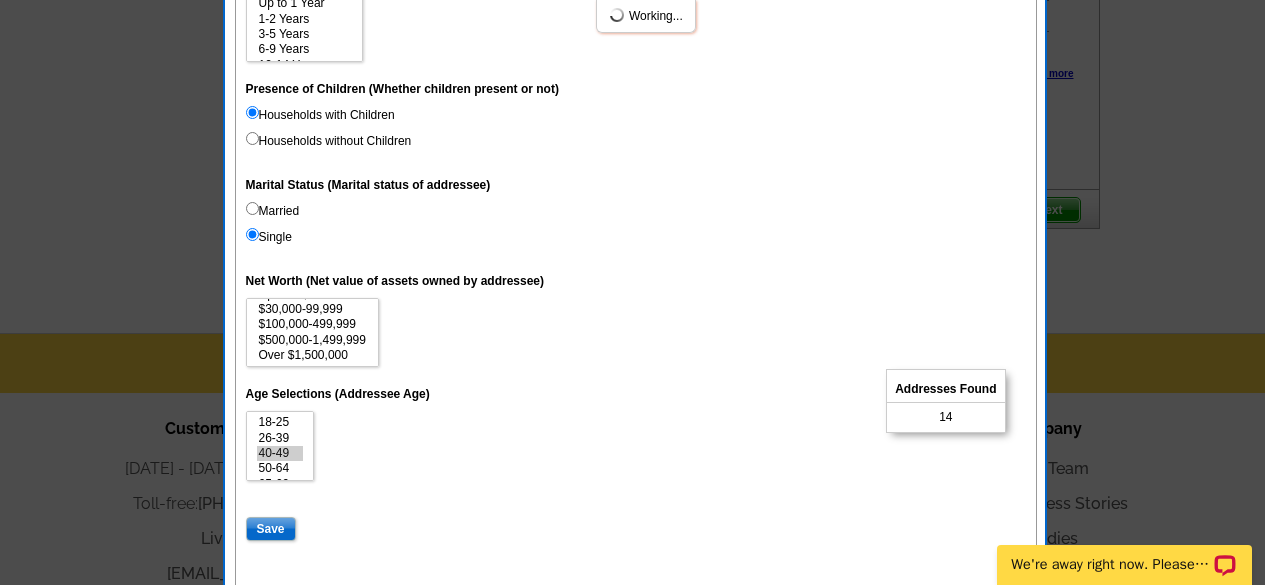 select 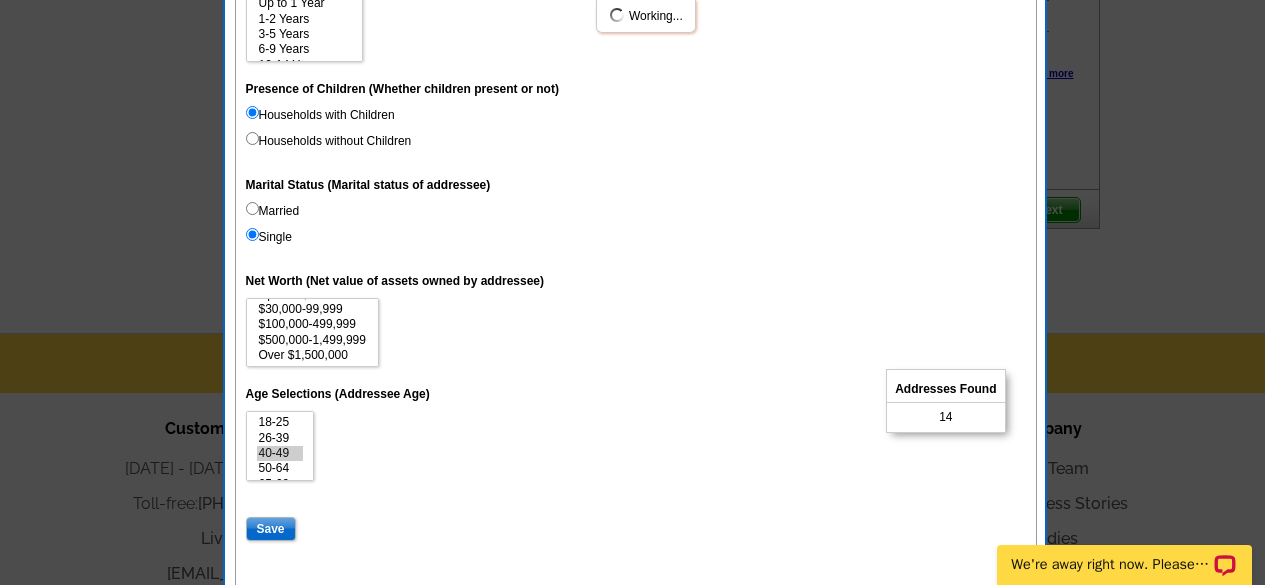 select 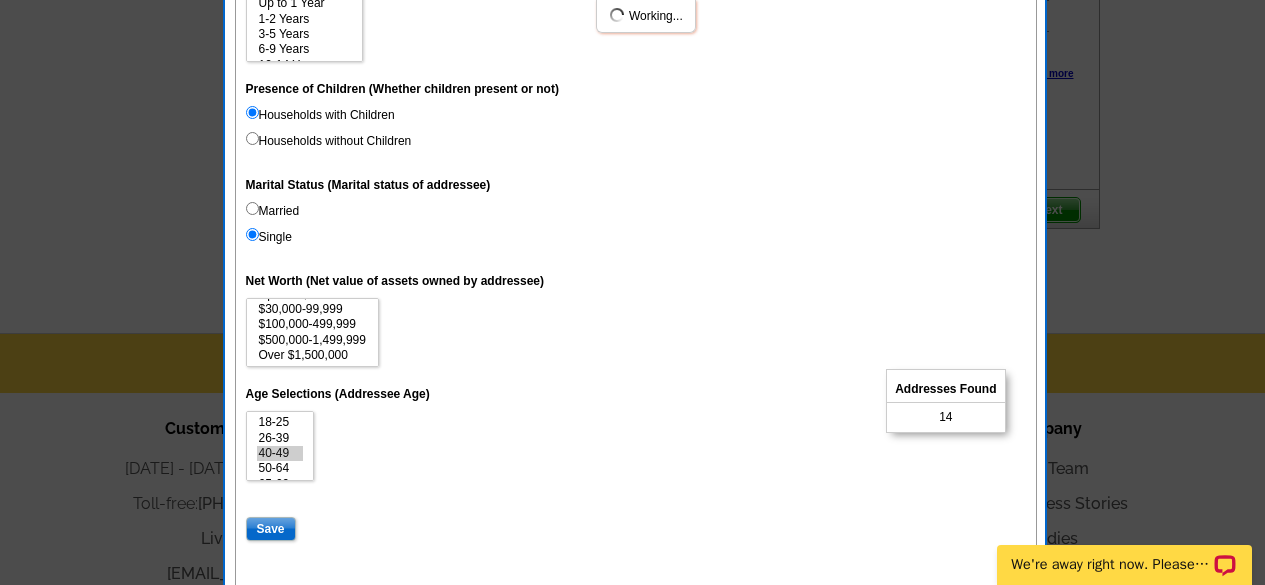 select 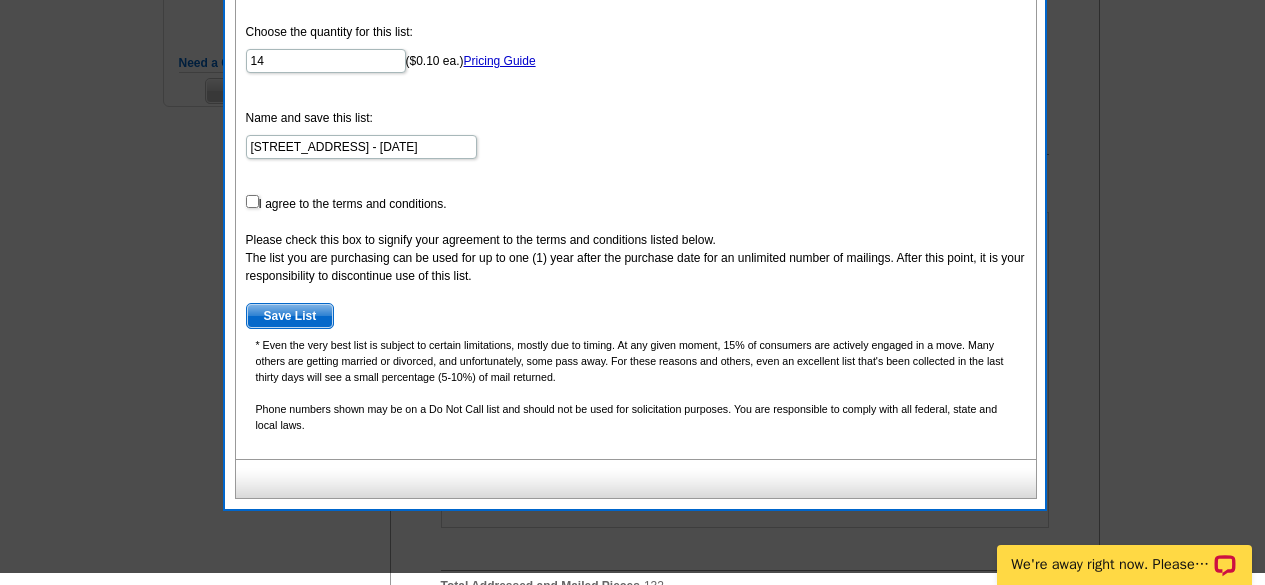 scroll, scrollTop: 589, scrollLeft: 0, axis: vertical 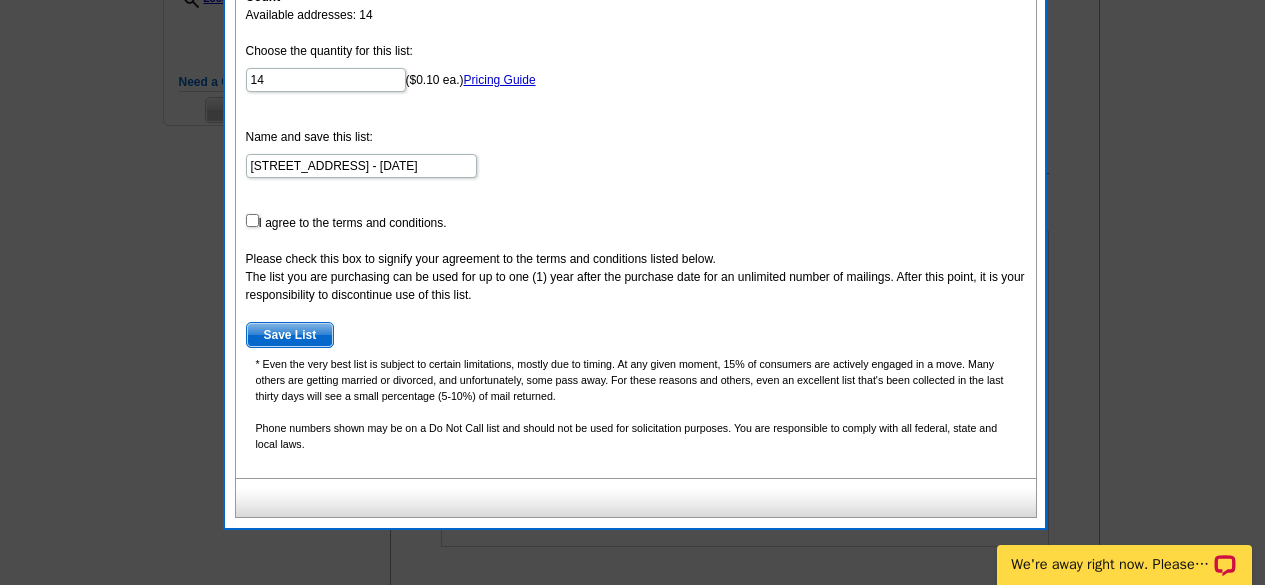 click on "Choose the quantity for this list:
14  ($0.10 ea.)  Pricing Guide
Name and save this list:
2200 pine lake drive - Jul 29
I agree to the terms and conditions.
Please check this box to signify your agreement to the terms and conditions listed below. The list you are purchasing can be used for up to one (1) year after the purchase date for an unlimited number of mailings.  After this point, it is your responsibility to discontinue use of this list.
Save List" at bounding box center (636, 195) 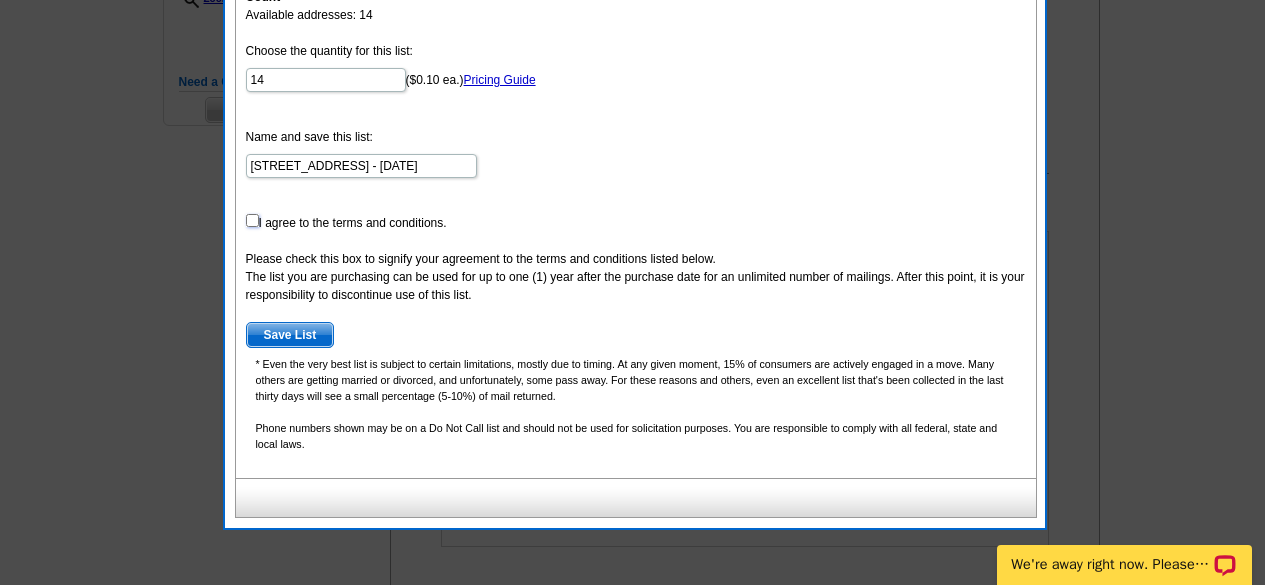 click at bounding box center (252, 220) 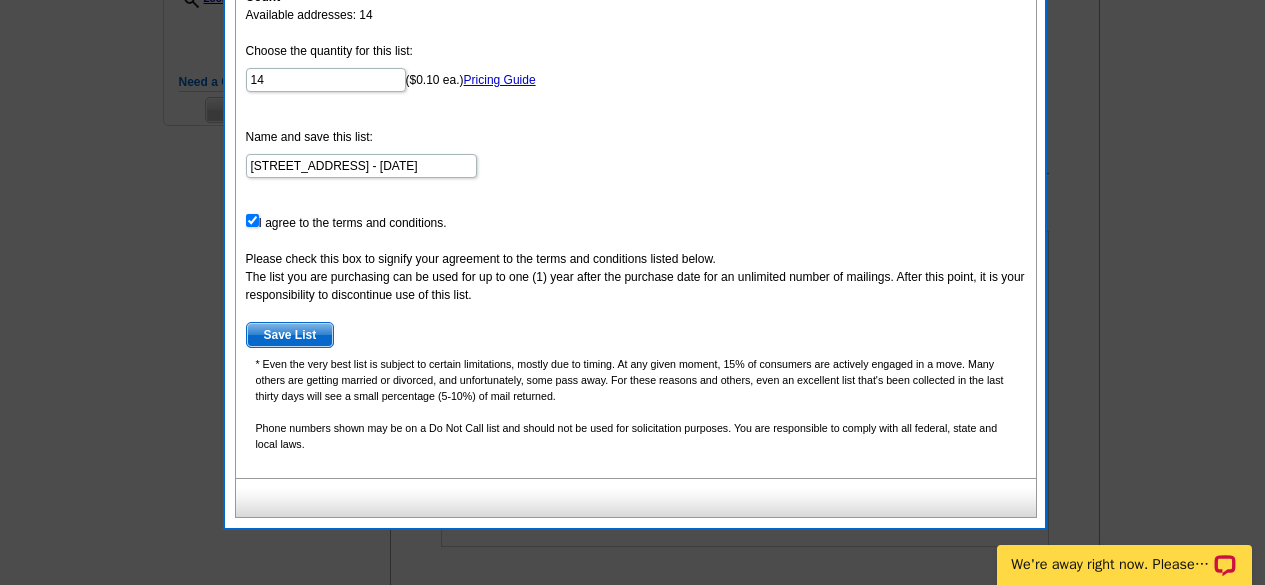 click on "Save List" at bounding box center [290, 335] 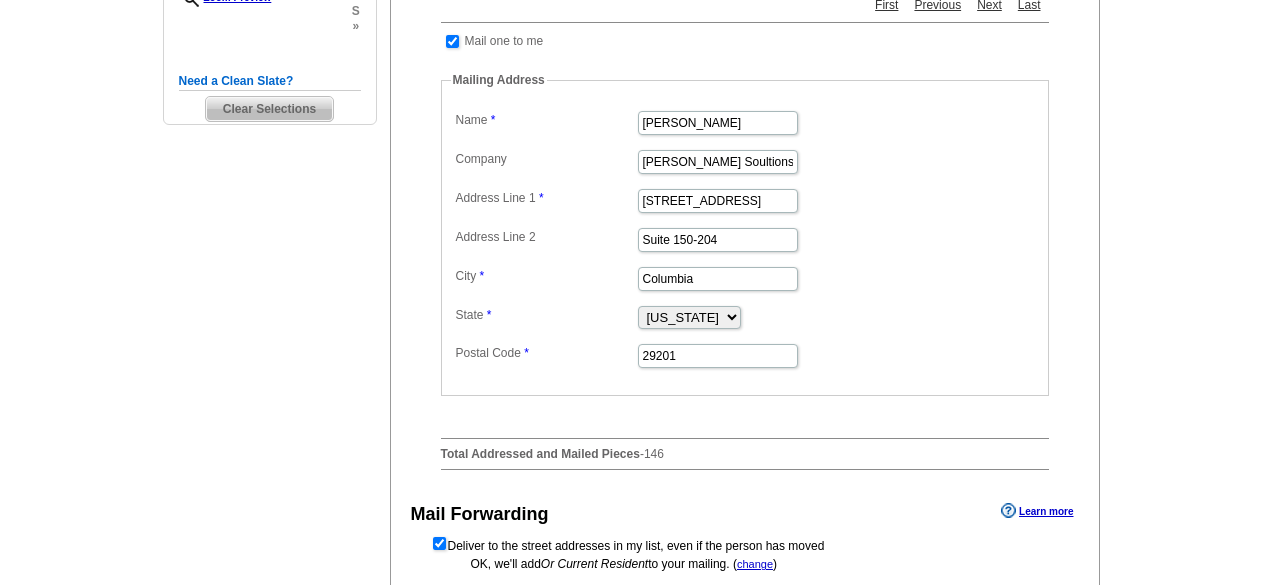 scroll, scrollTop: 589, scrollLeft: 0, axis: vertical 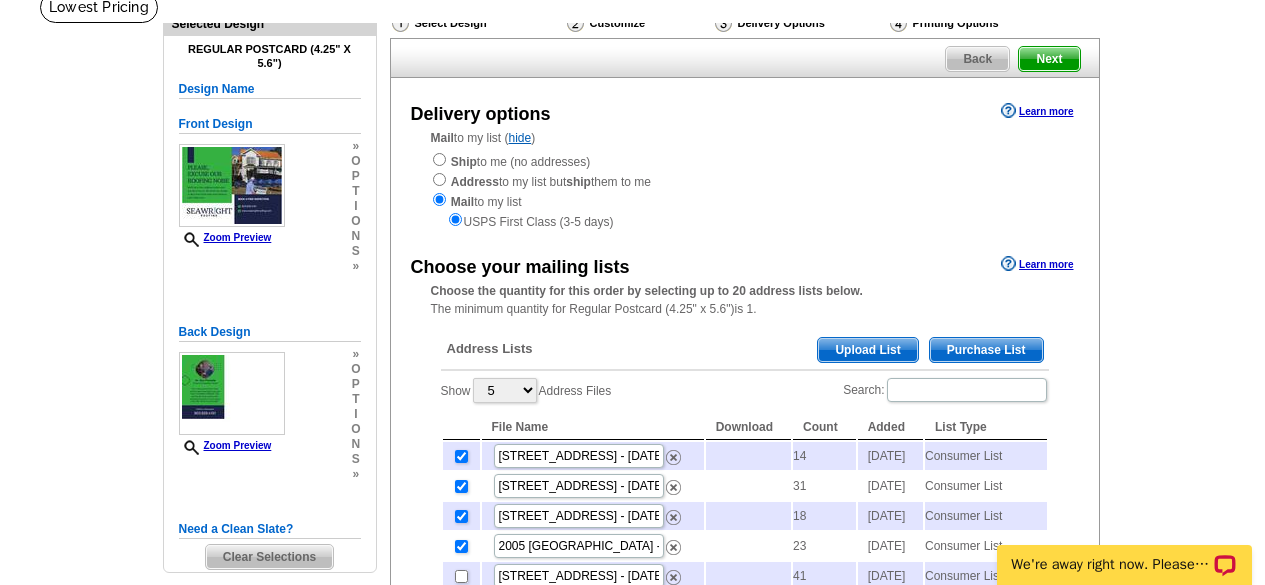 click on "Purchase List" at bounding box center (986, 350) 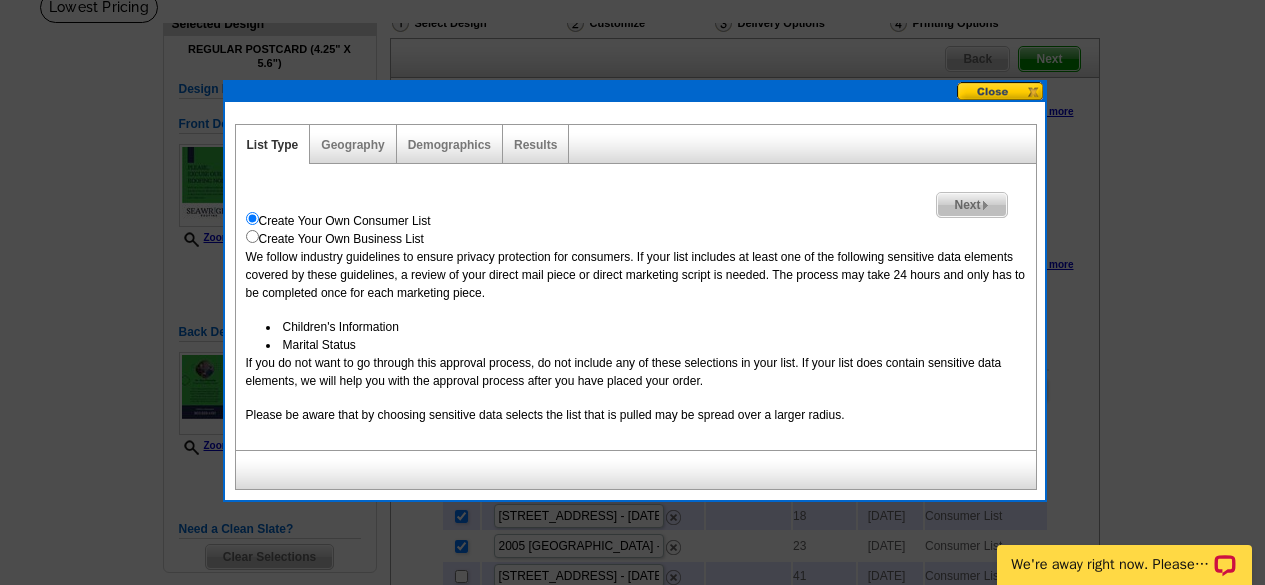 click on "Next" at bounding box center (971, 205) 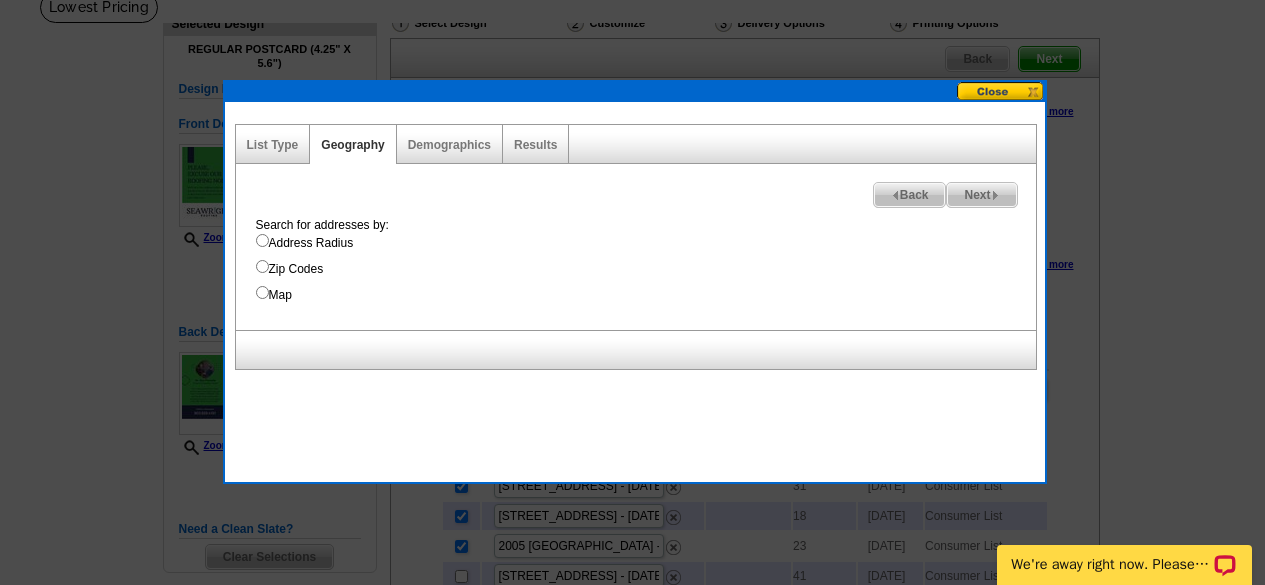 click on "Address Radius" at bounding box center (646, 243) 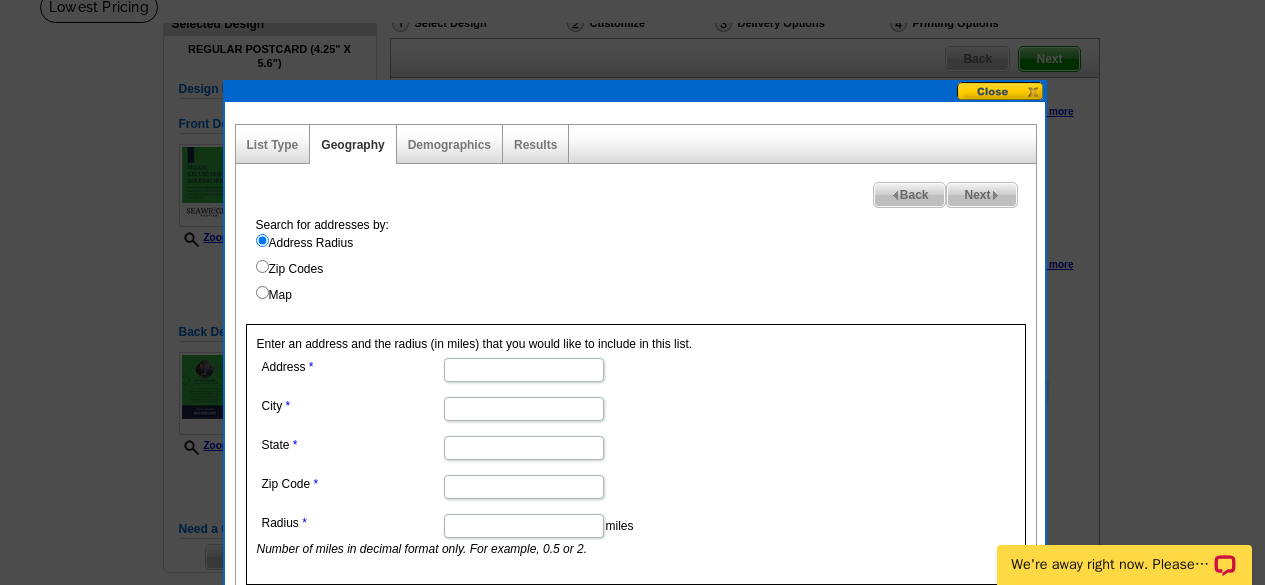 click on "Address" at bounding box center [524, 370] 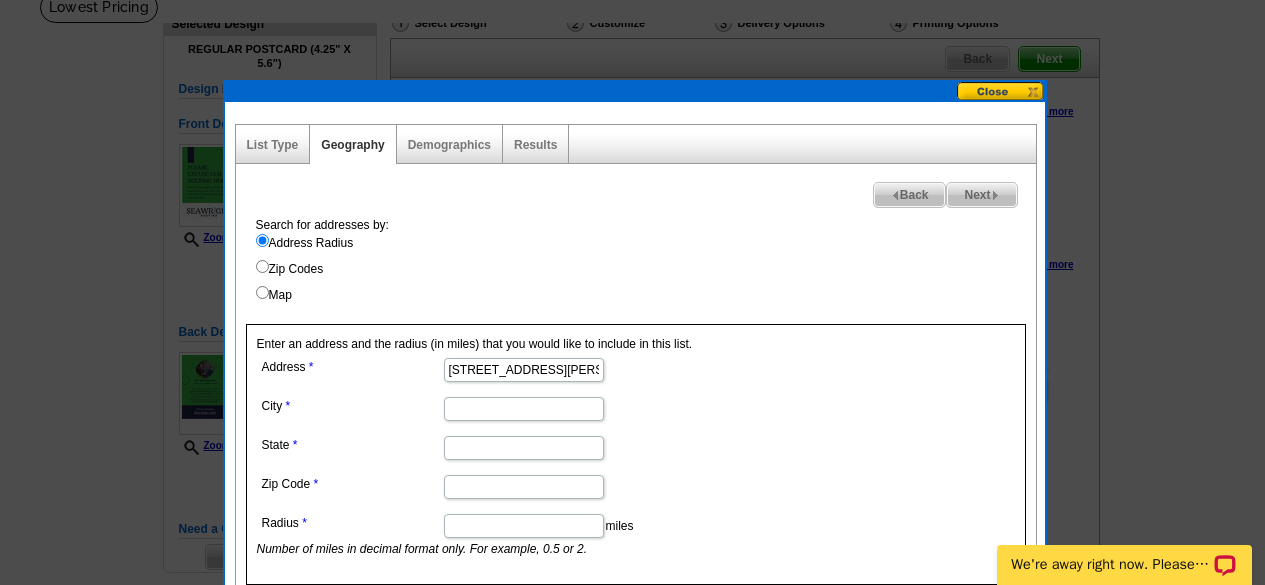 type on "[STREET_ADDRESS][PERSON_NAME]" 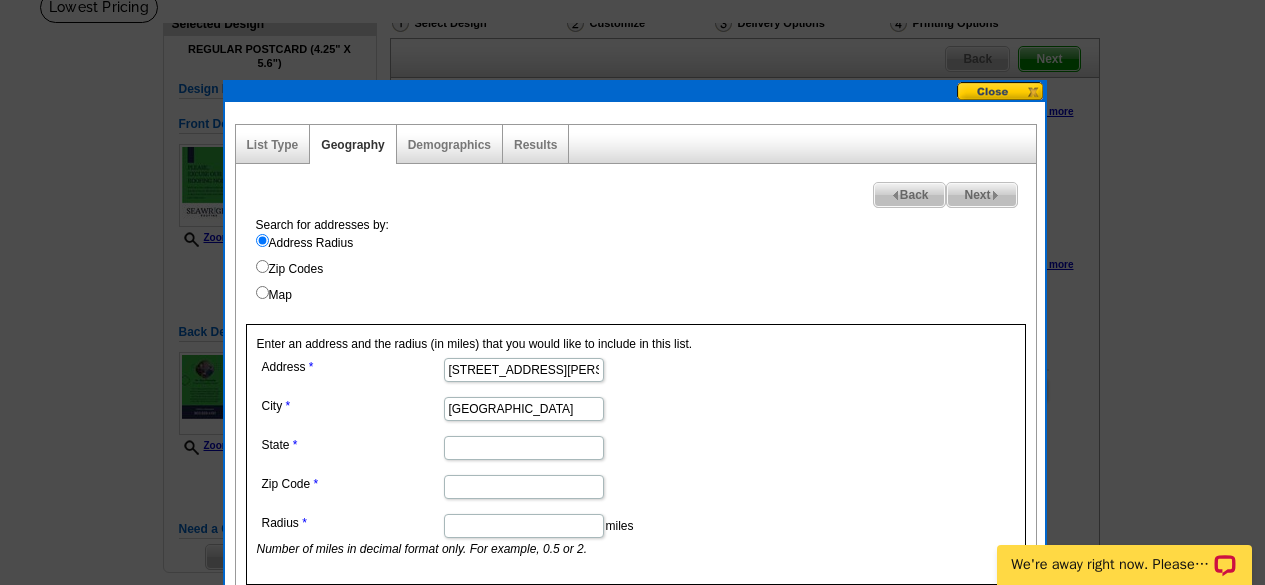 type on "[GEOGRAPHIC_DATA]" 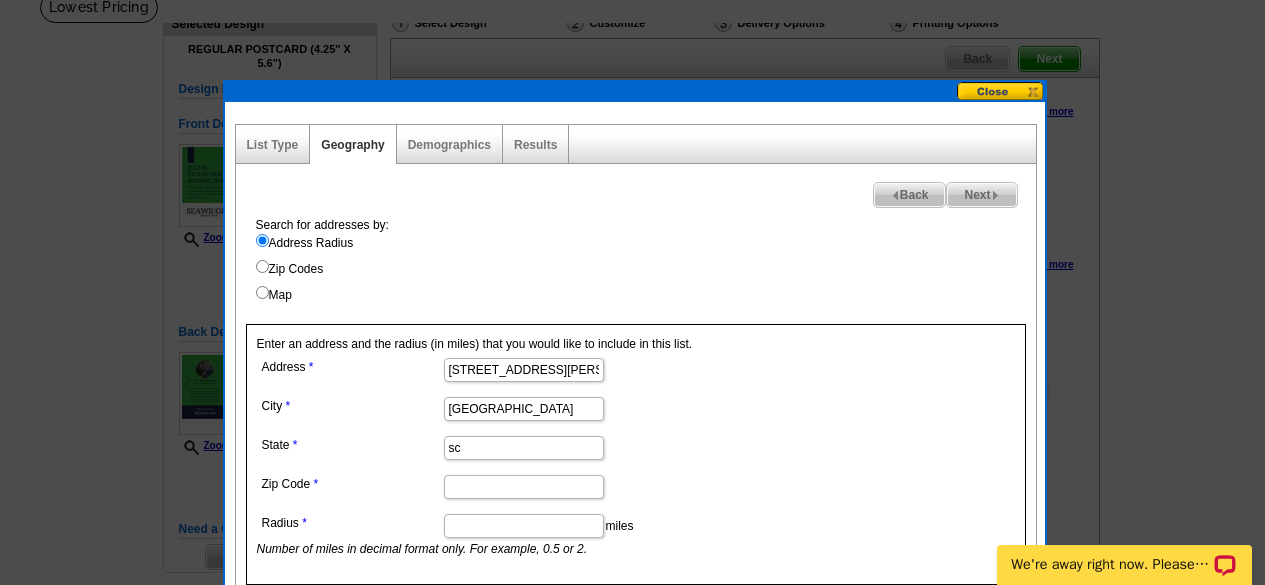 type on "sc" 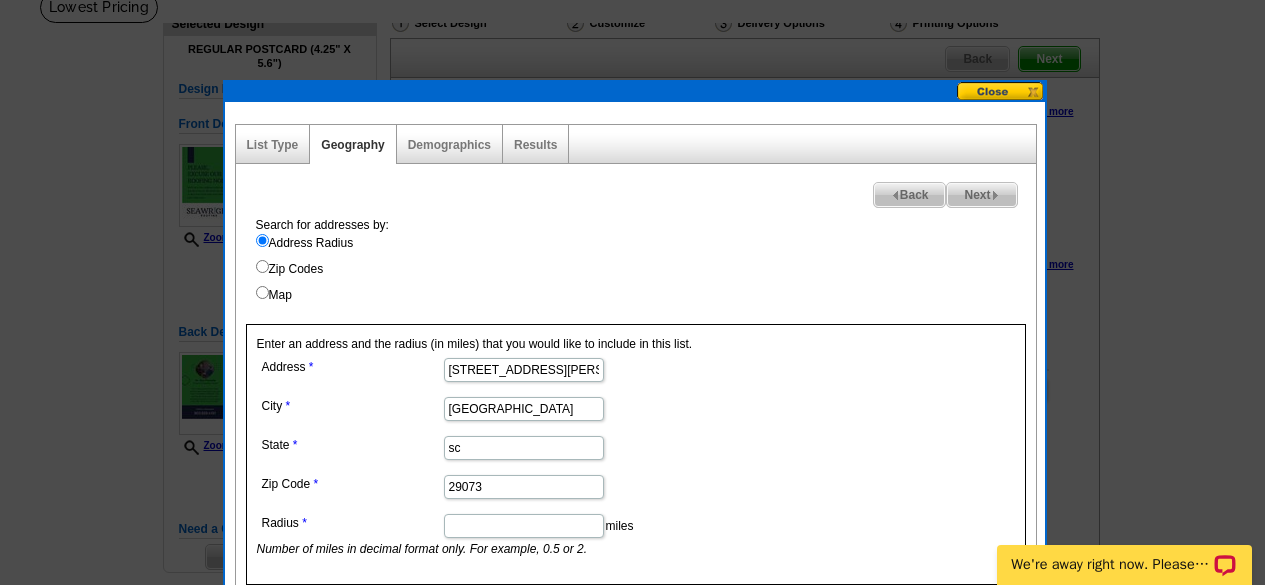 type on "29073" 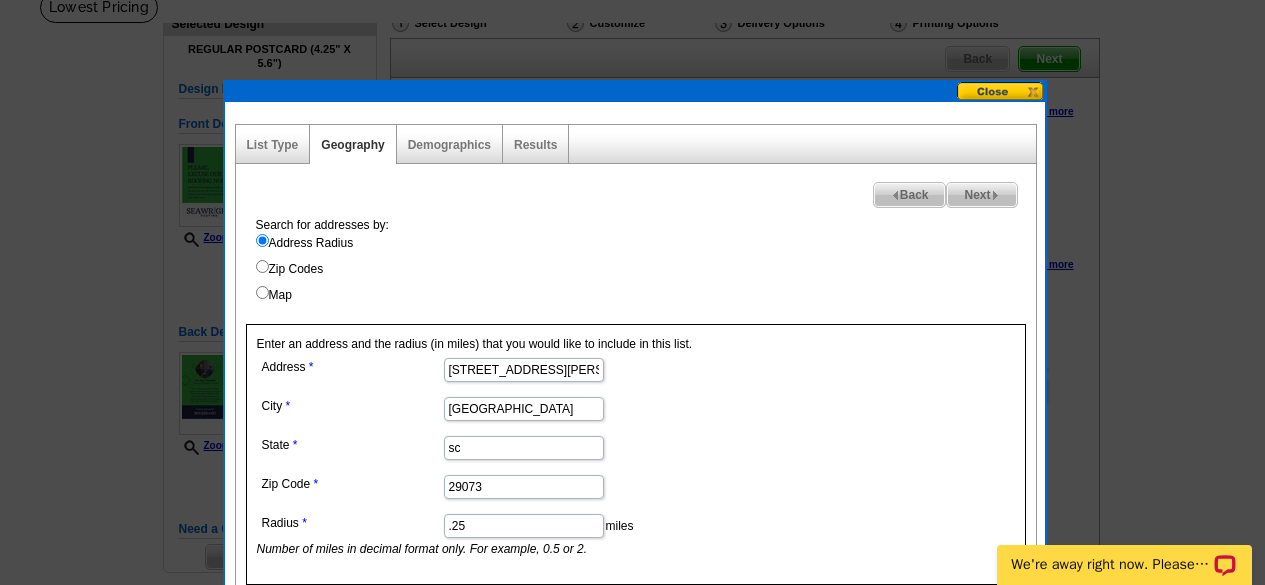 click on "Next" at bounding box center (981, 195) 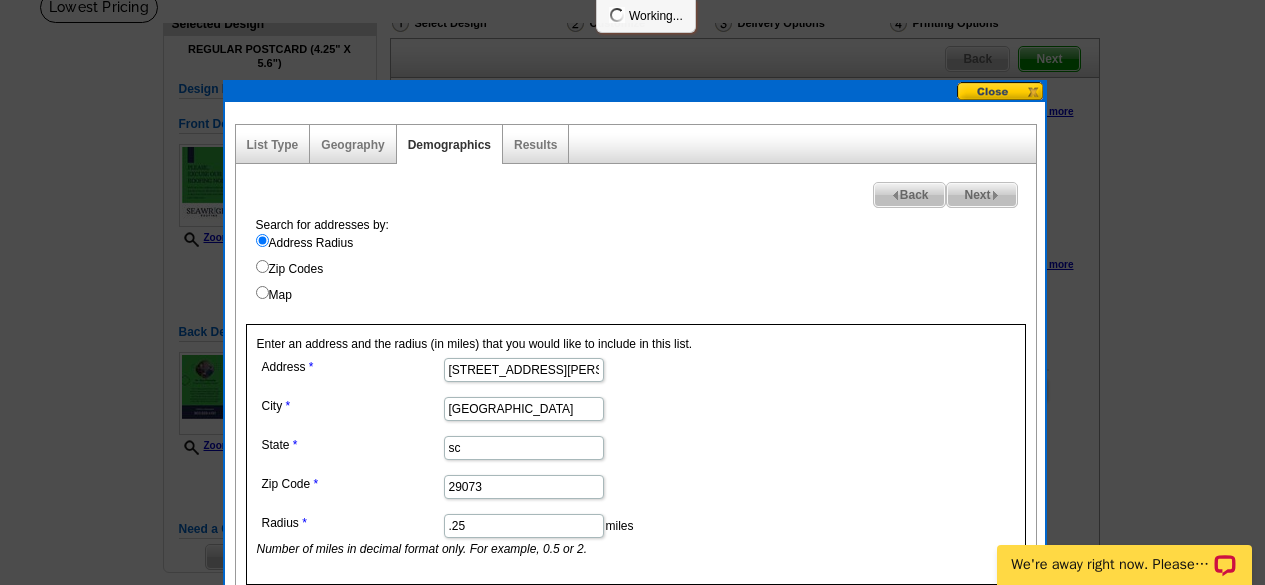 select 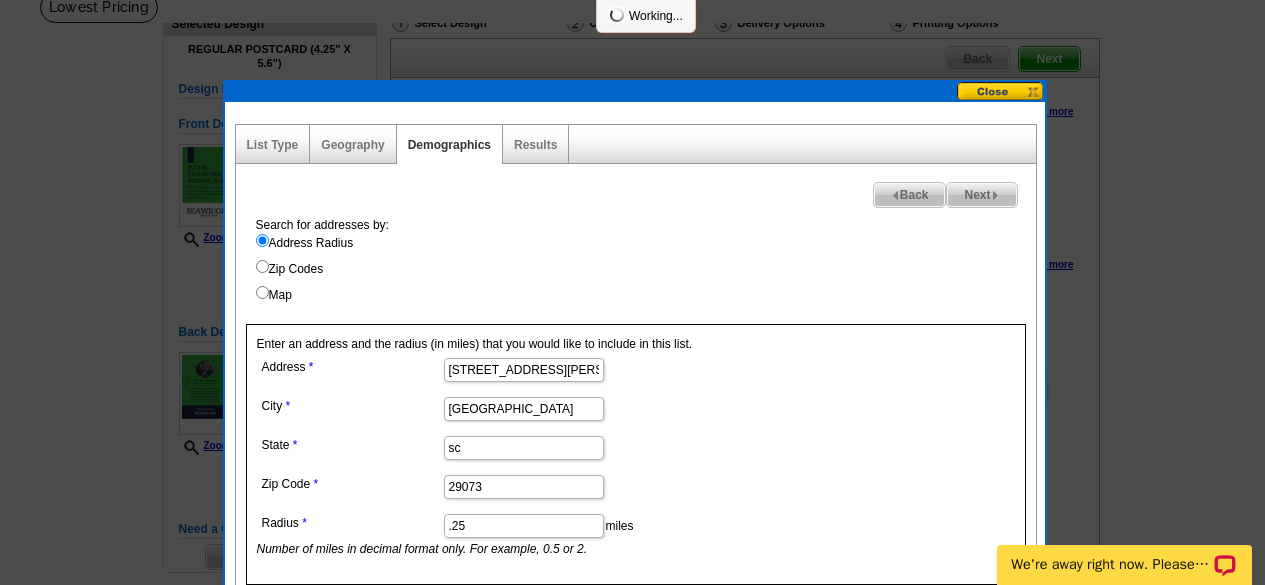 select 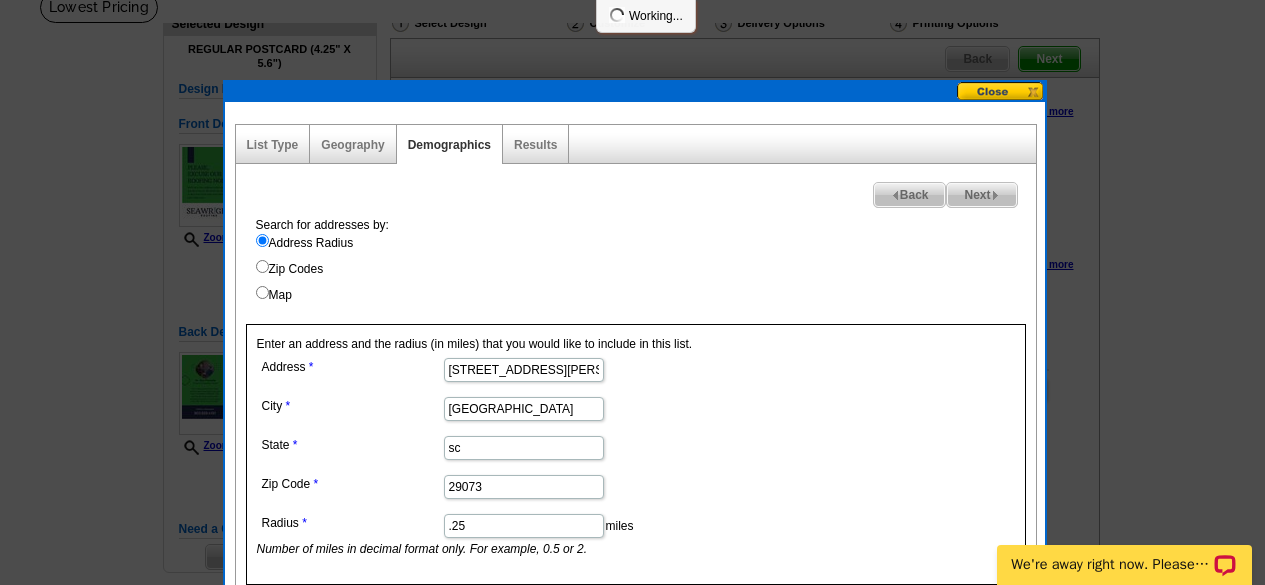 select 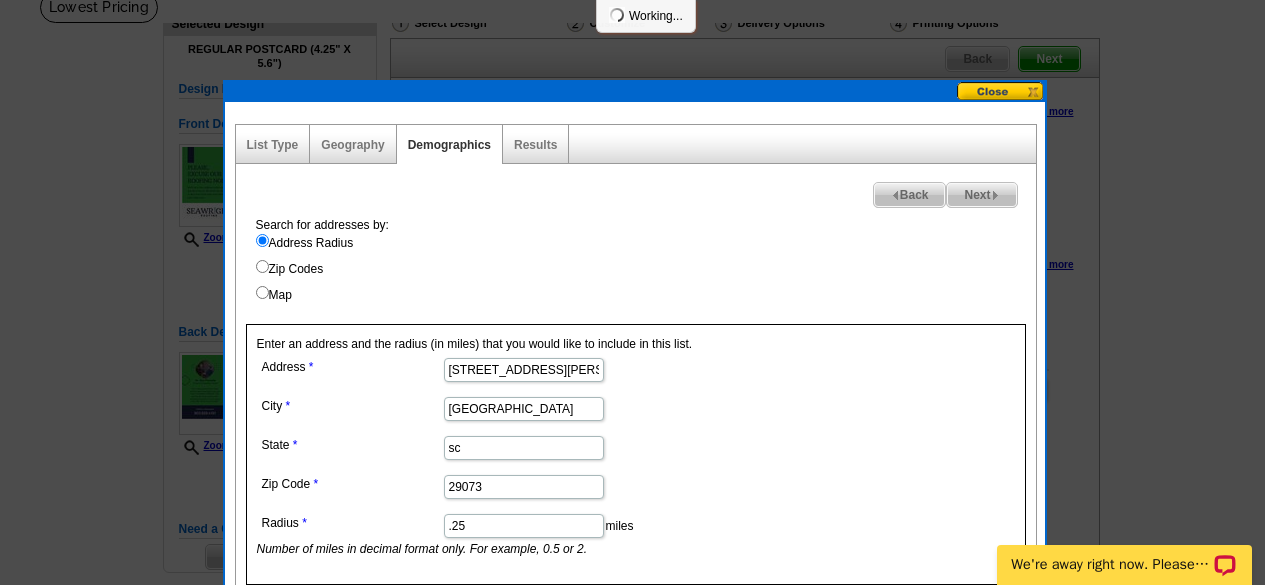 select 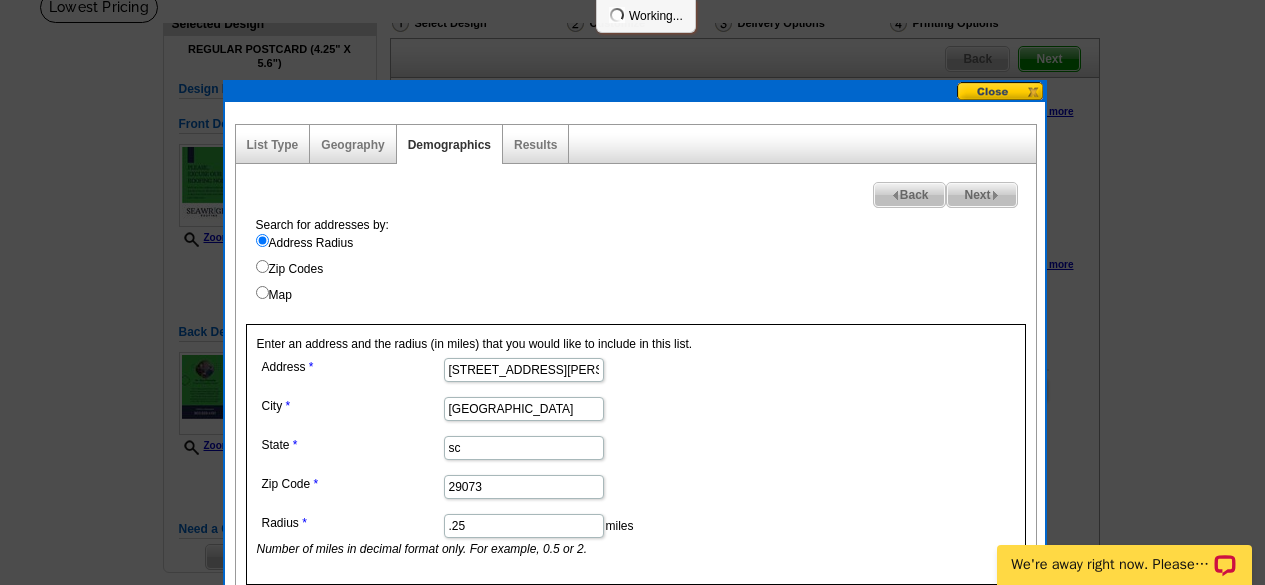 select 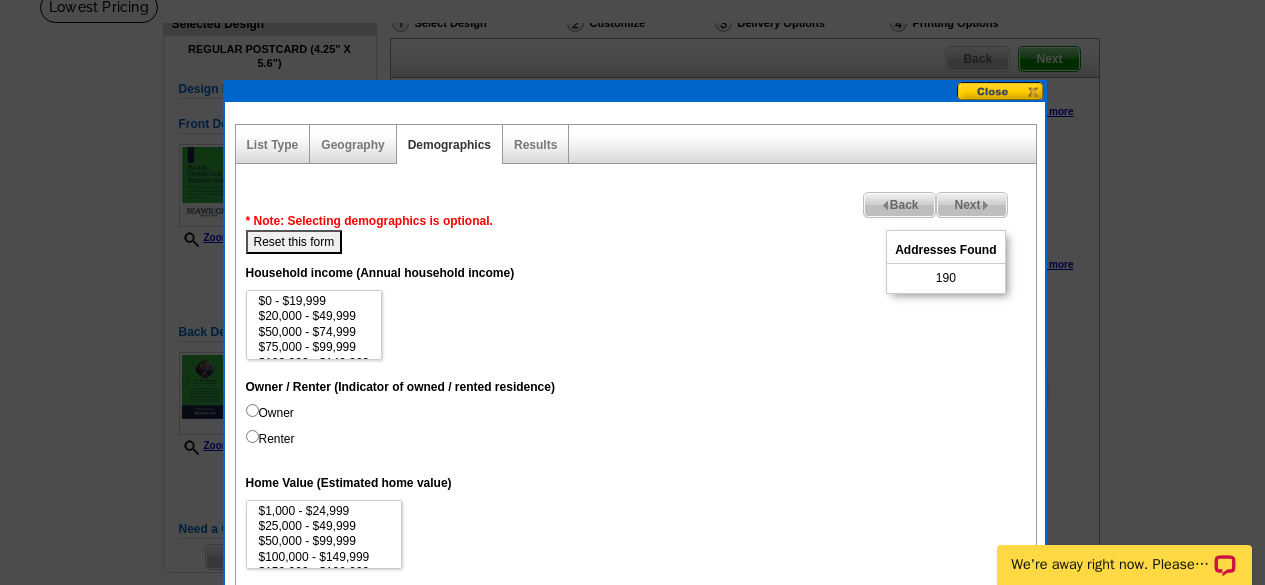 click on "Owner" at bounding box center (270, 413) 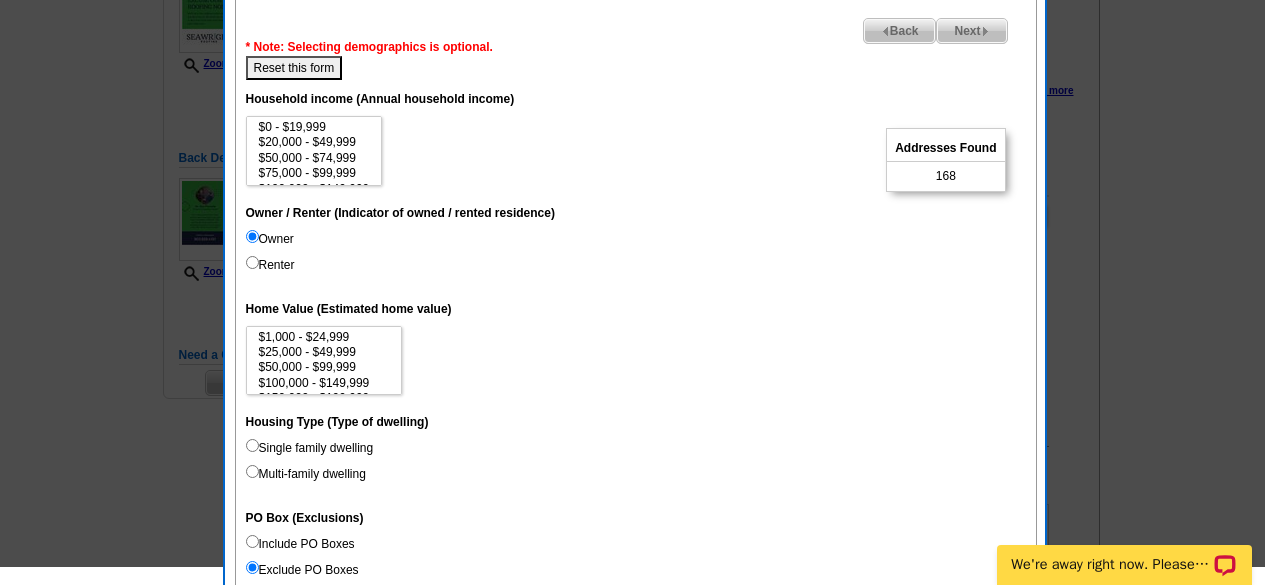 scroll, scrollTop: 339, scrollLeft: 0, axis: vertical 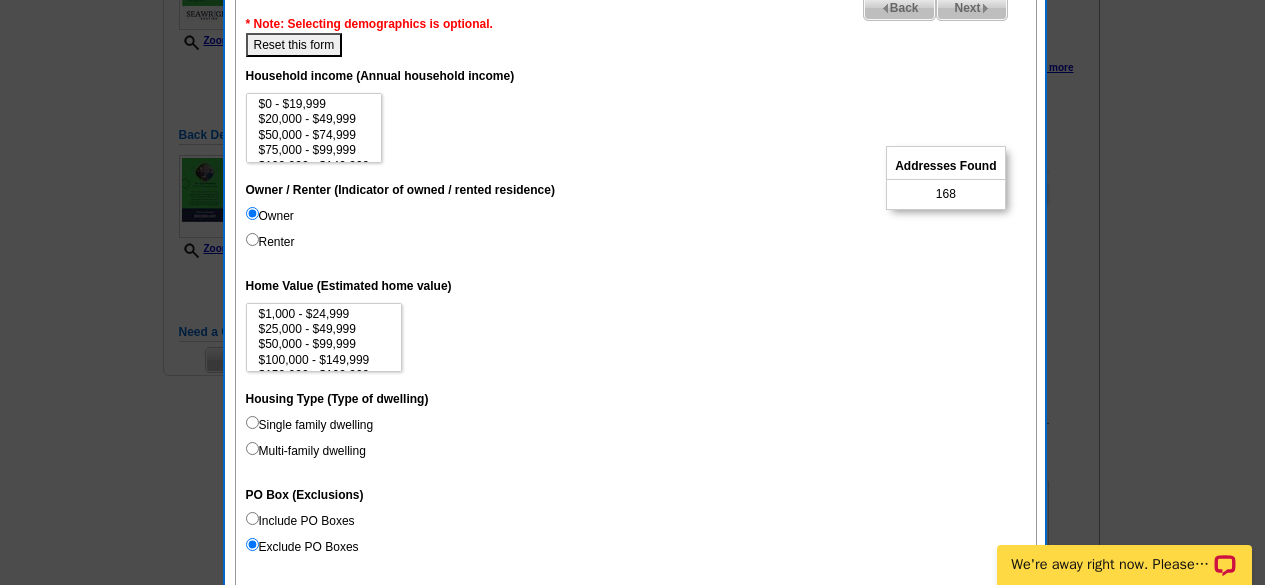 click on "Single family dwelling" at bounding box center [310, 425] 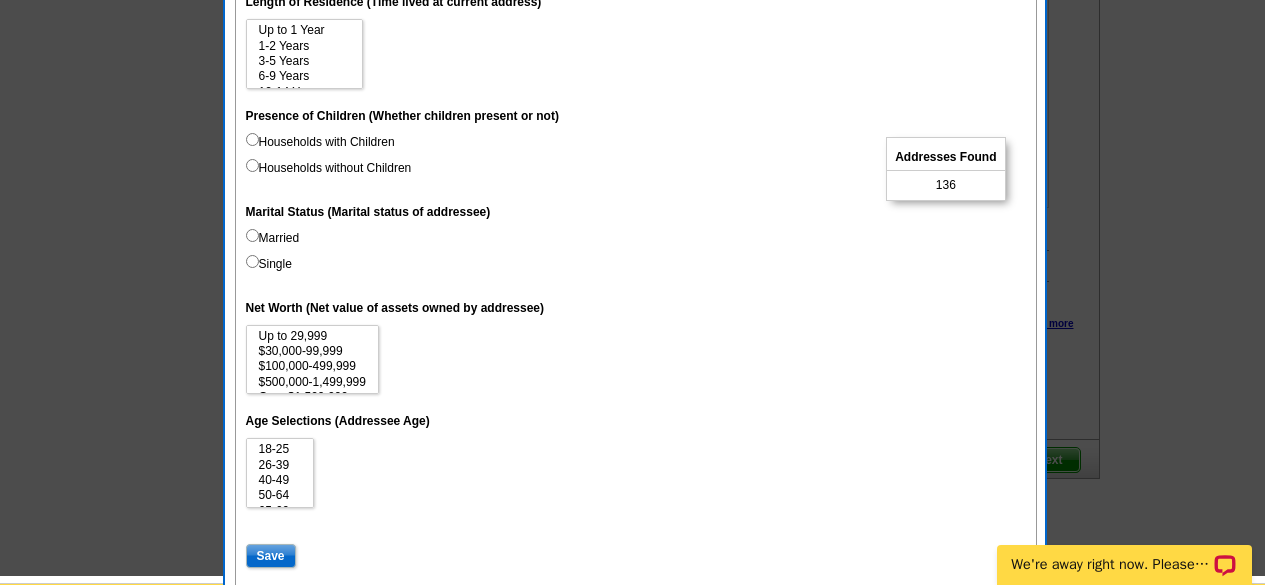 scroll, scrollTop: 930, scrollLeft: 0, axis: vertical 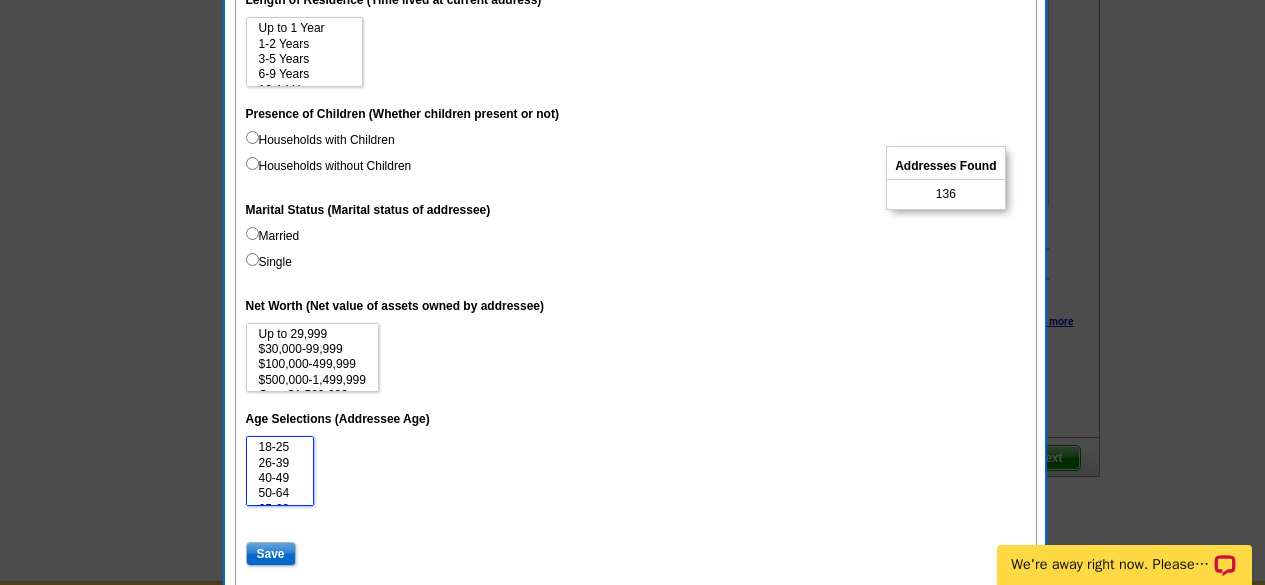 select on "40-49" 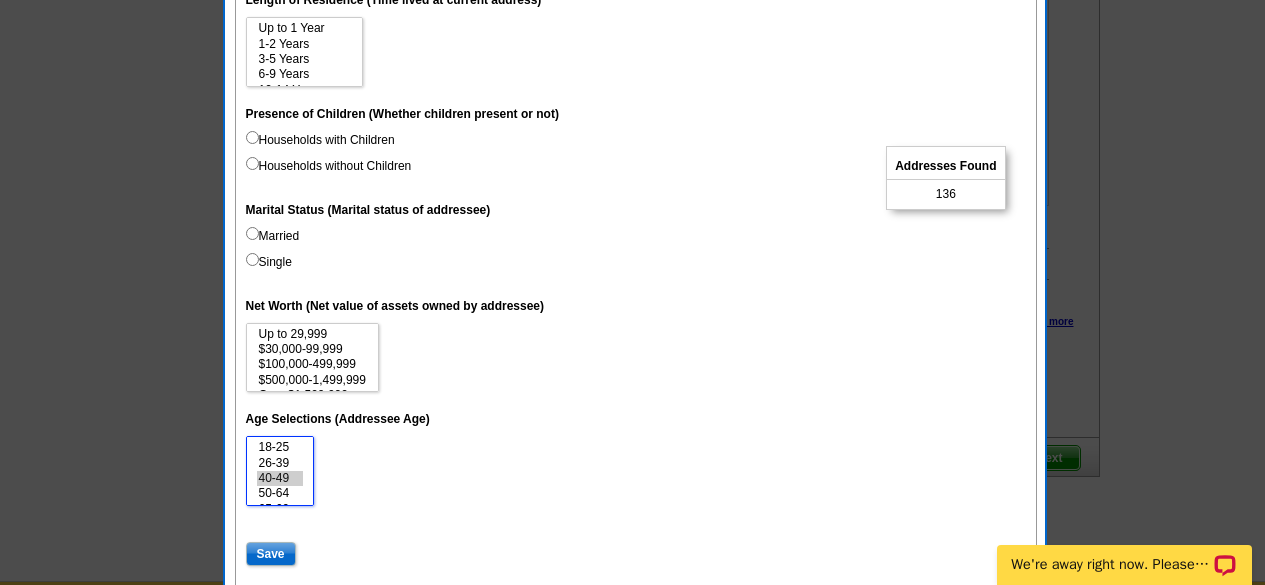 click on "40-49" at bounding box center (280, 478) 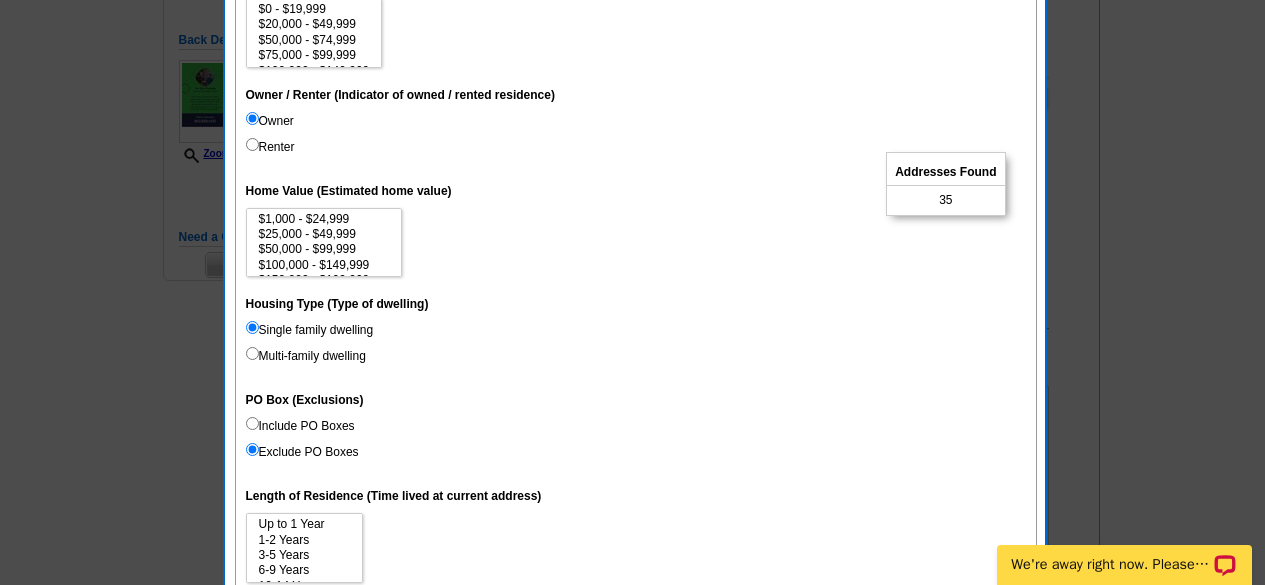 scroll, scrollTop: 423, scrollLeft: 0, axis: vertical 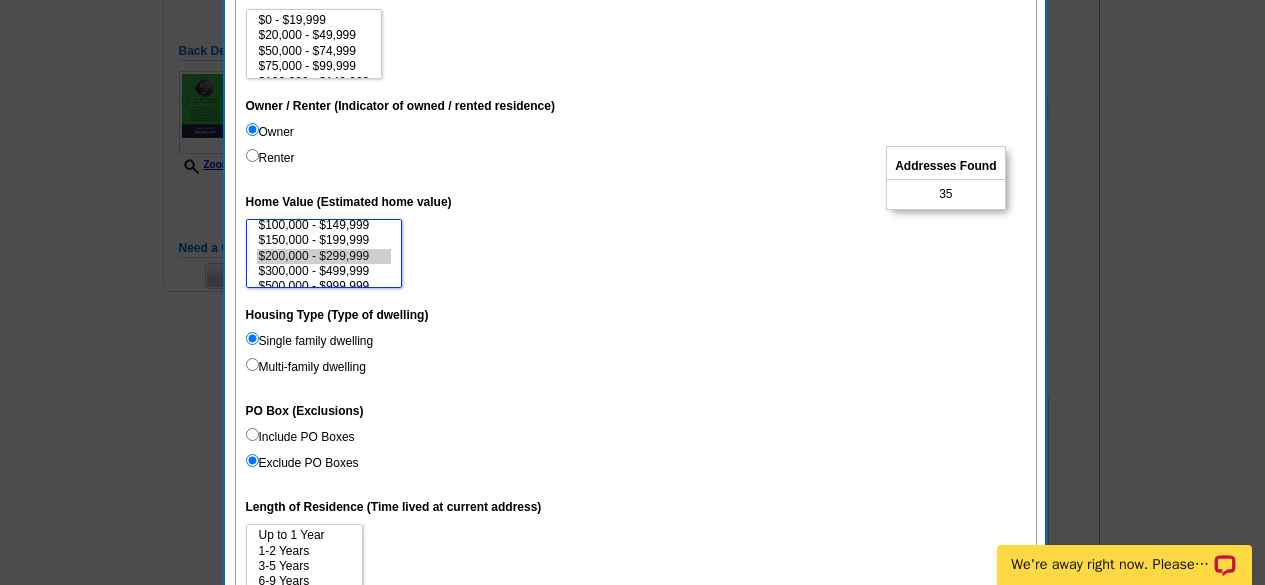 click on "$200,000 - $299,999" at bounding box center (324, 256) 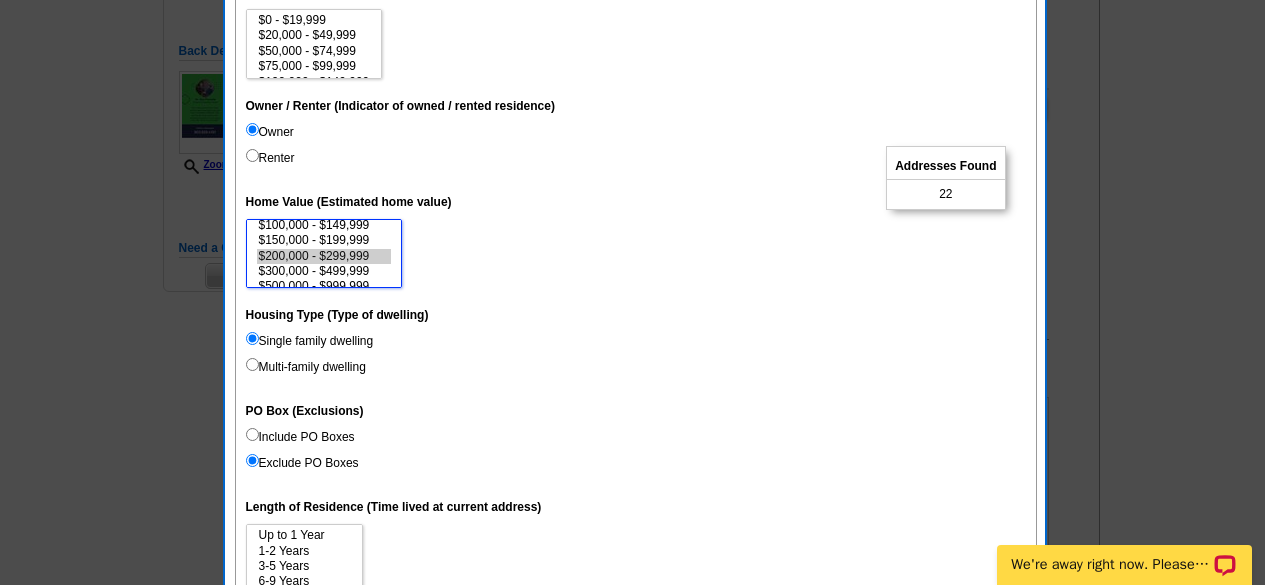 select on "300000-499999" 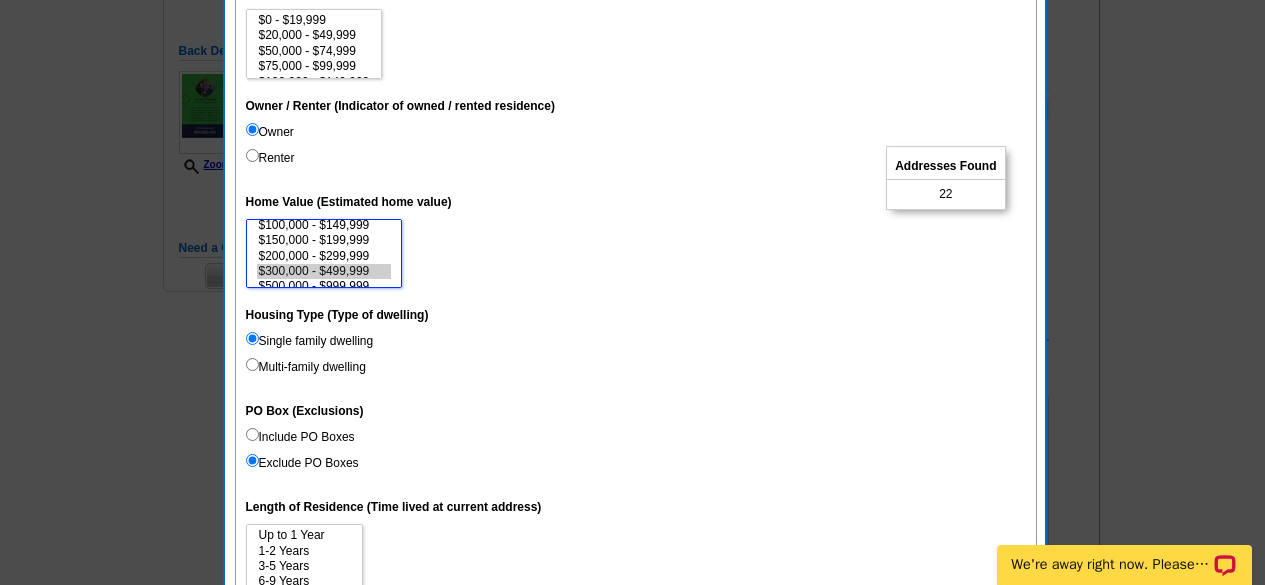 click on "$300,000 - $499,999" at bounding box center (324, 271) 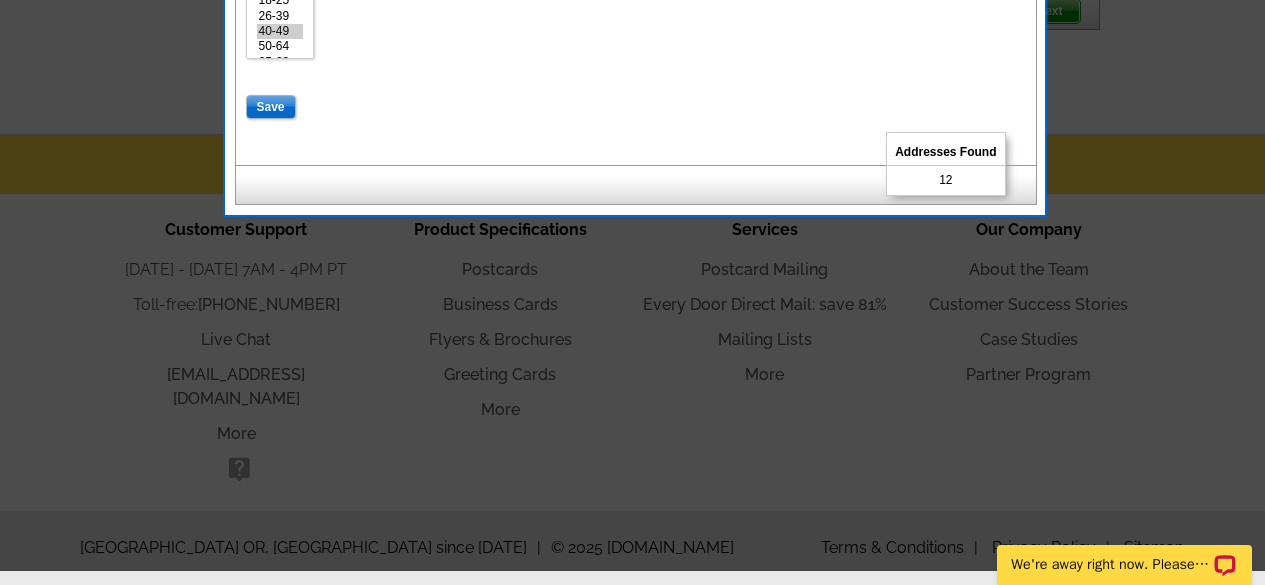 scroll, scrollTop: 1392, scrollLeft: 0, axis: vertical 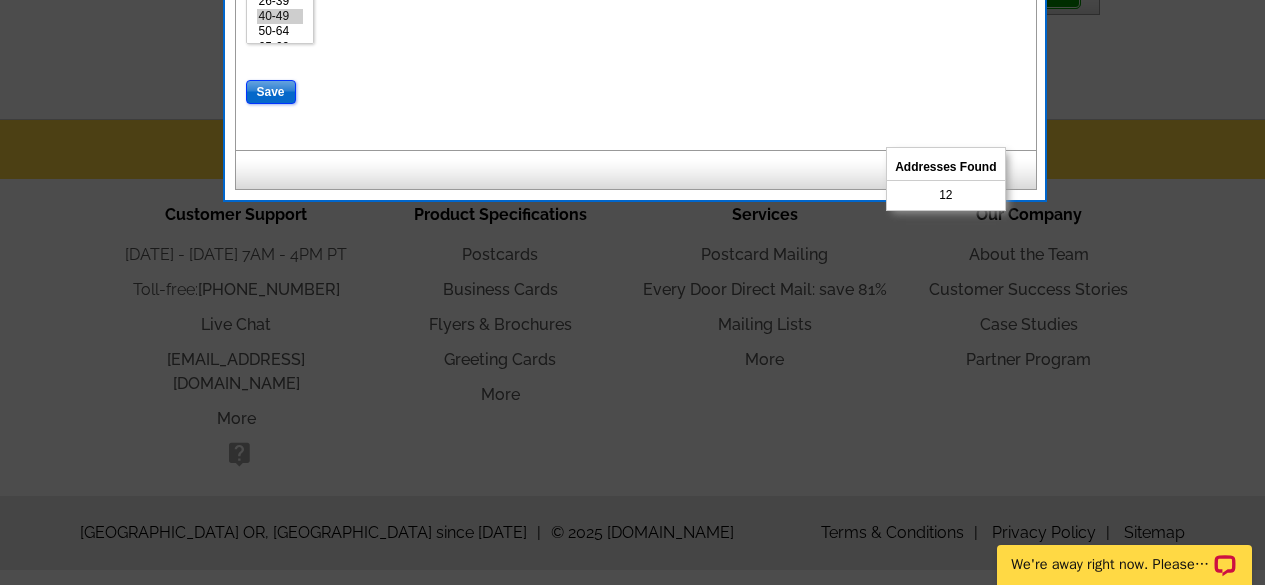 click on "Save" at bounding box center [271, 92] 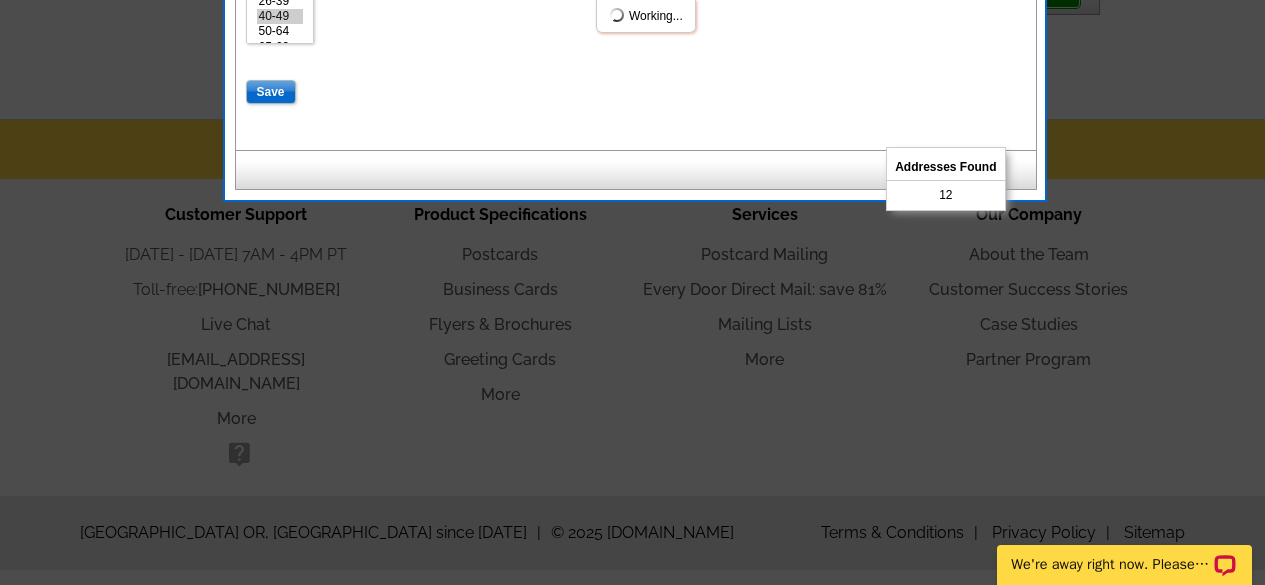 select 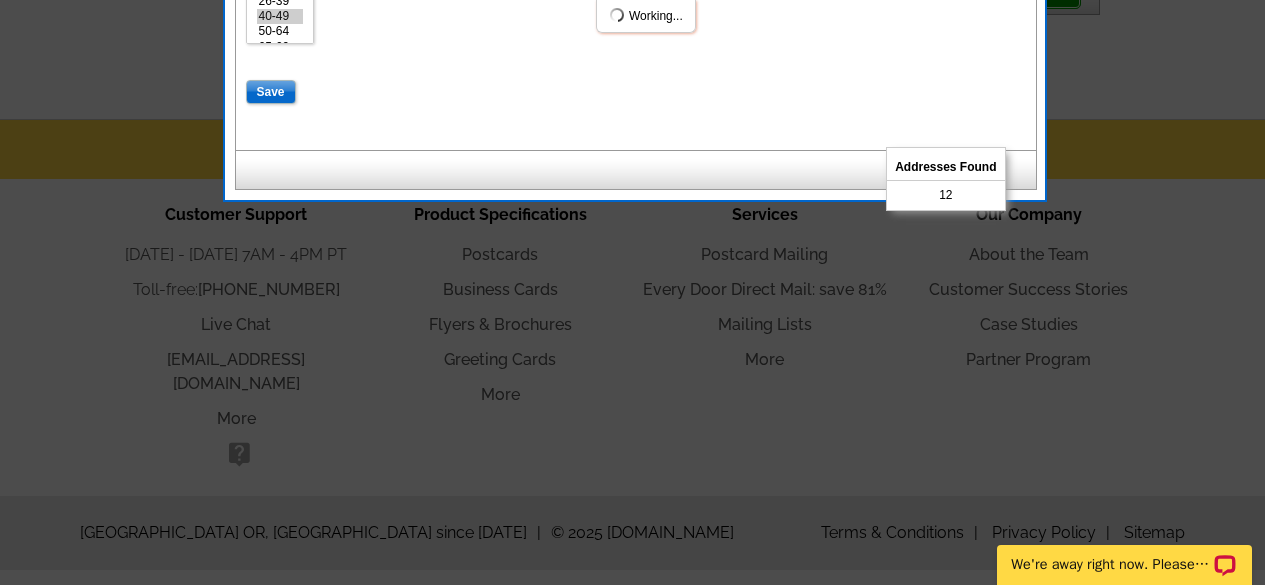 select 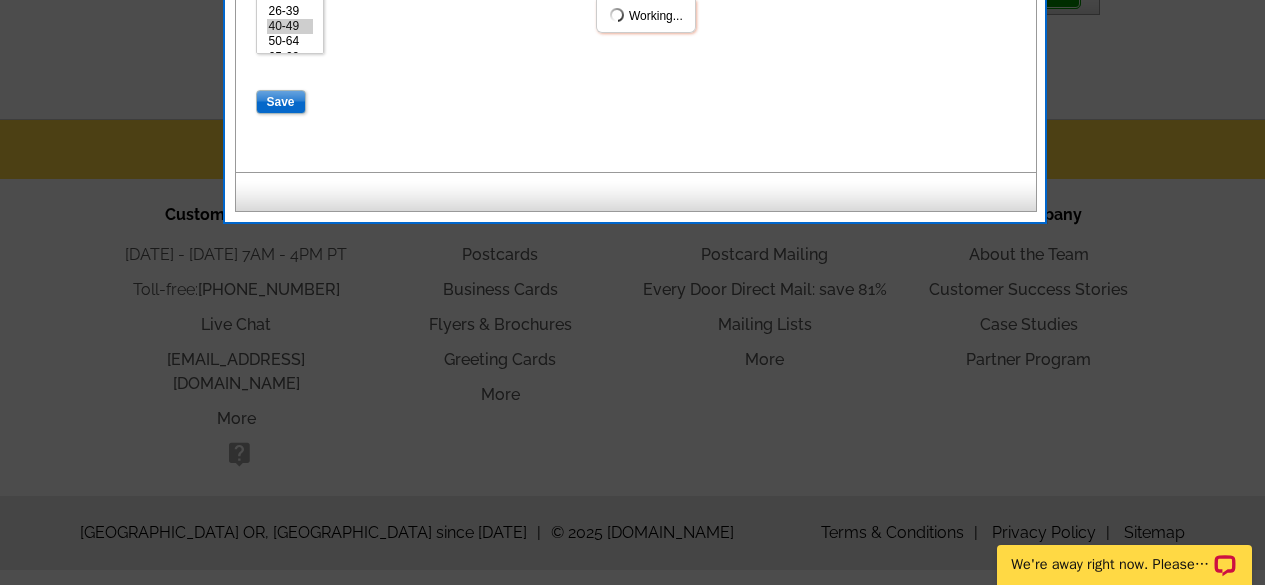 scroll, scrollTop: 43, scrollLeft: 0, axis: vertical 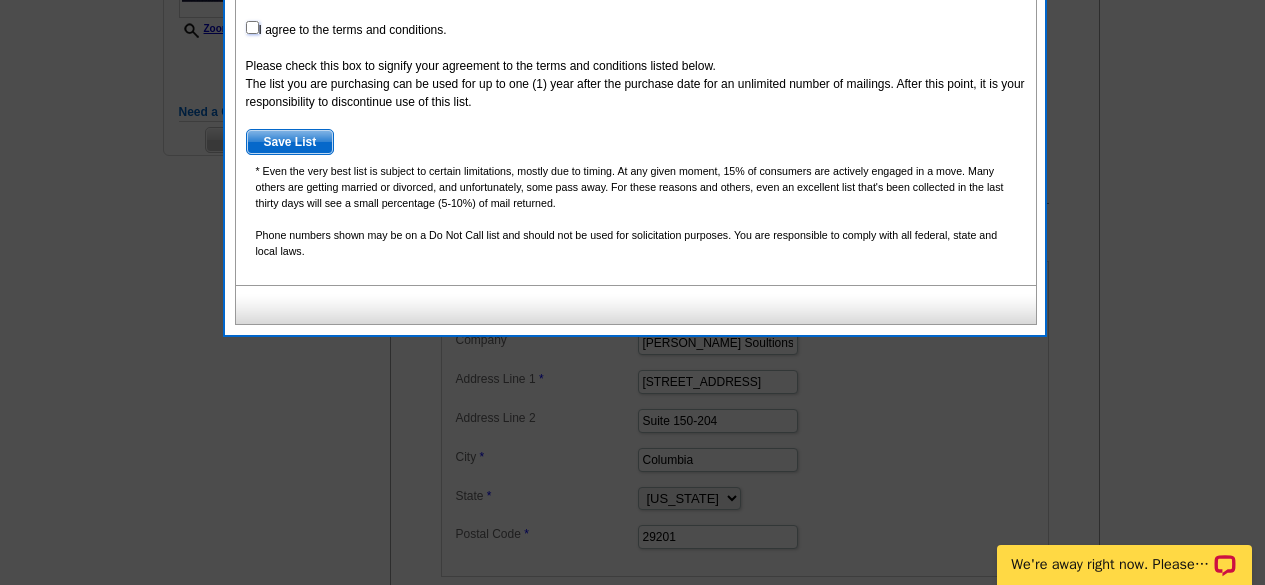 click at bounding box center (252, 27) 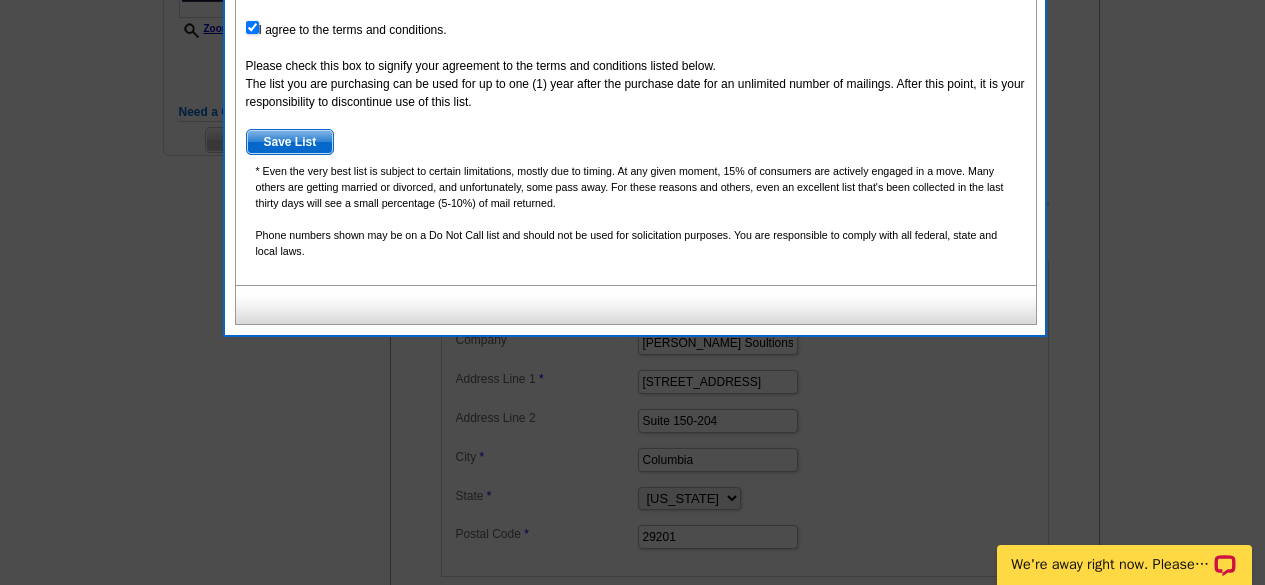 click on "Save List" at bounding box center (290, 142) 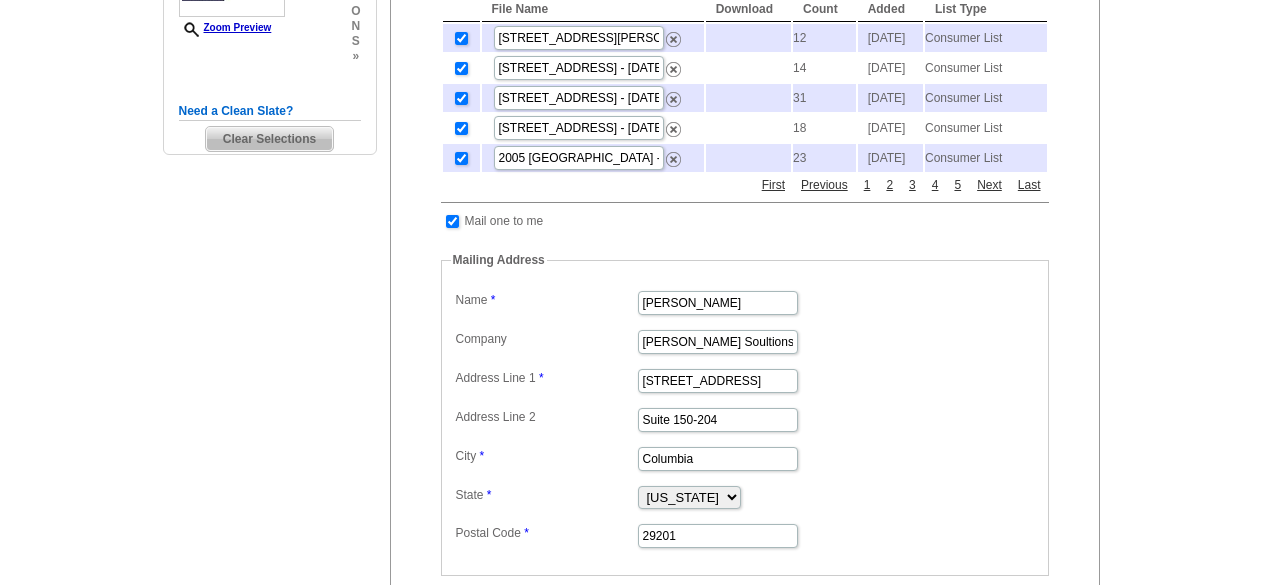 scroll, scrollTop: 559, scrollLeft: 0, axis: vertical 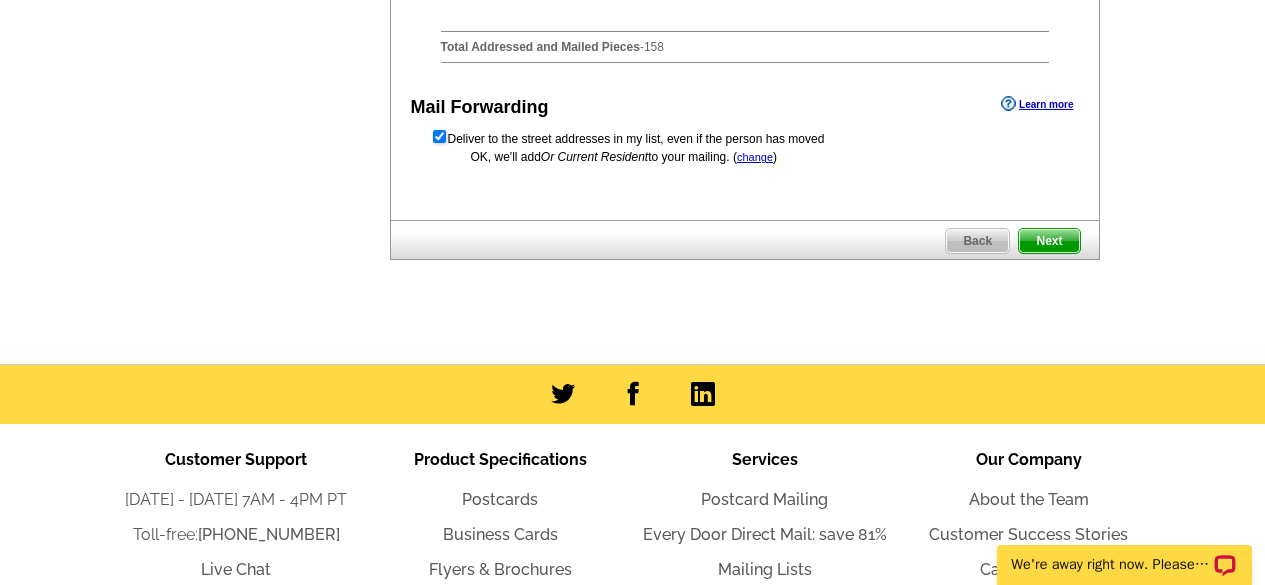click on "Next" at bounding box center [1049, 241] 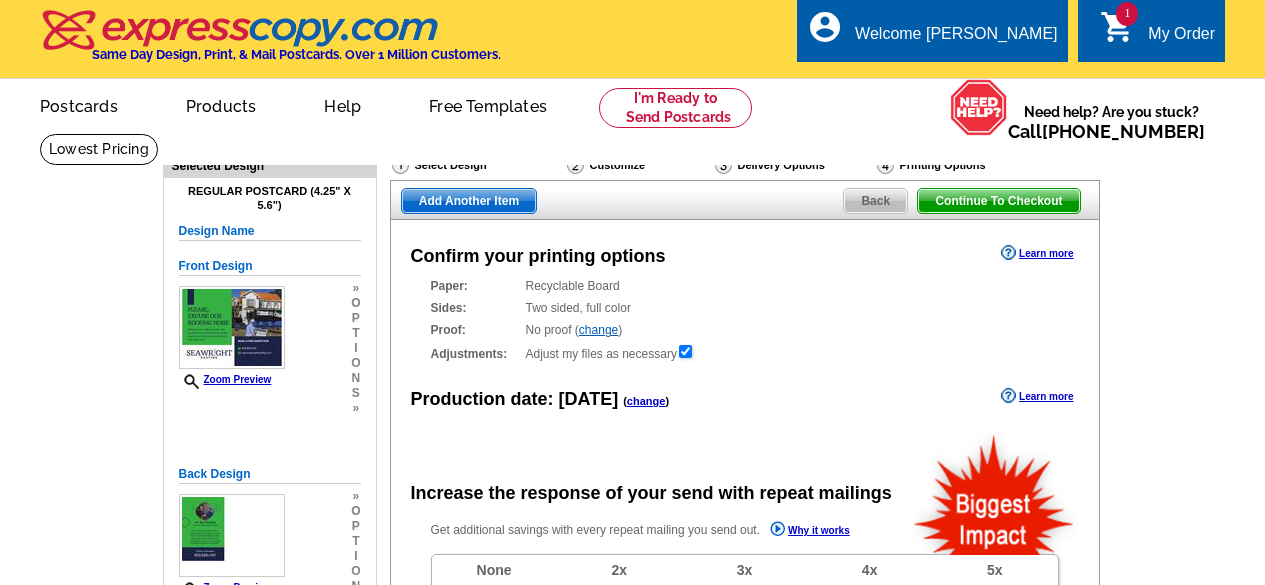 scroll, scrollTop: 0, scrollLeft: 0, axis: both 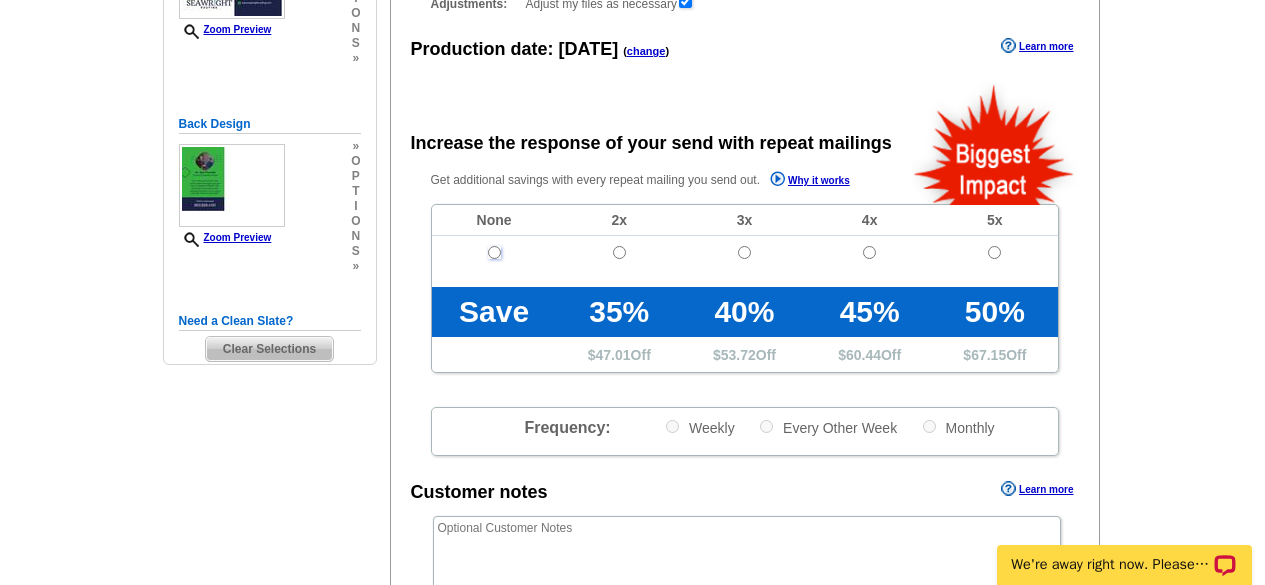 click at bounding box center (494, 252) 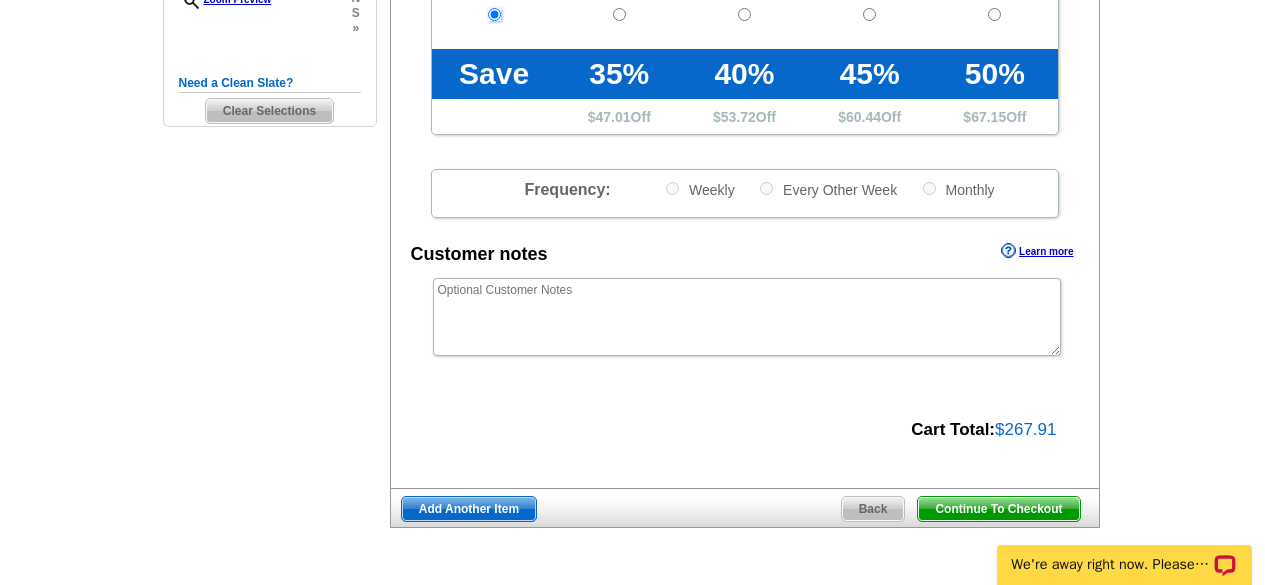 scroll, scrollTop: 589, scrollLeft: 0, axis: vertical 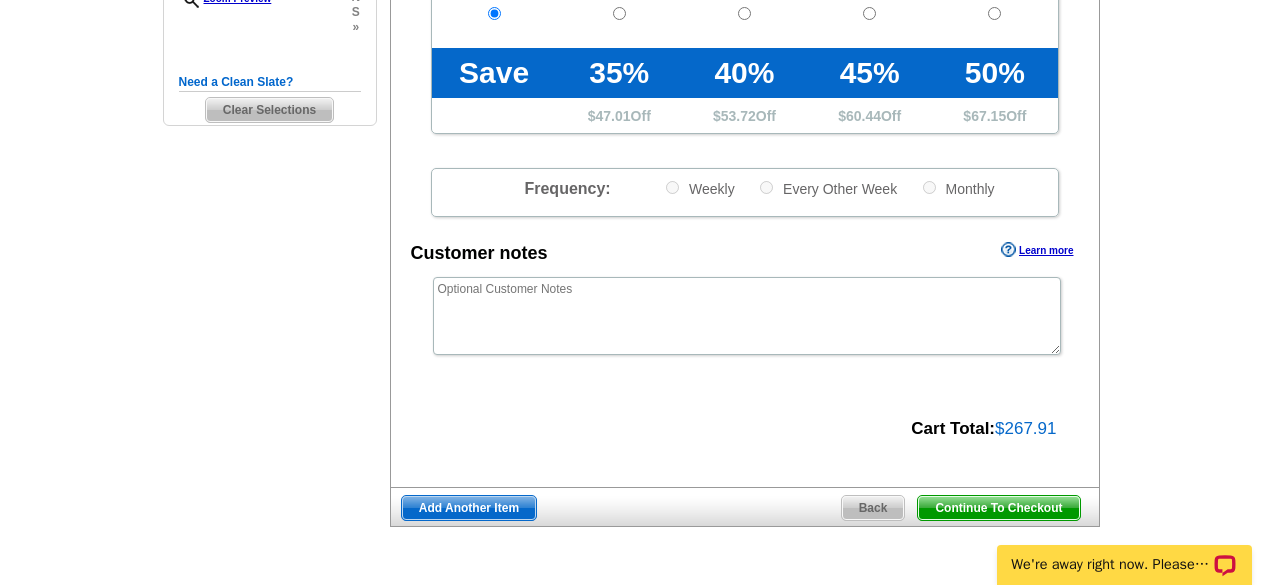click on "Continue To Checkout" at bounding box center (998, 508) 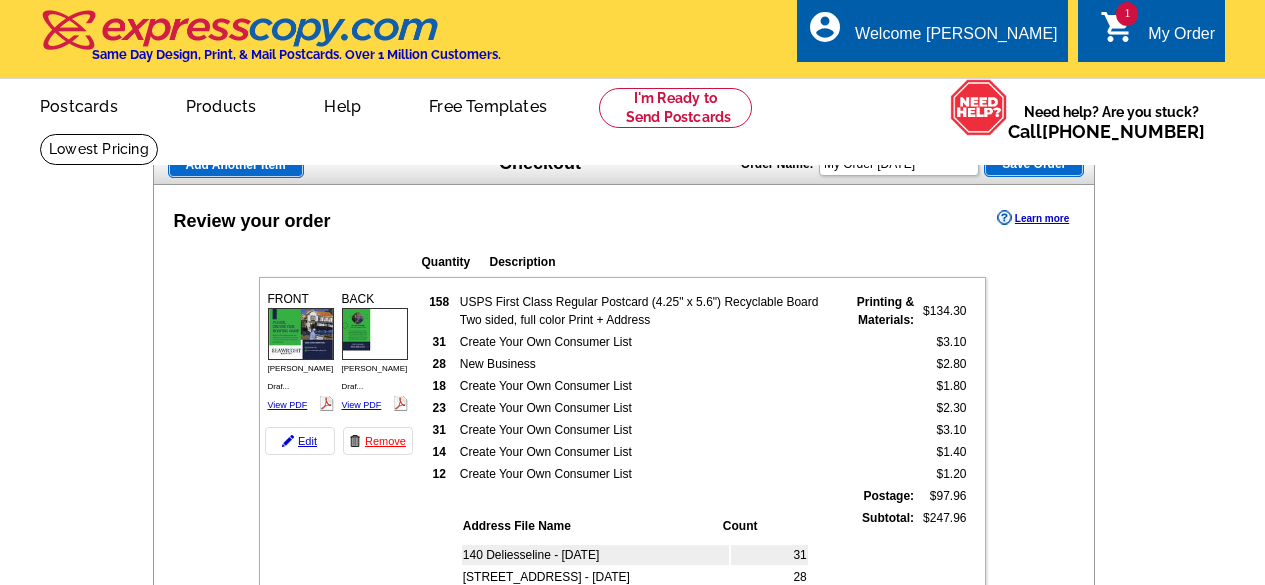 scroll, scrollTop: 0, scrollLeft: 0, axis: both 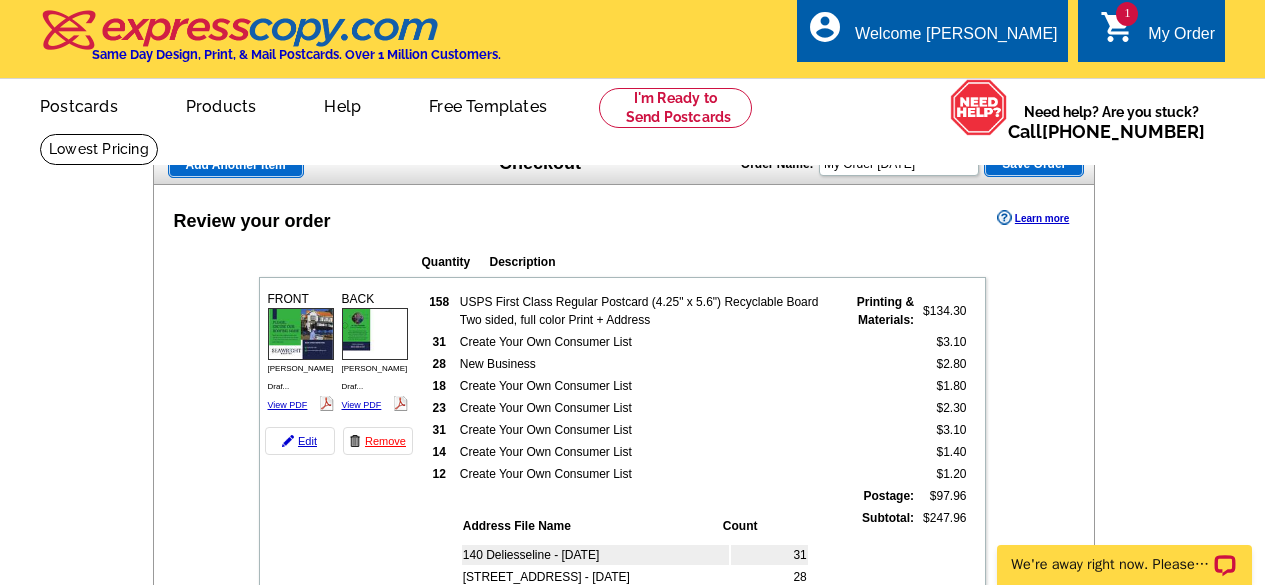 click on "New Business" at bounding box center [647, 364] 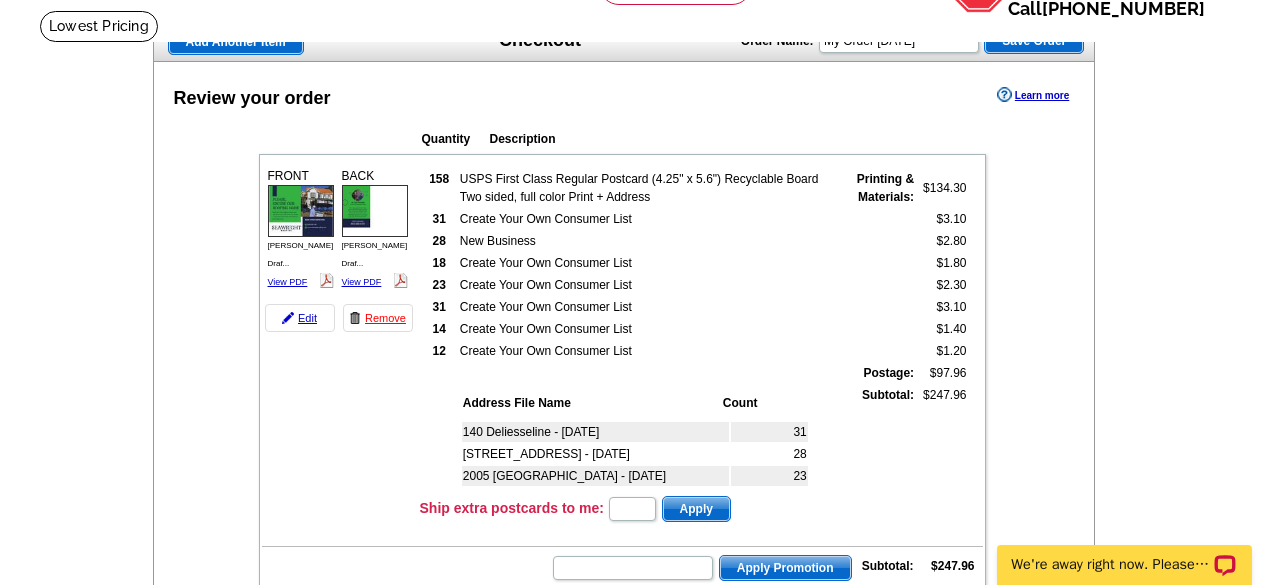 scroll, scrollTop: 126, scrollLeft: 0, axis: vertical 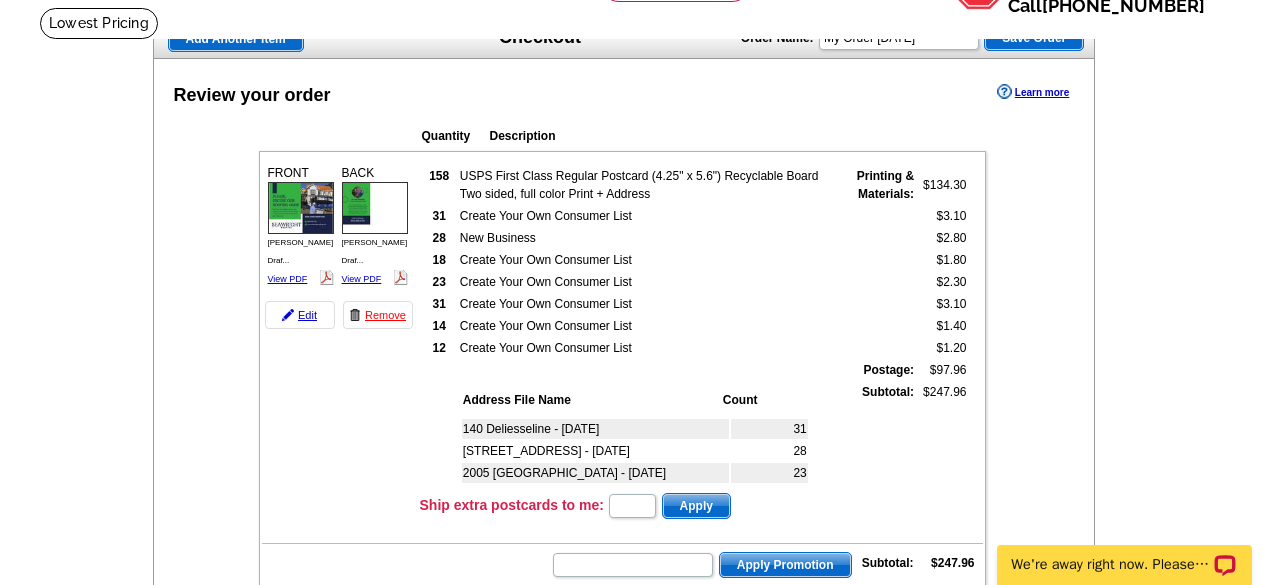 click at bounding box center (288, 315) 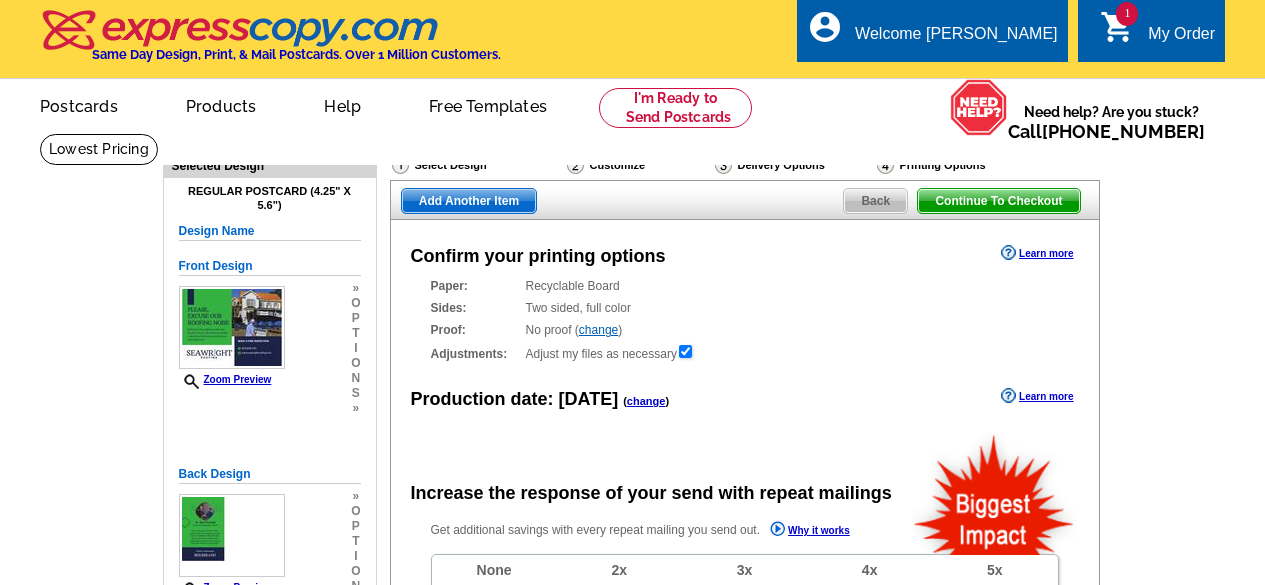 scroll, scrollTop: 0, scrollLeft: 0, axis: both 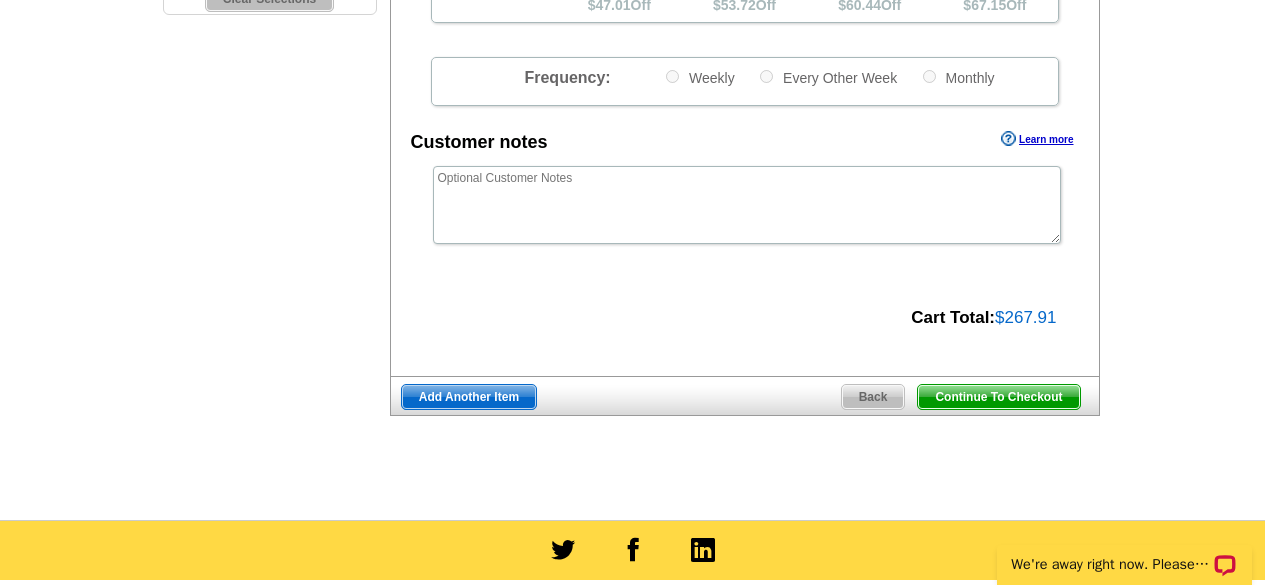 click on "Continue To Checkout
Back
Add Another Item" at bounding box center [741, 397] 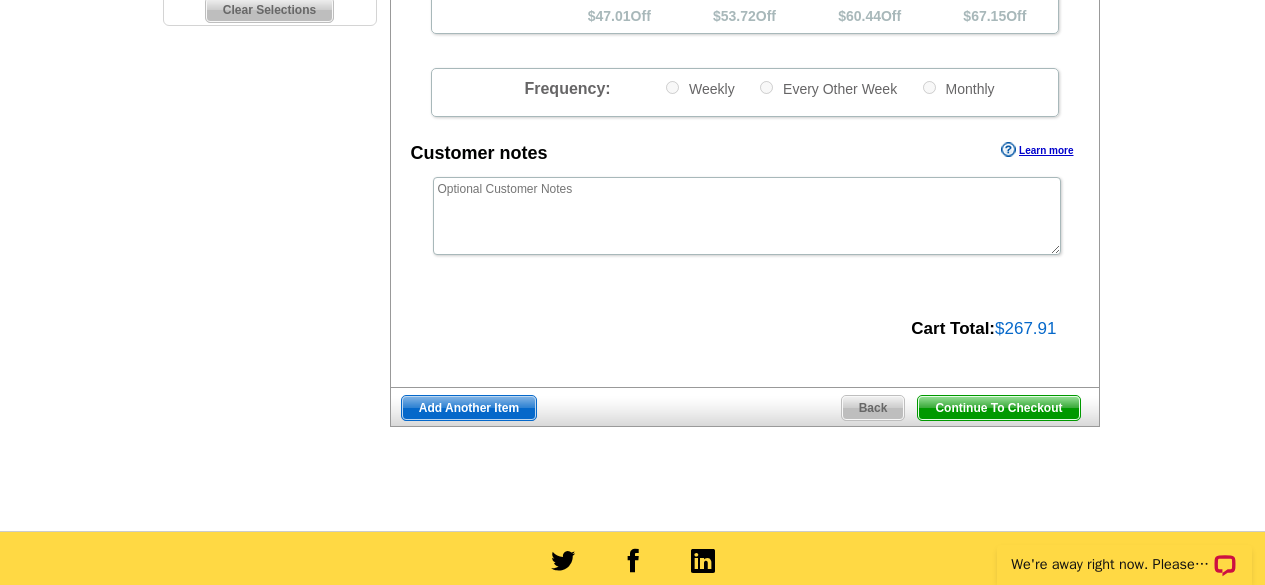 scroll, scrollTop: 690, scrollLeft: 0, axis: vertical 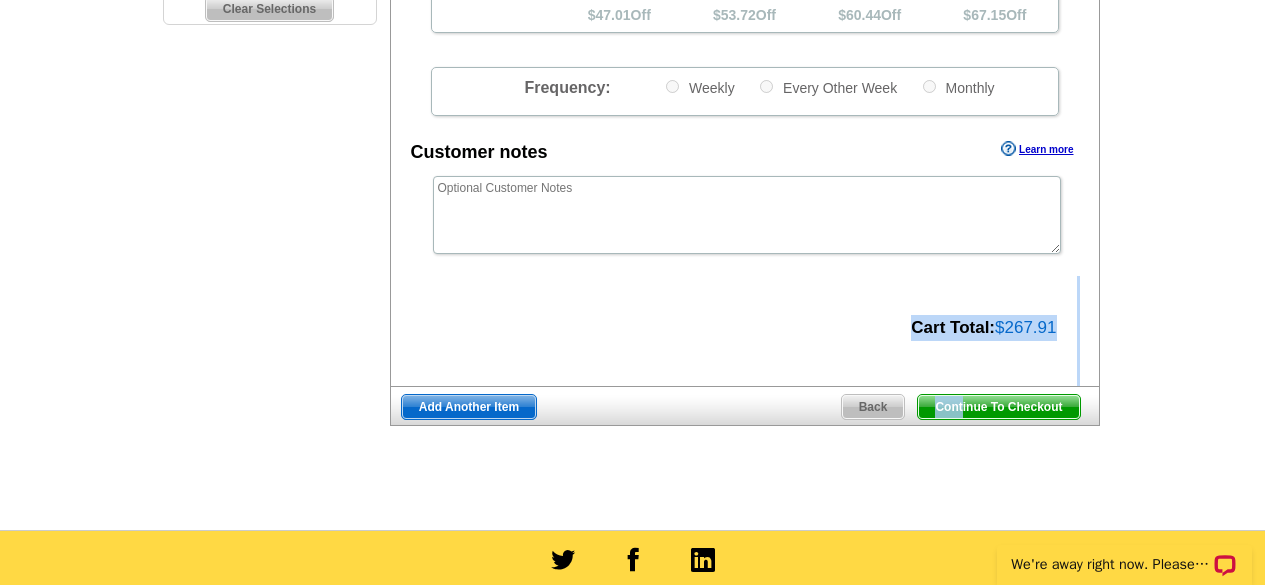 drag, startPoint x: 962, startPoint y: 405, endPoint x: 974, endPoint y: 280, distance: 125.57468 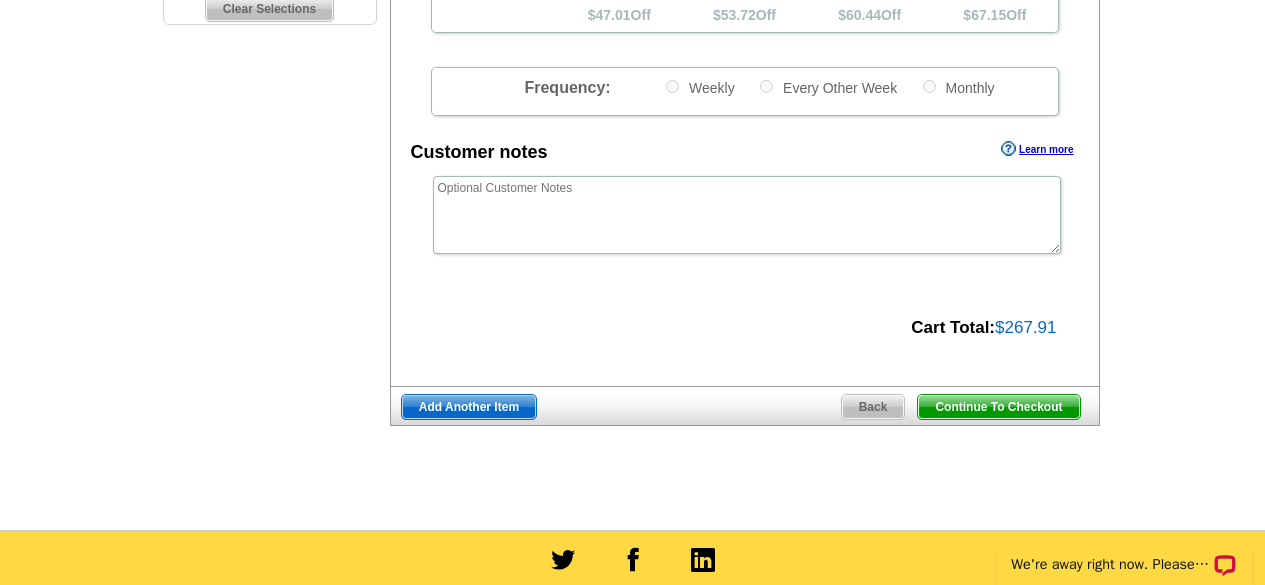 click on "Confirm your printing options
Learn more
Paper:   Recyclable Board
Select a different stock option
Recyclable Board
Sides:  Two sided, full color
Two sided, full color
Proof:
No proof
( change" at bounding box center [745, -42] 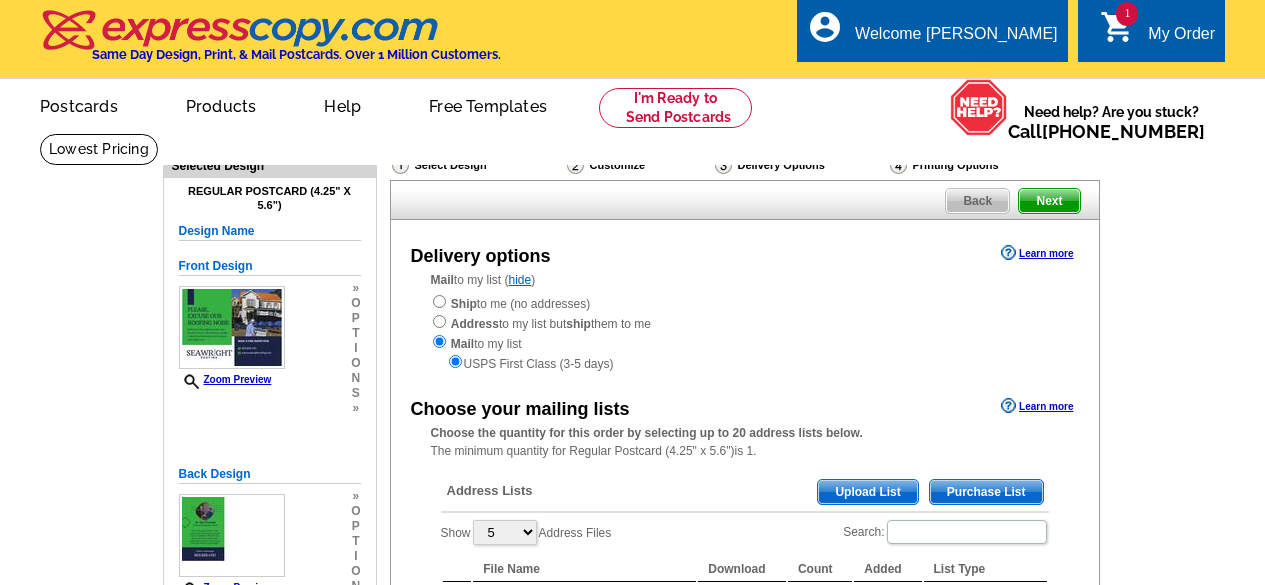 scroll, scrollTop: 0, scrollLeft: 0, axis: both 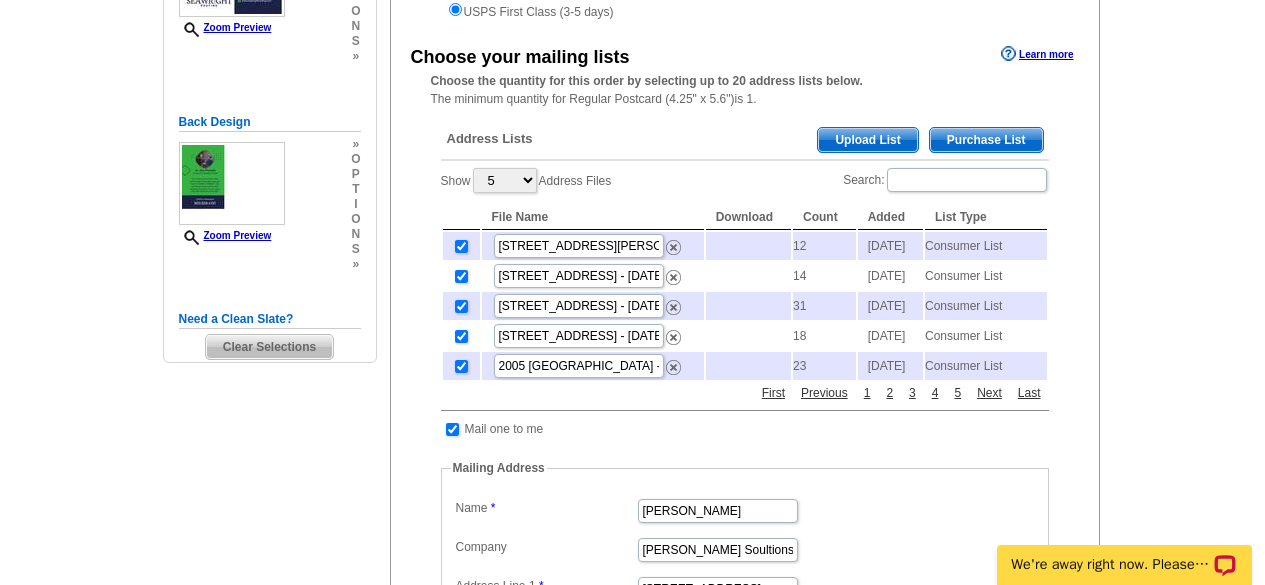 click on "Next" at bounding box center [989, 393] 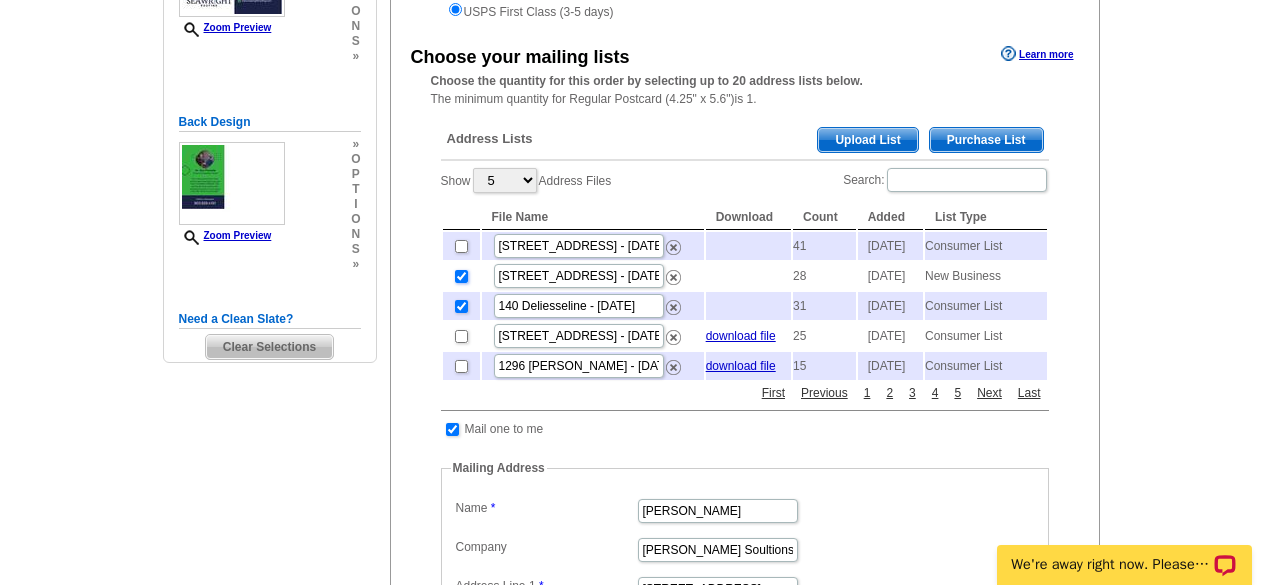 click at bounding box center [461, 276] 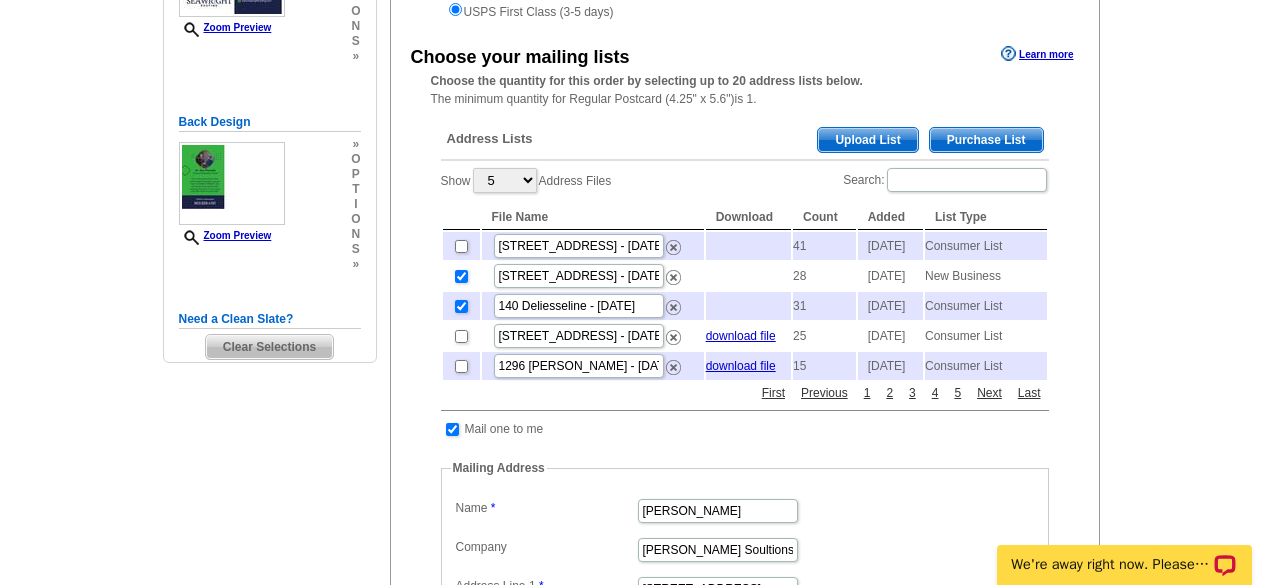 checkbox on "false" 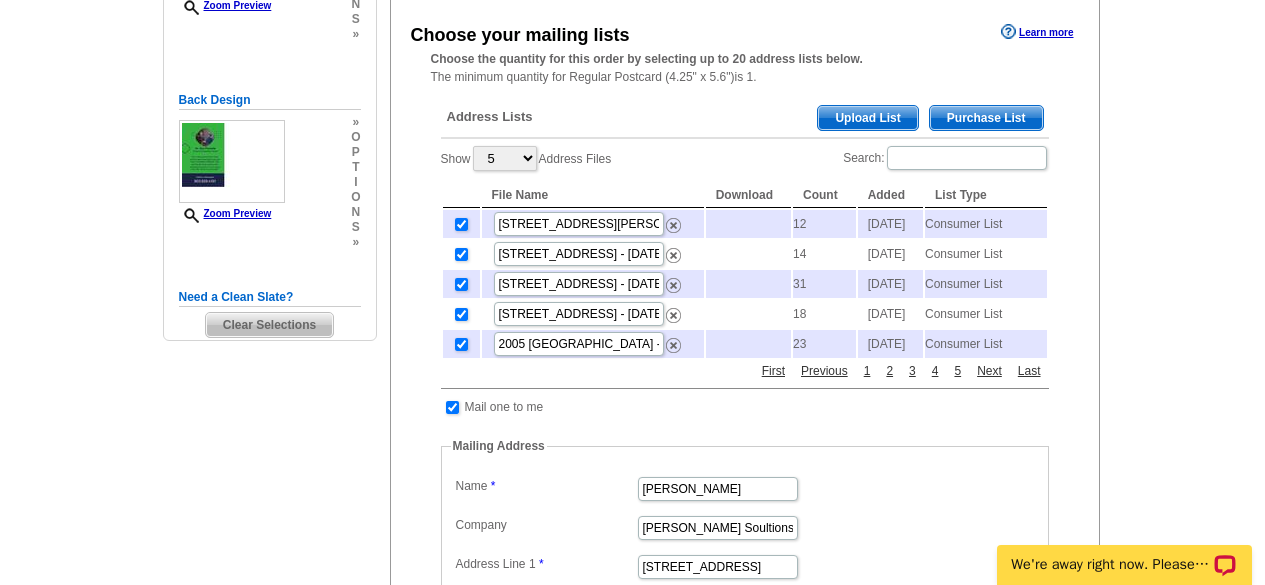 scroll, scrollTop: 373, scrollLeft: 0, axis: vertical 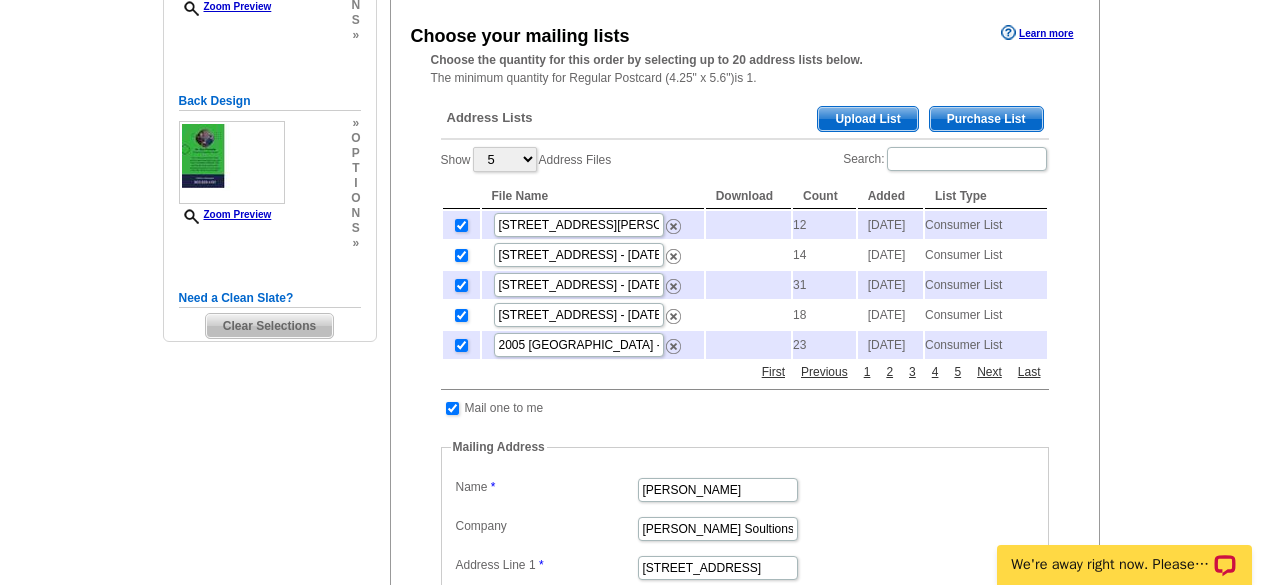 click on "Next" at bounding box center (989, 372) 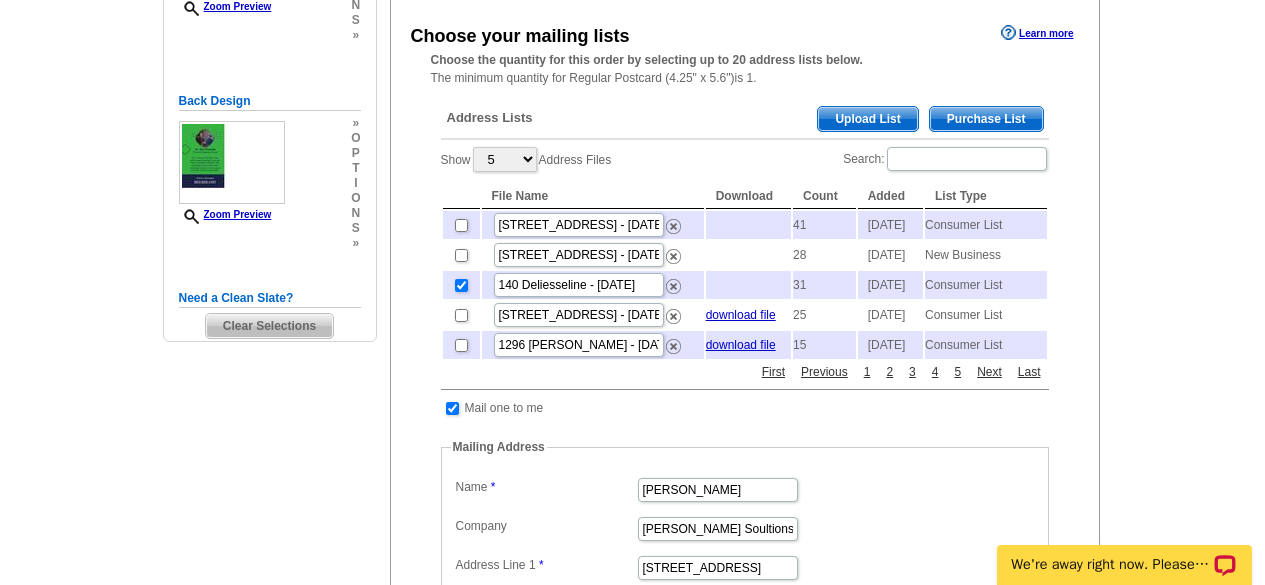 click on "Purchase List" at bounding box center (986, 119) 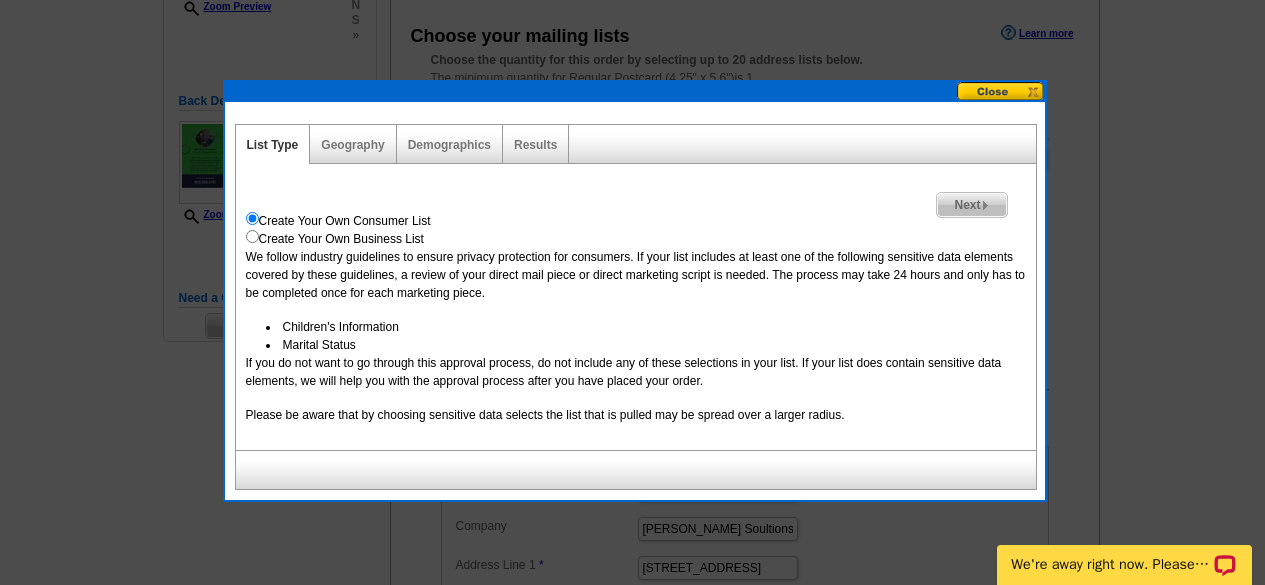 click on "Next" at bounding box center [971, 205] 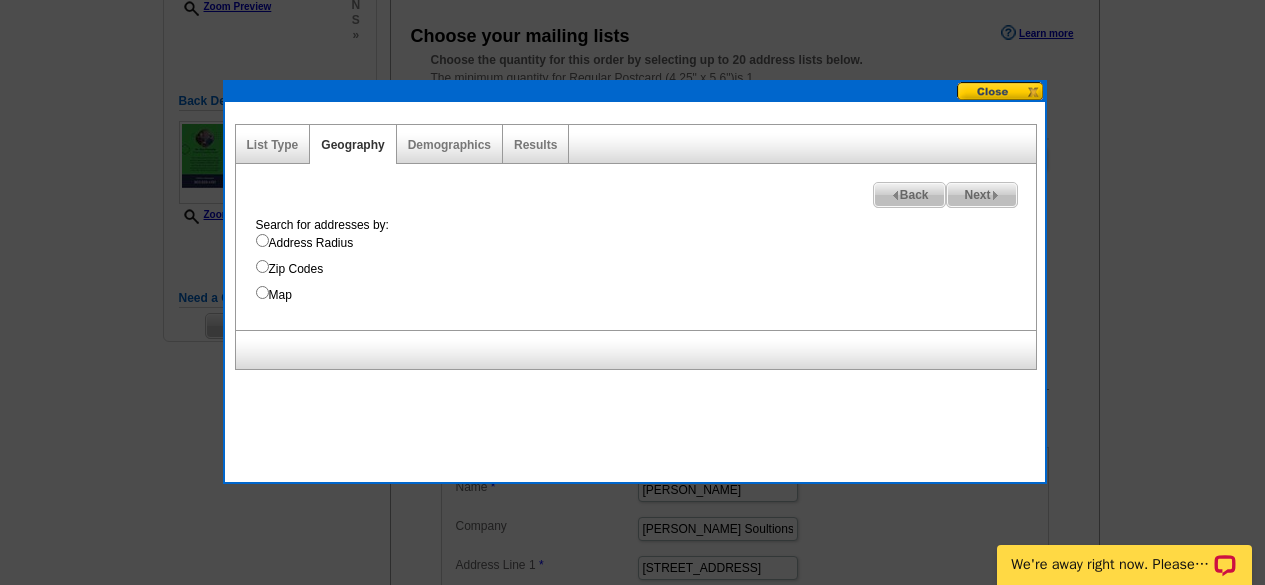 click on "Address Radius" at bounding box center [646, 243] 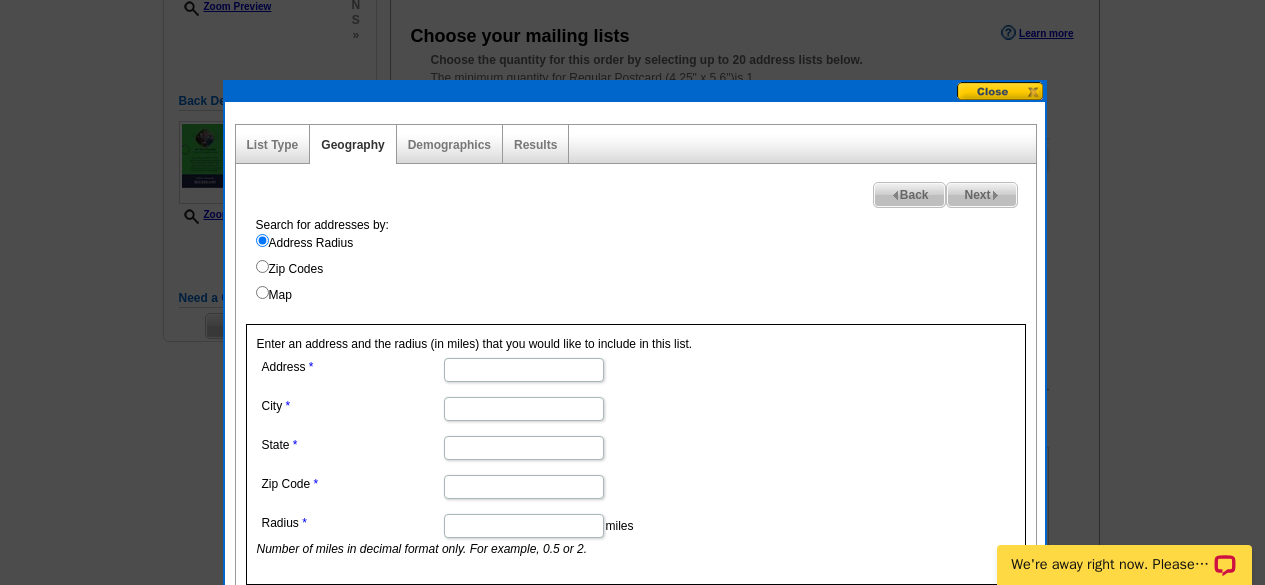 click on "Address" at bounding box center [524, 370] 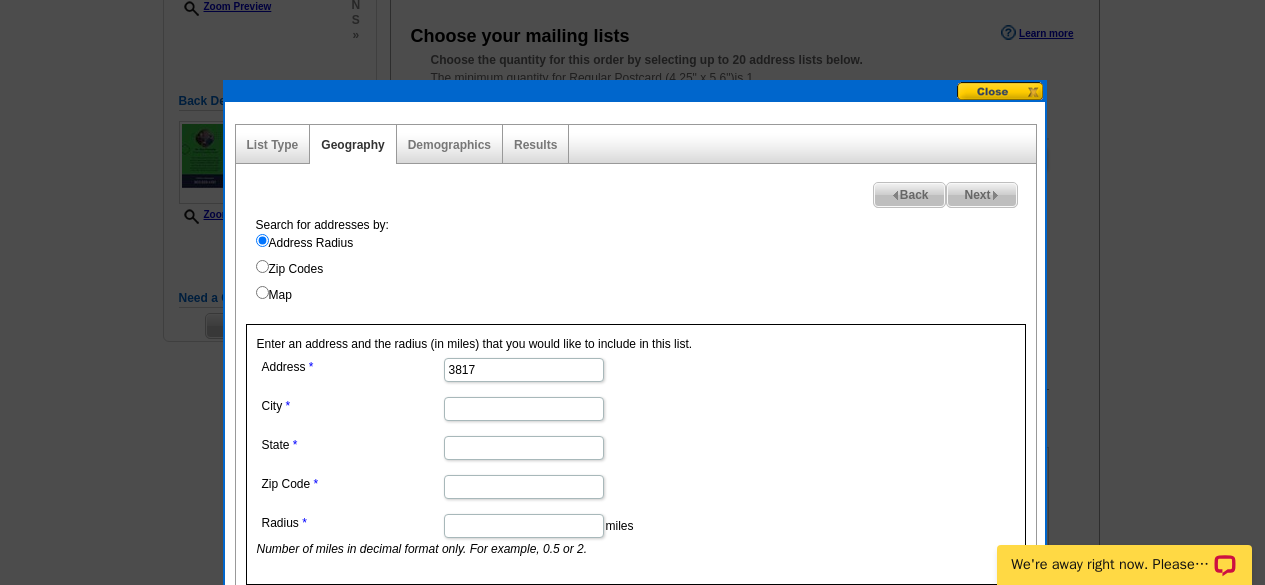 type on "3817 Linbrook Drive" 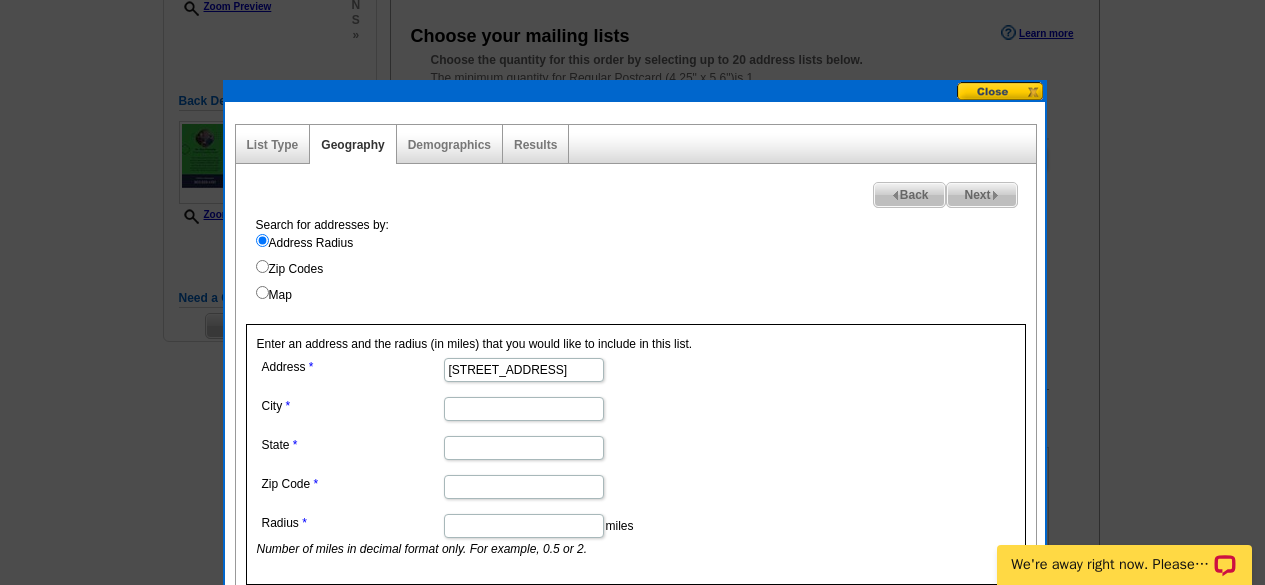 scroll, scrollTop: 0, scrollLeft: 0, axis: both 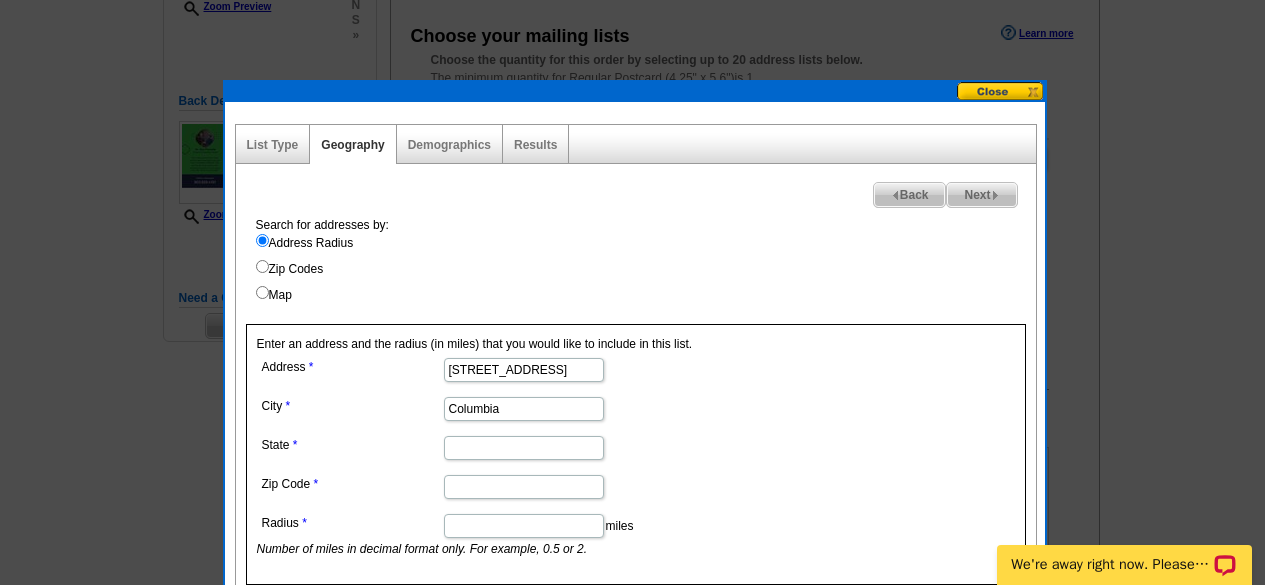 type on "SC" 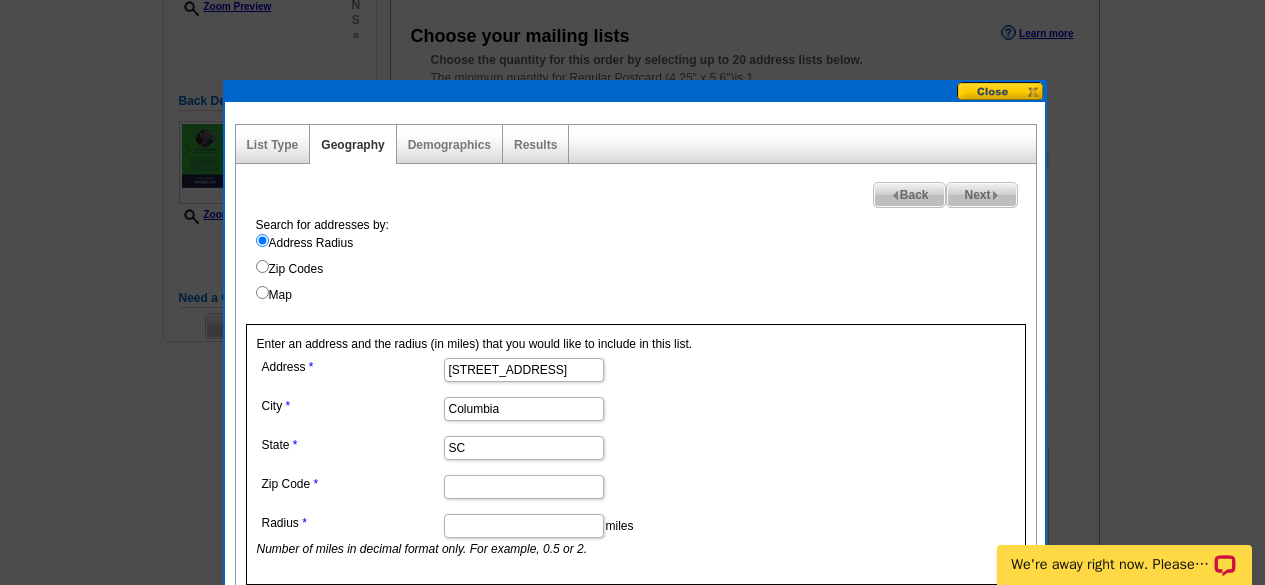 type on "29204" 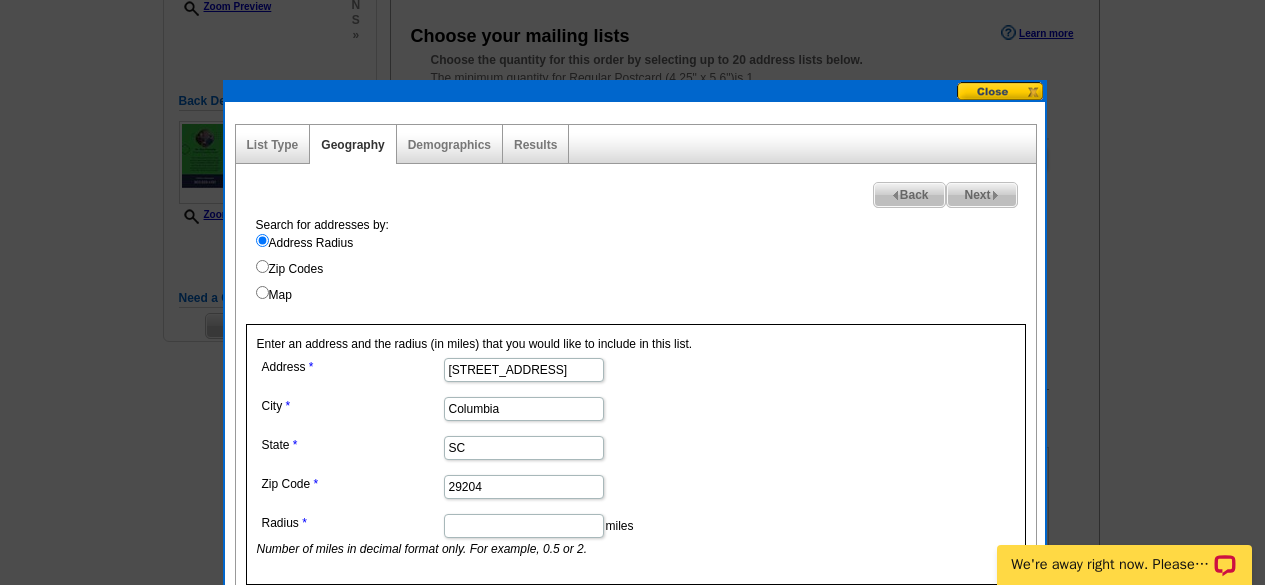 click on "Radius" at bounding box center [524, 526] 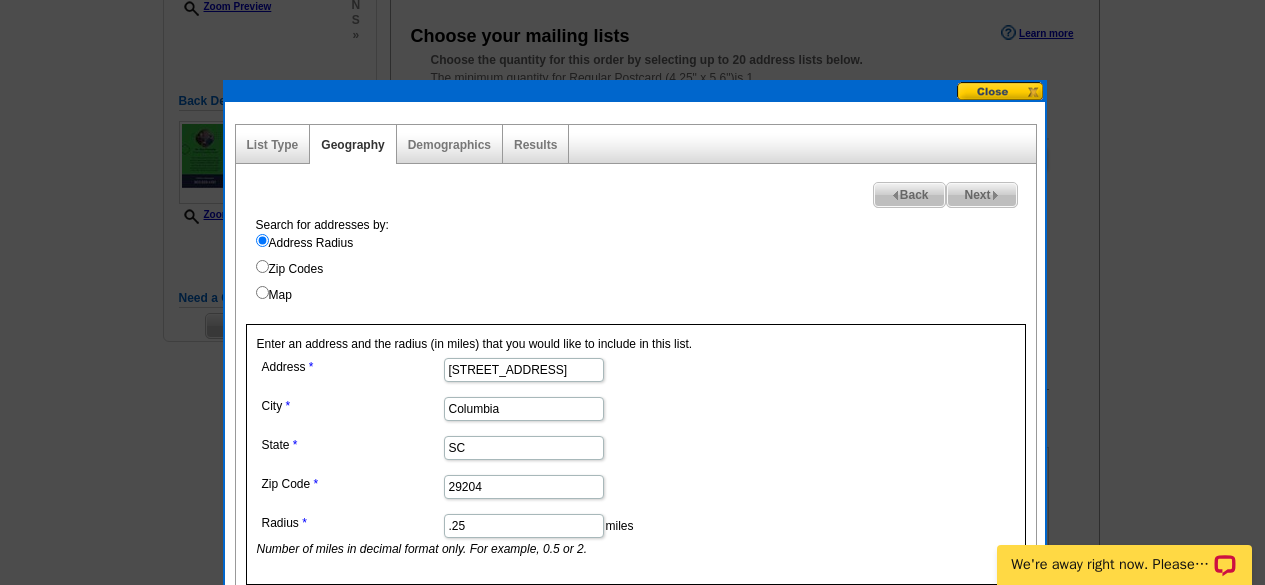 type on ".25" 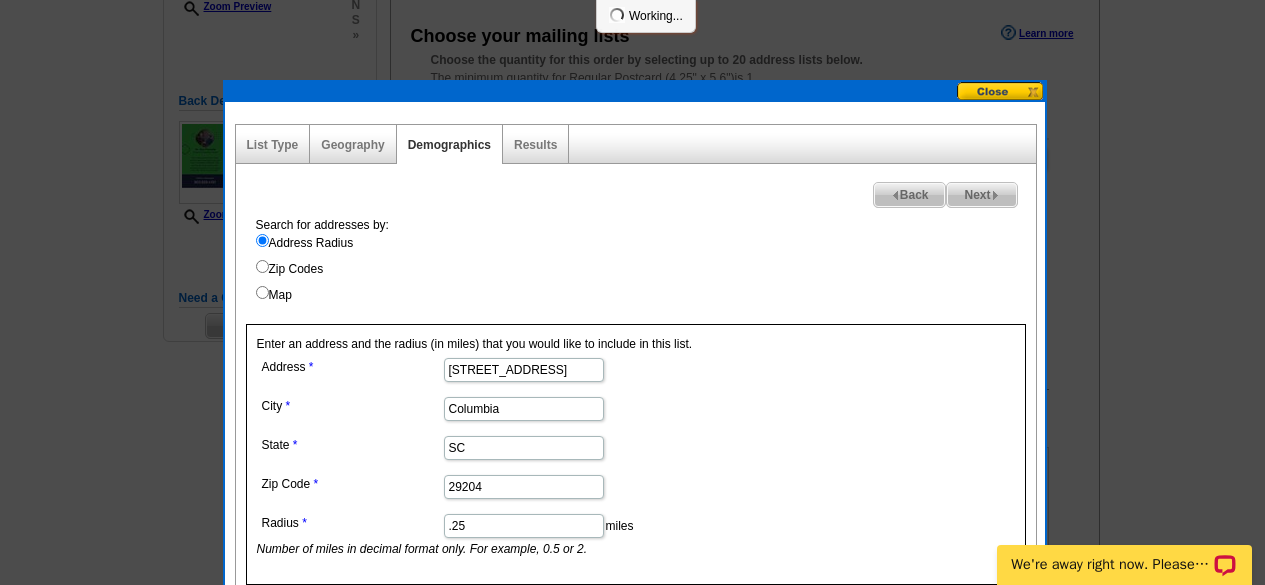 select 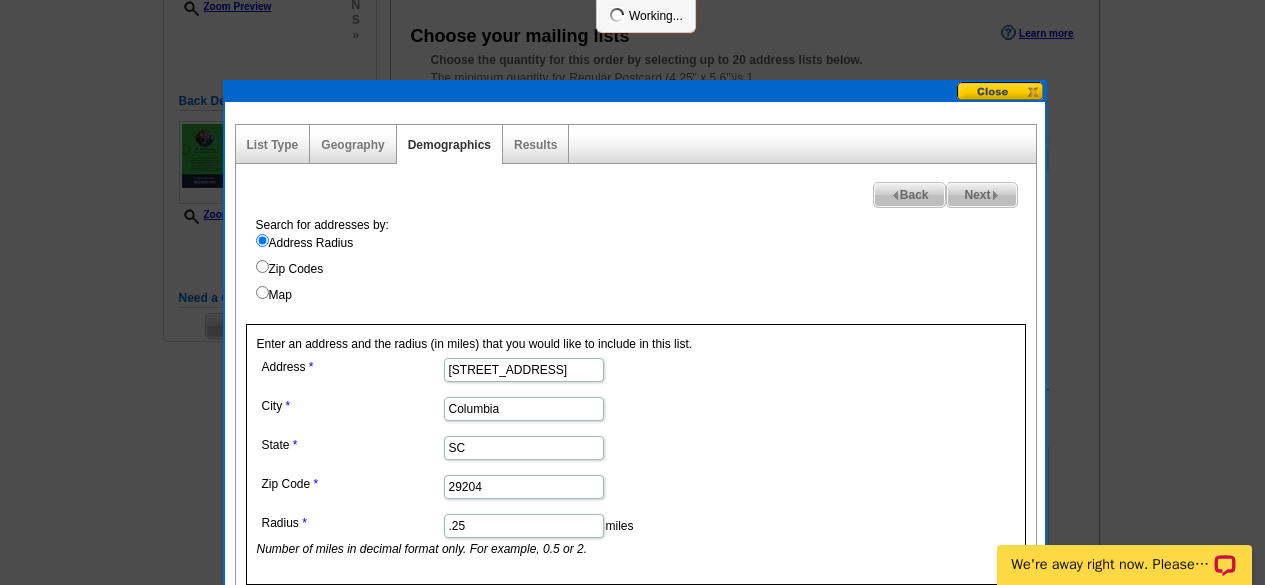 select 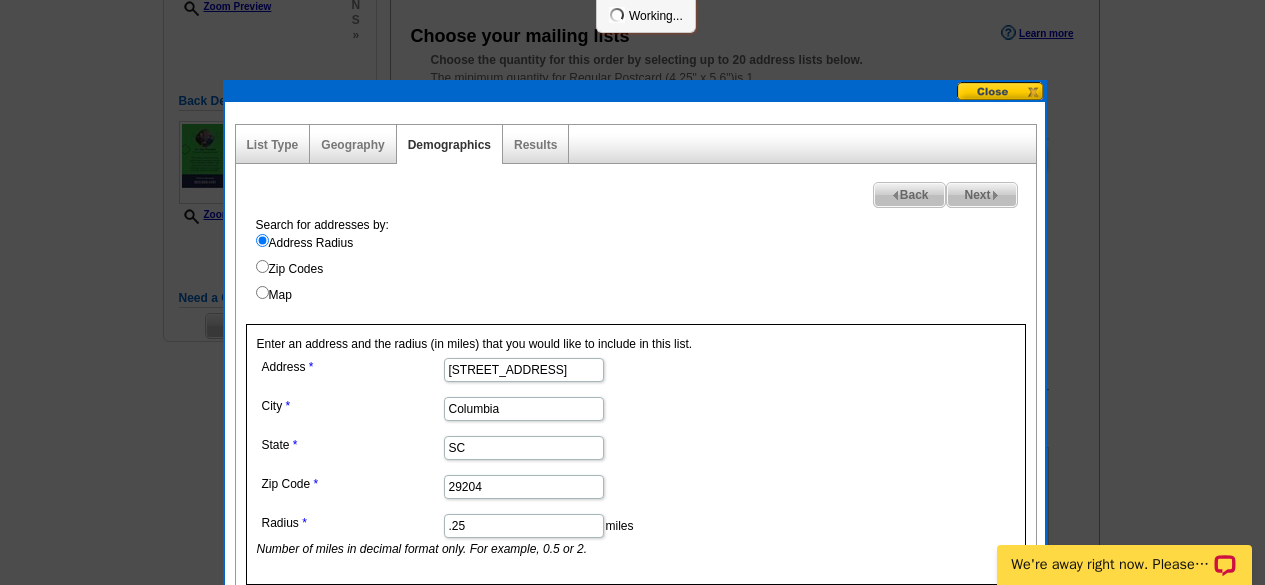 select 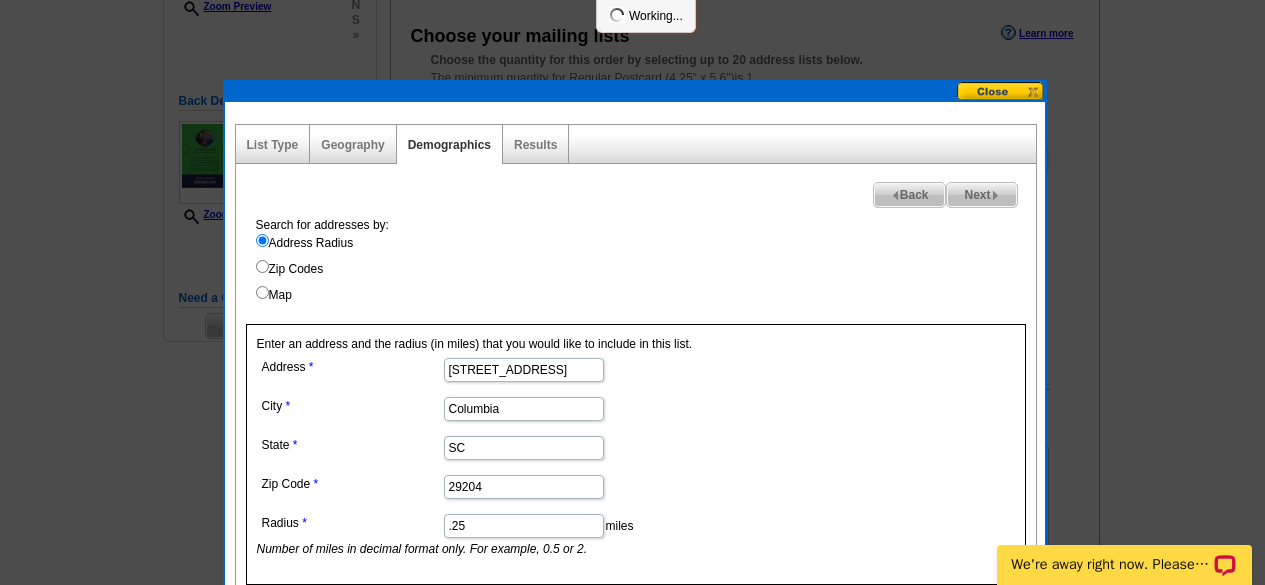 select 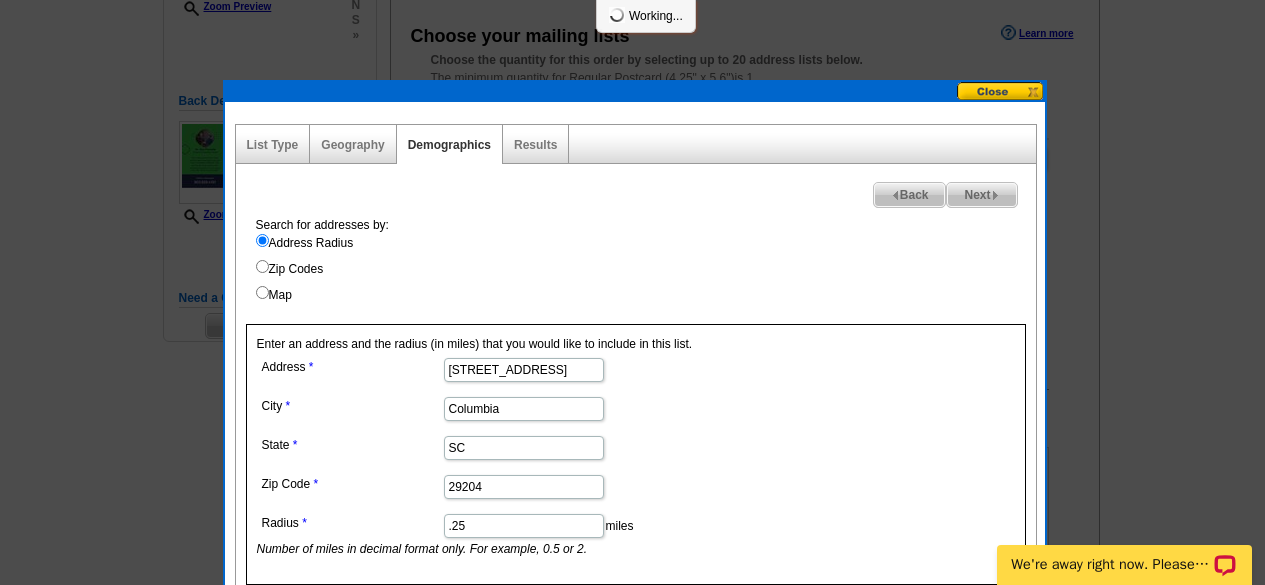 select 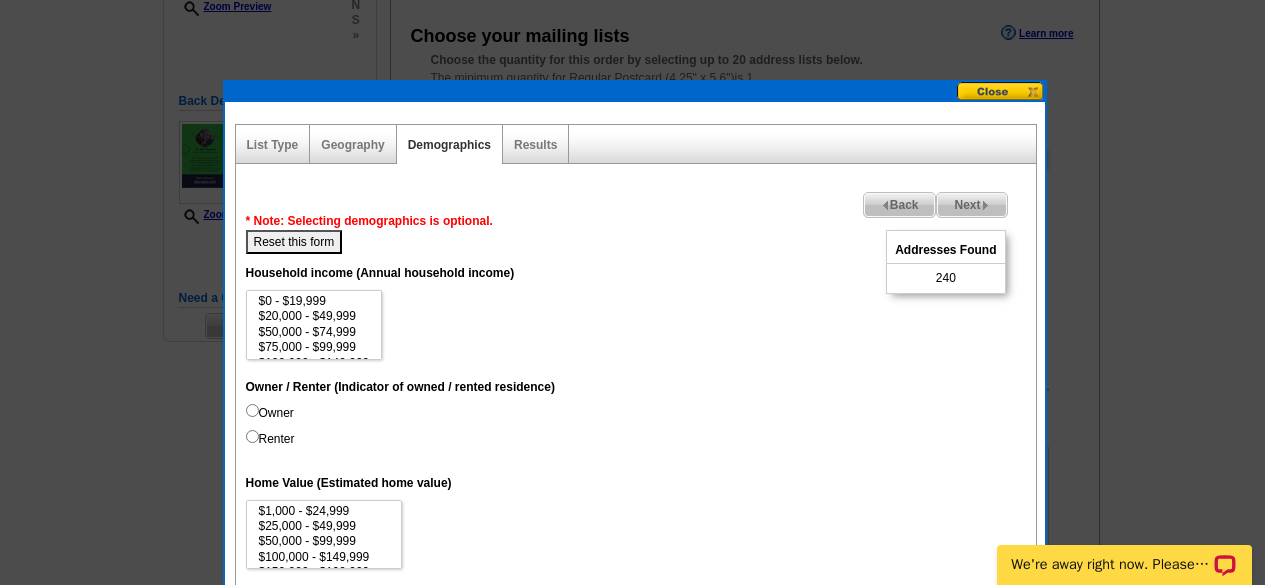click on "Owner" at bounding box center (270, 413) 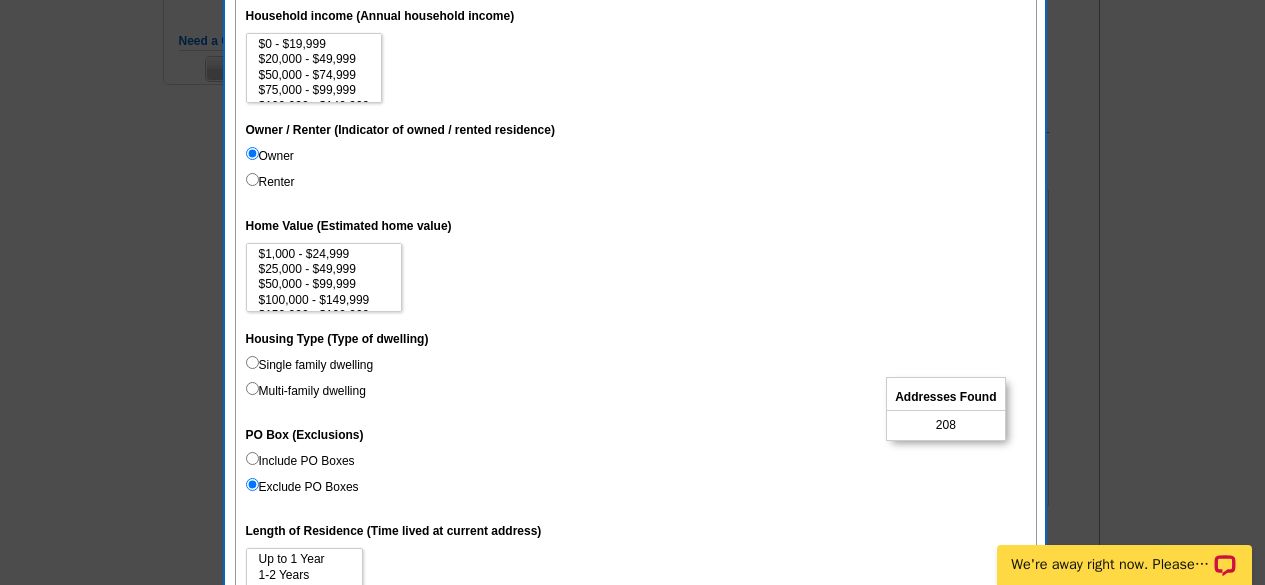 scroll, scrollTop: 631, scrollLeft: 0, axis: vertical 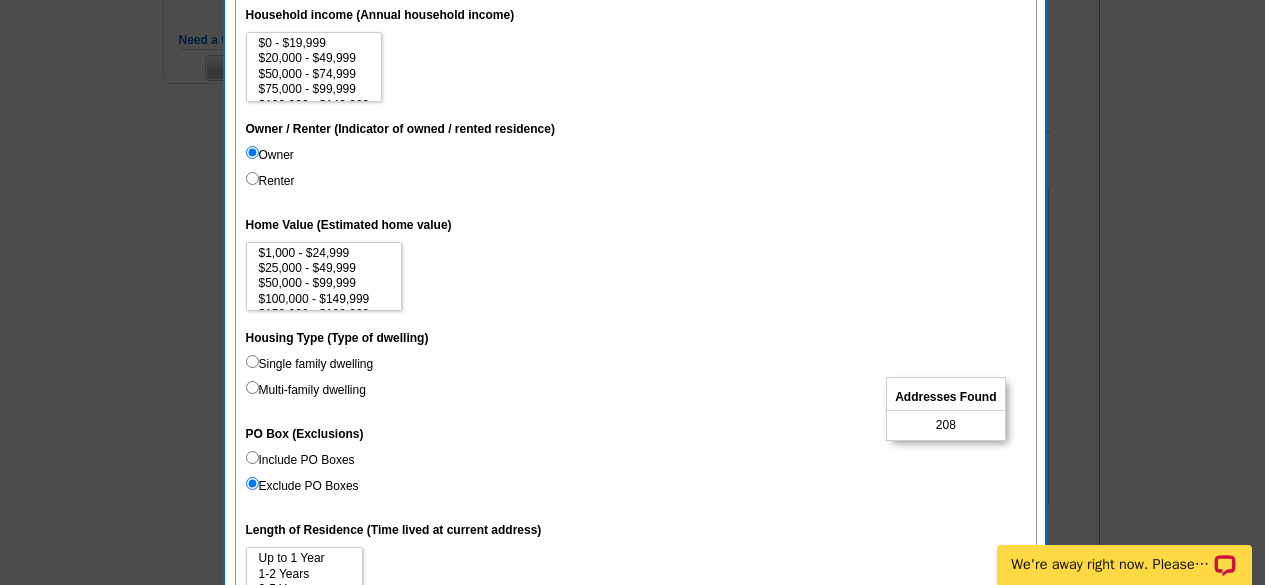 click on "Single family dwelling" at bounding box center [310, 364] 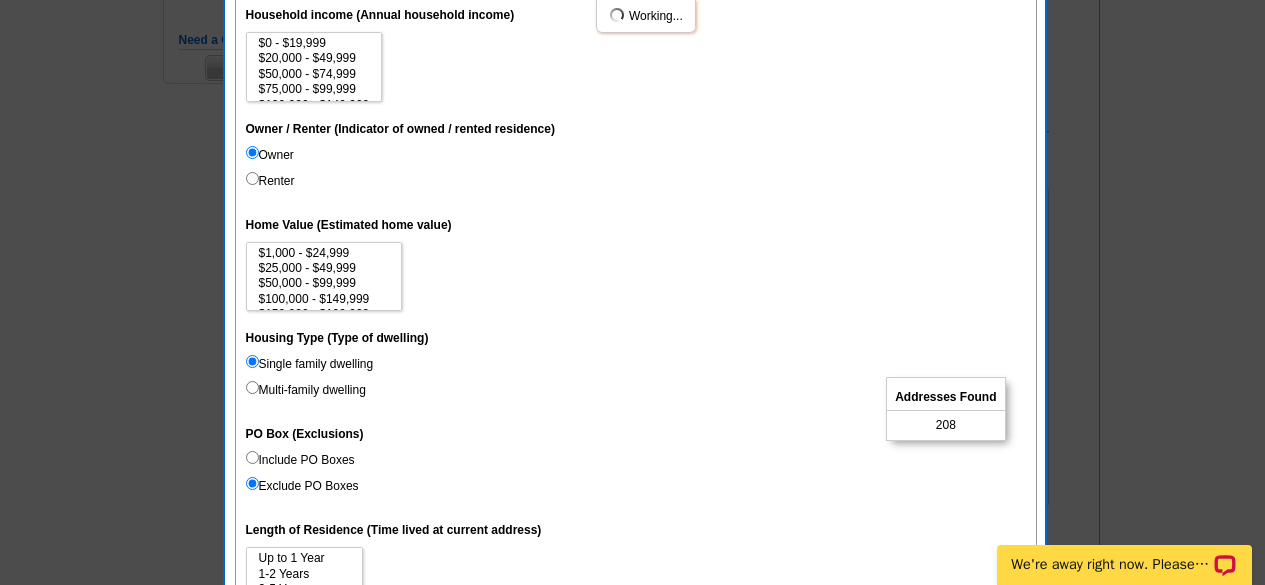 click on "Single family dwelling" at bounding box center [310, 364] 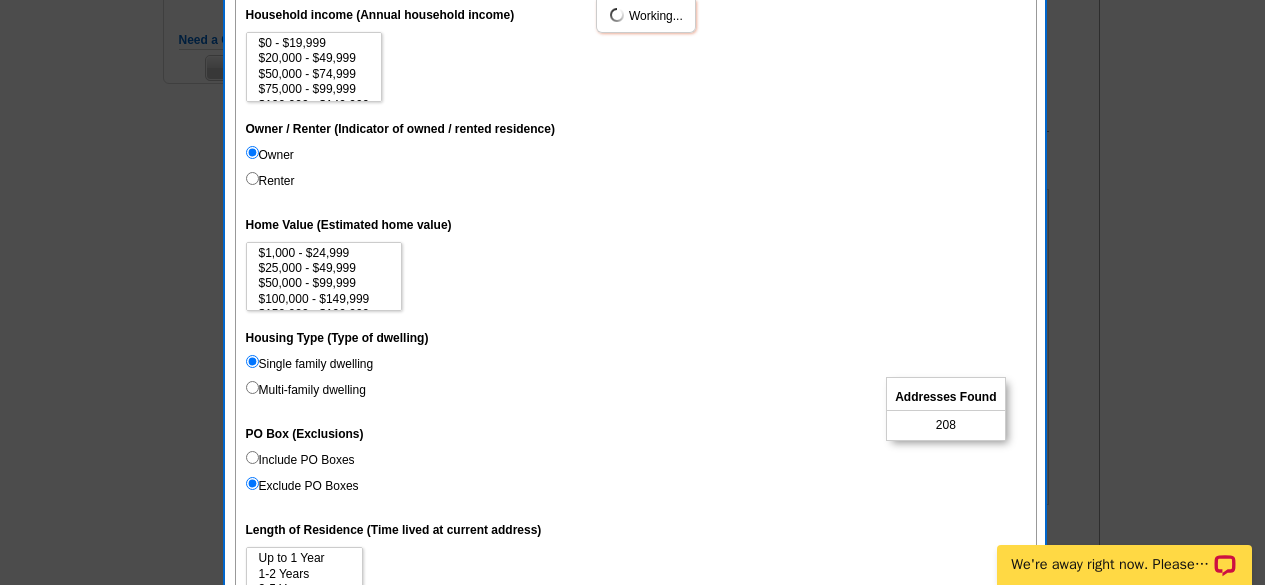click on "Single family dwelling" at bounding box center [252, 361] 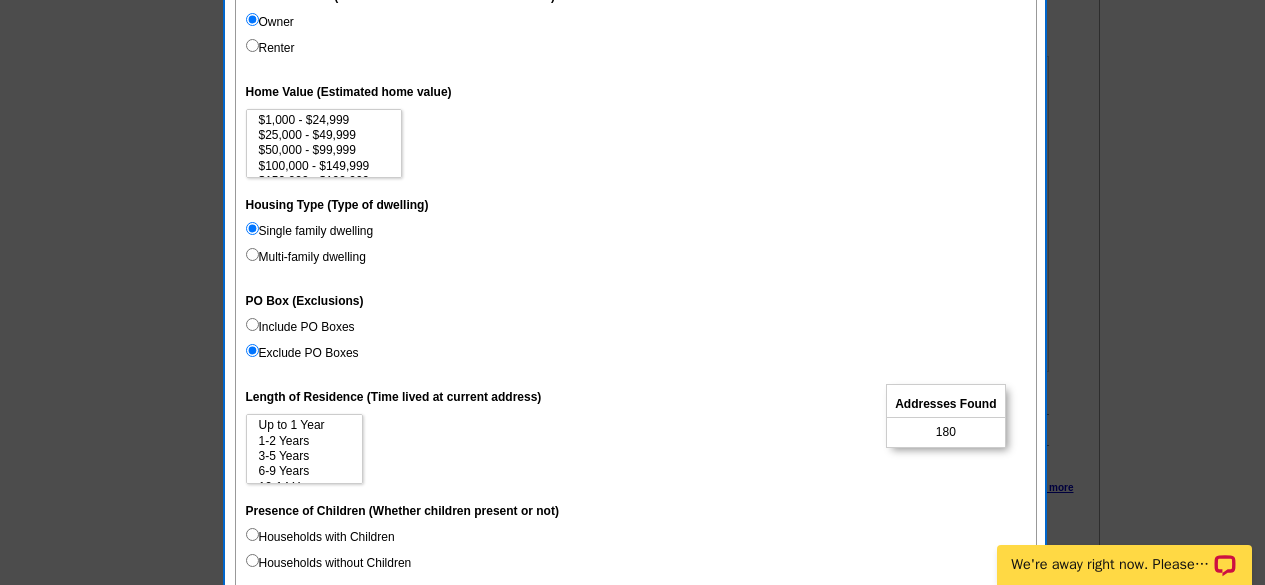 scroll, scrollTop: 771, scrollLeft: 0, axis: vertical 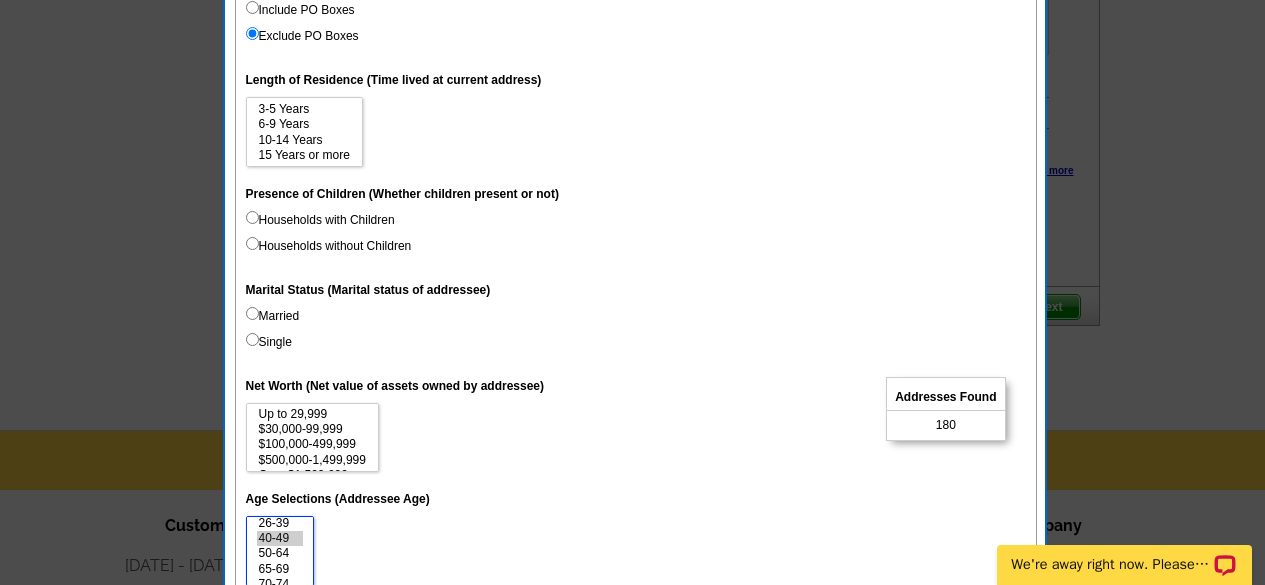 click on "40-49" at bounding box center (280, 538) 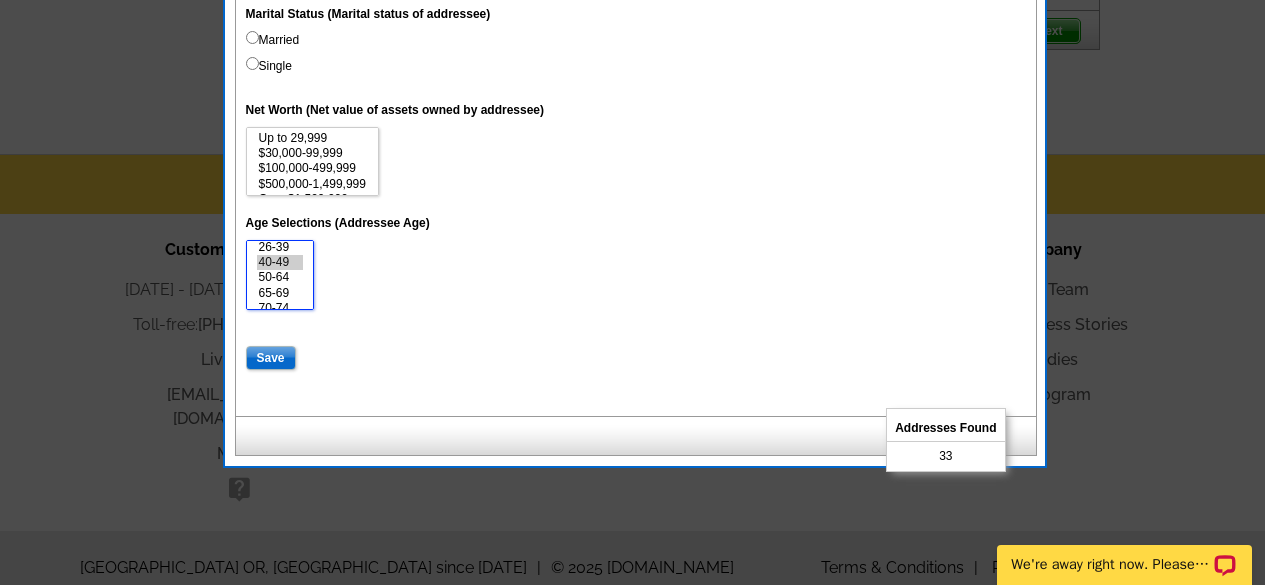 scroll, scrollTop: 1392, scrollLeft: 0, axis: vertical 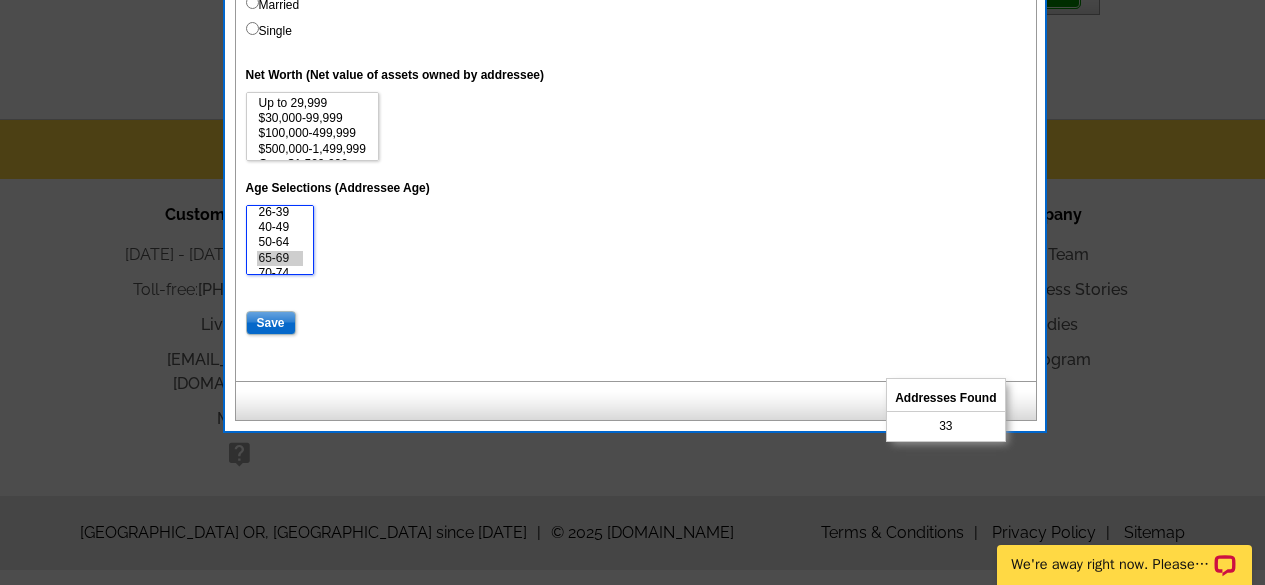 click on "65-69" at bounding box center (280, 258) 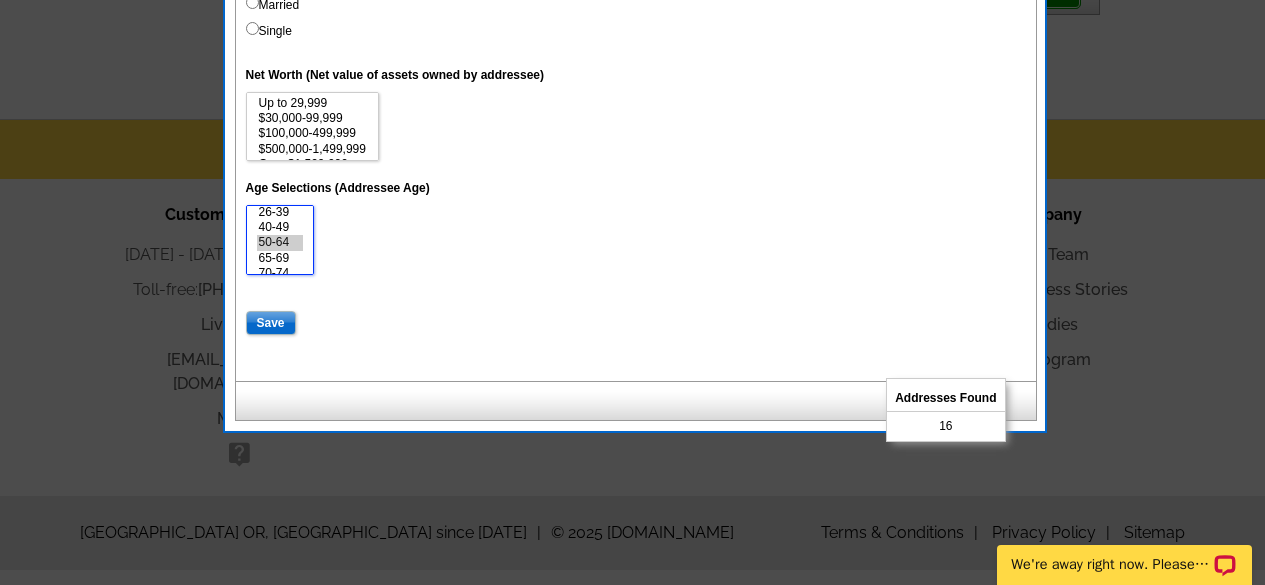 click on "50-64" at bounding box center (280, 242) 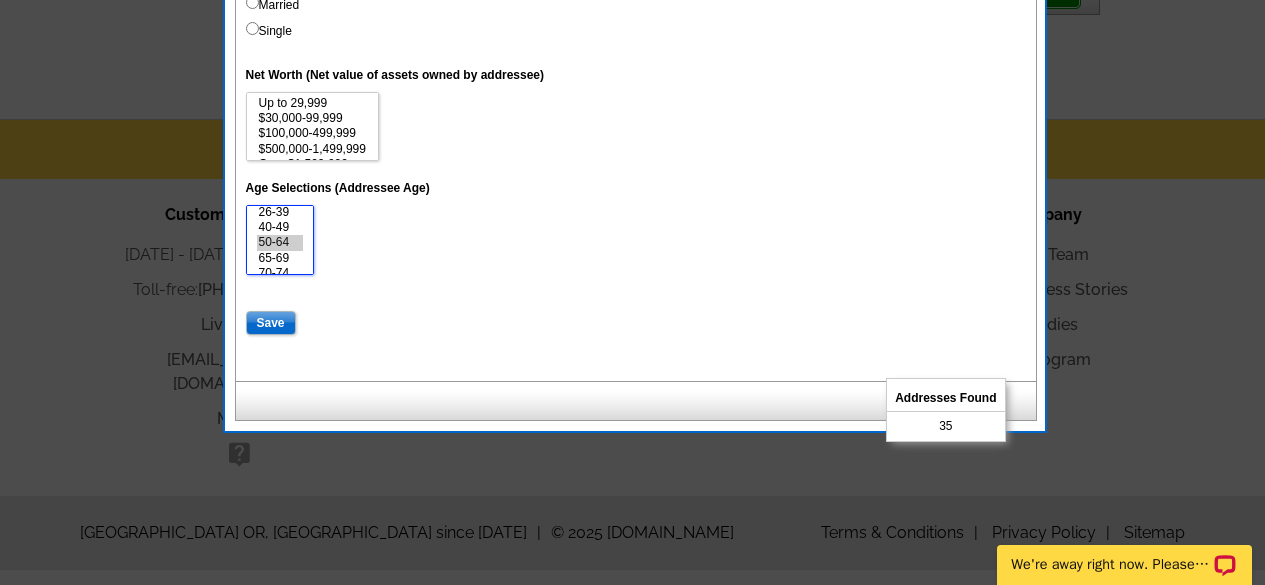 select on "65-69" 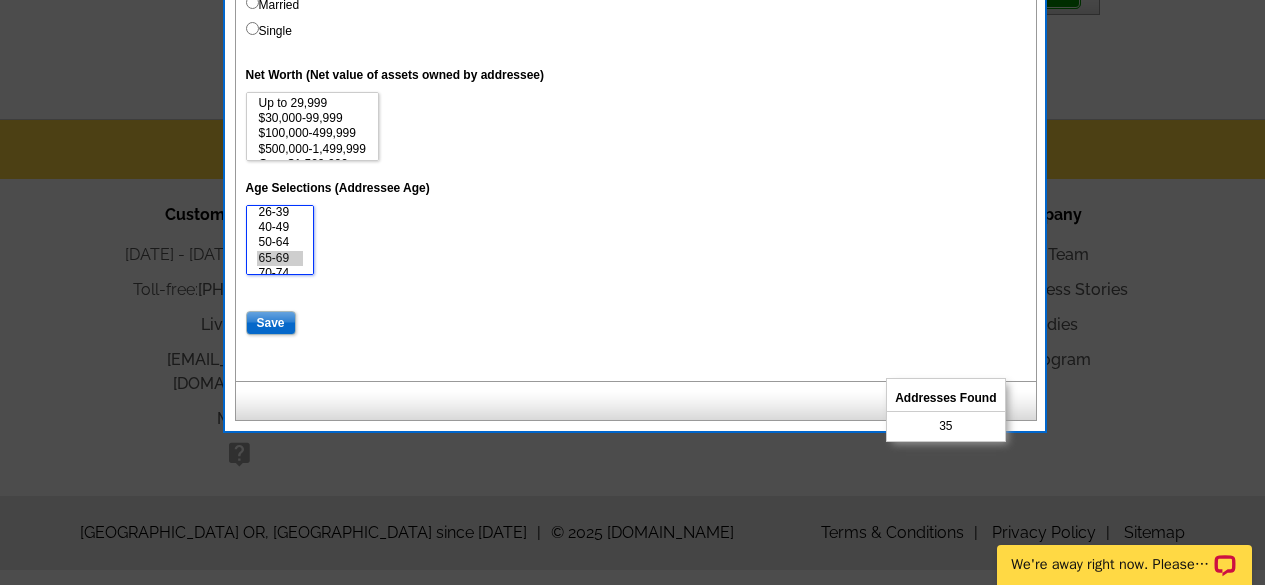 click on "65-69" at bounding box center [280, 258] 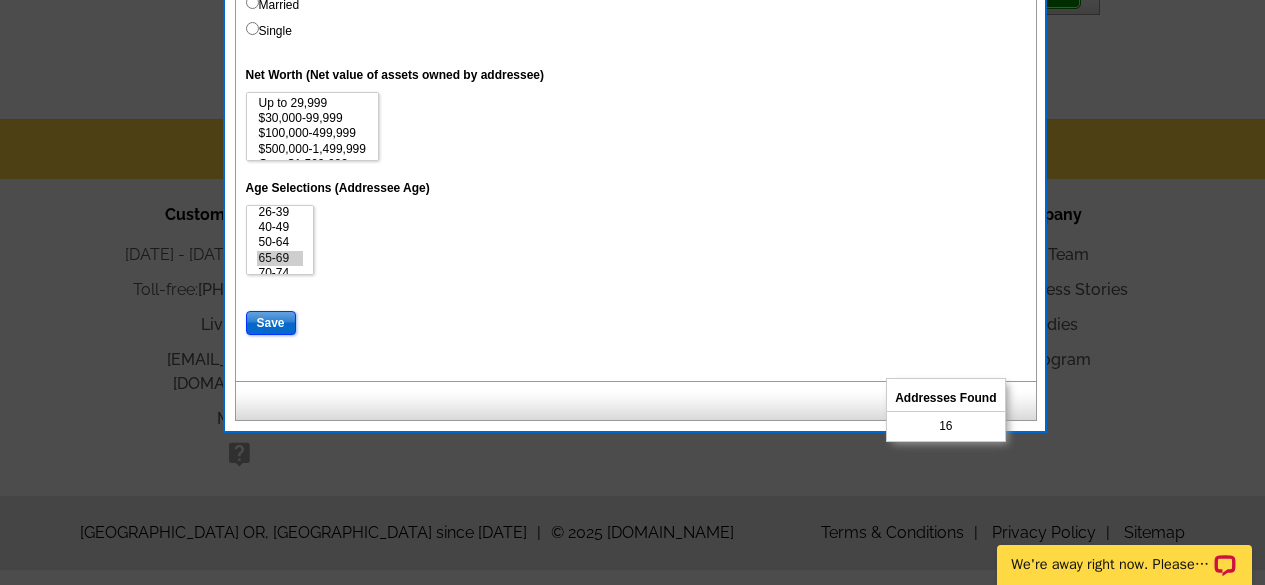 click on "Save" at bounding box center [271, 323] 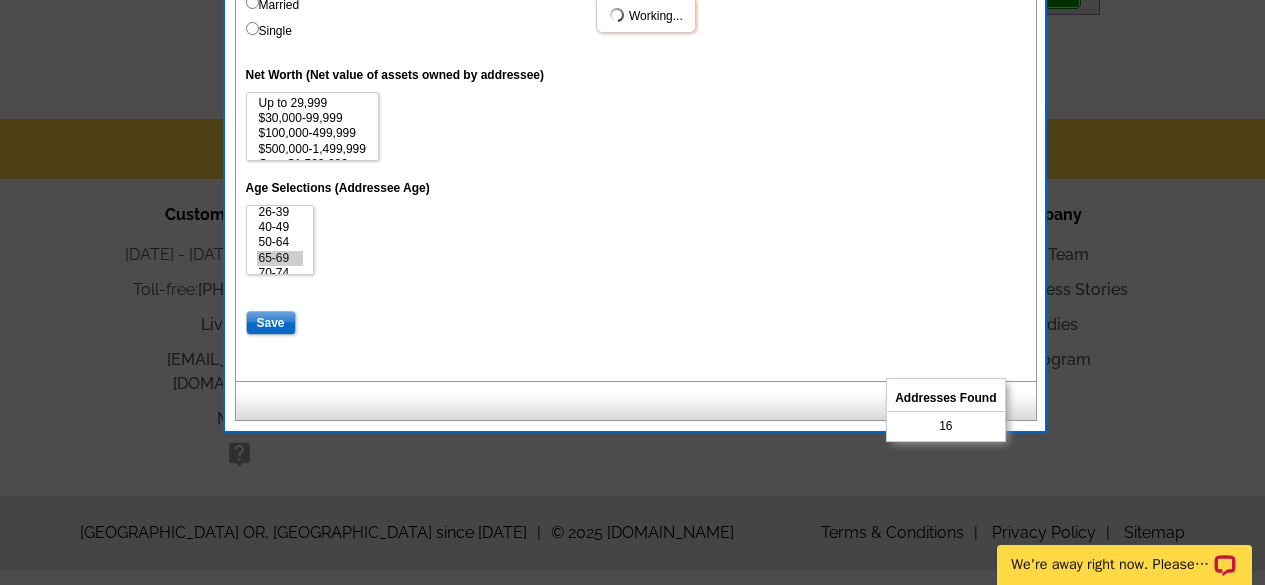 select 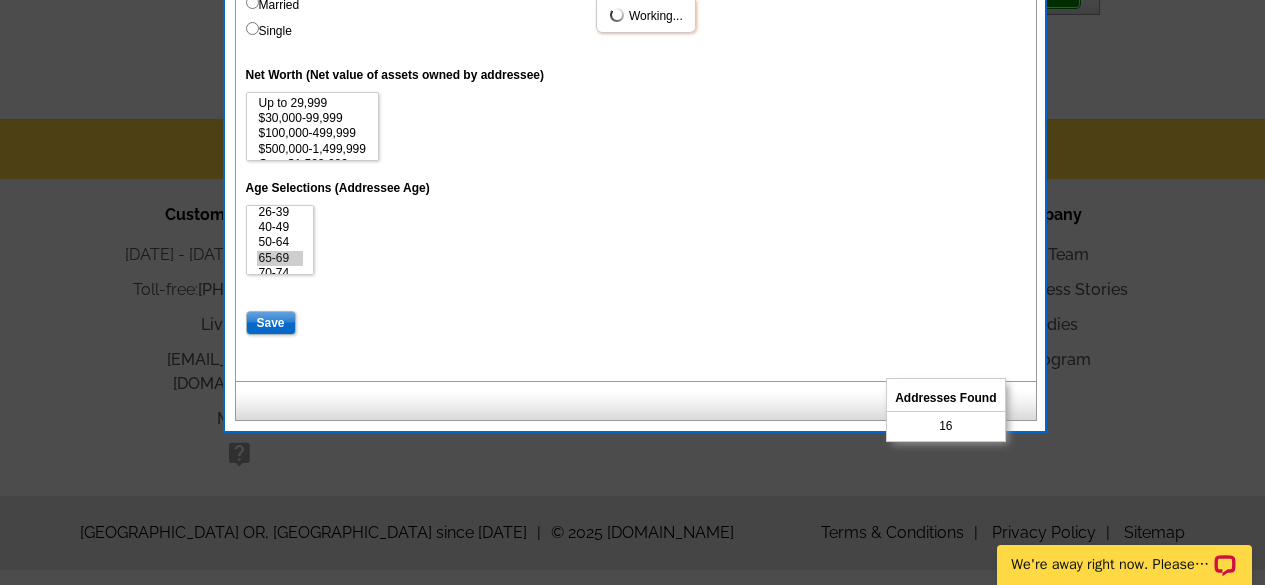 select 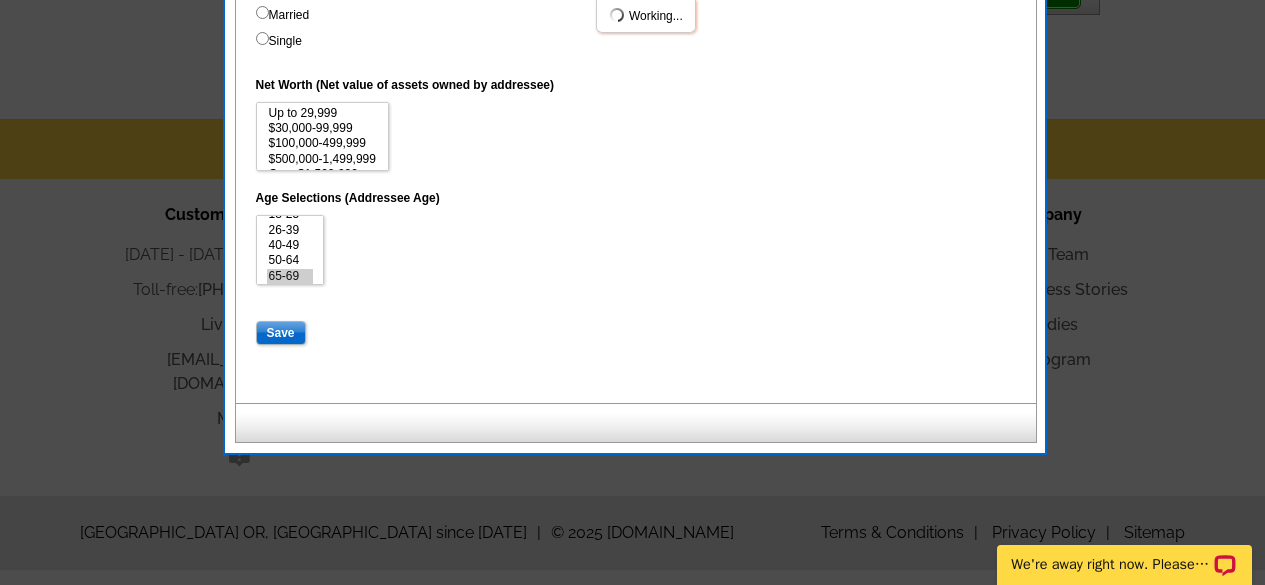 scroll, scrollTop: 12, scrollLeft: 0, axis: vertical 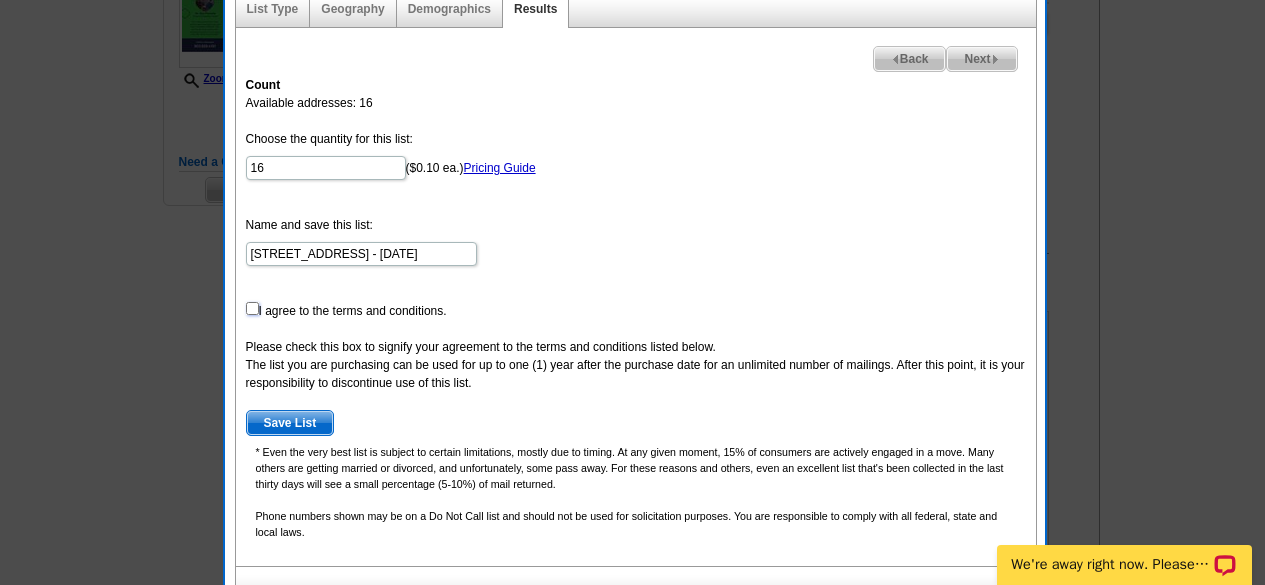 click at bounding box center (252, 308) 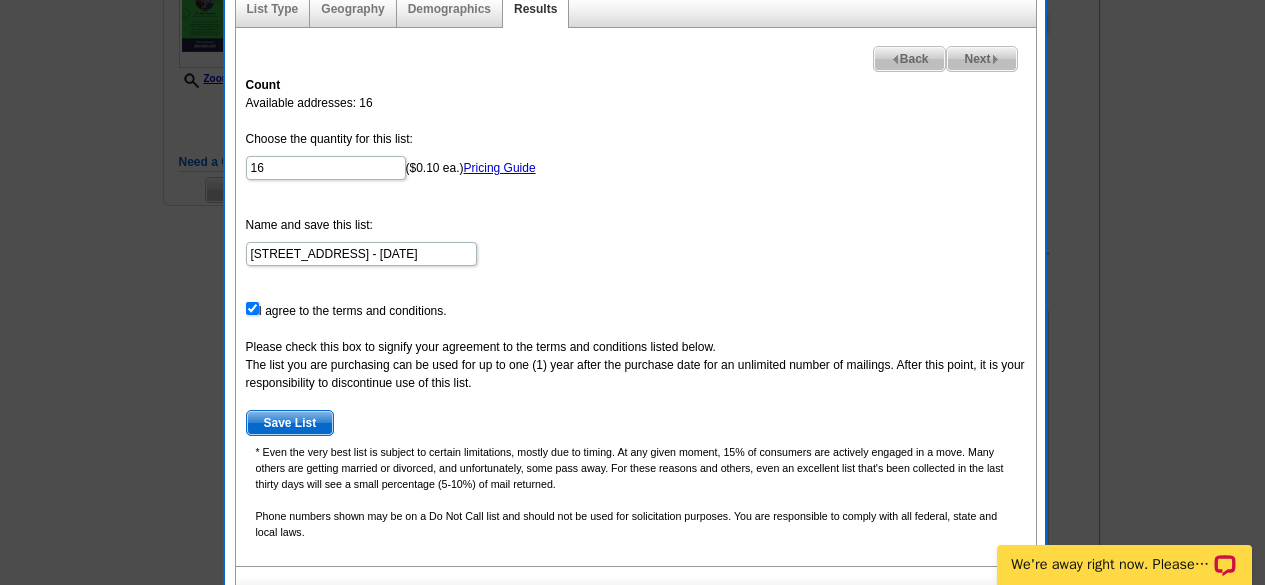 click on "Save List" at bounding box center (290, 423) 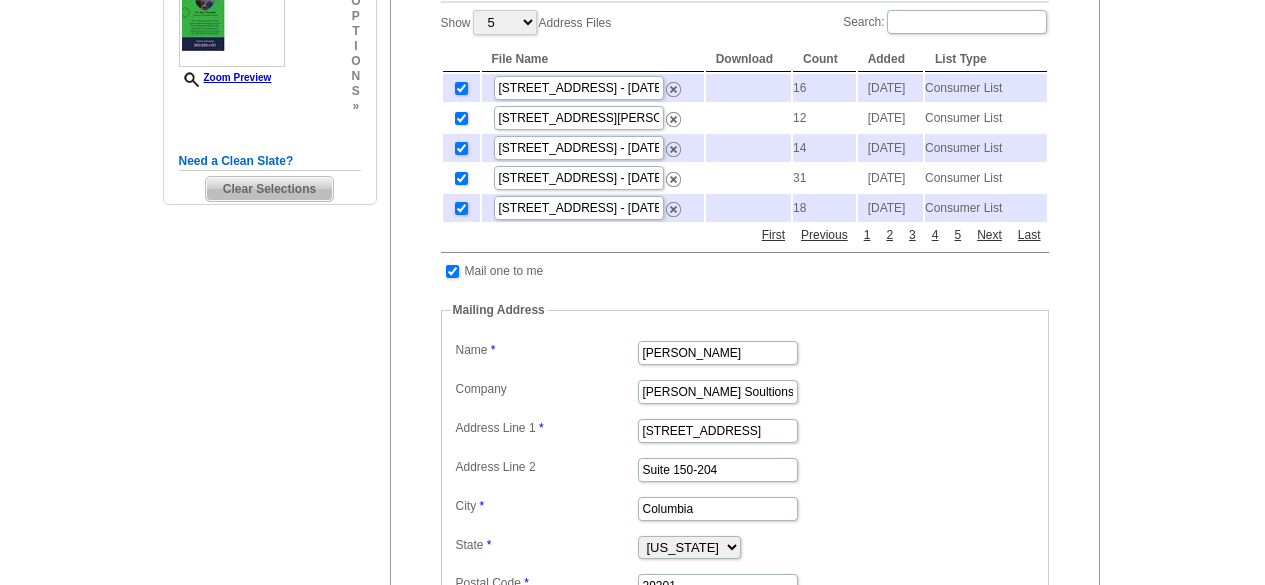 scroll, scrollTop: 509, scrollLeft: 0, axis: vertical 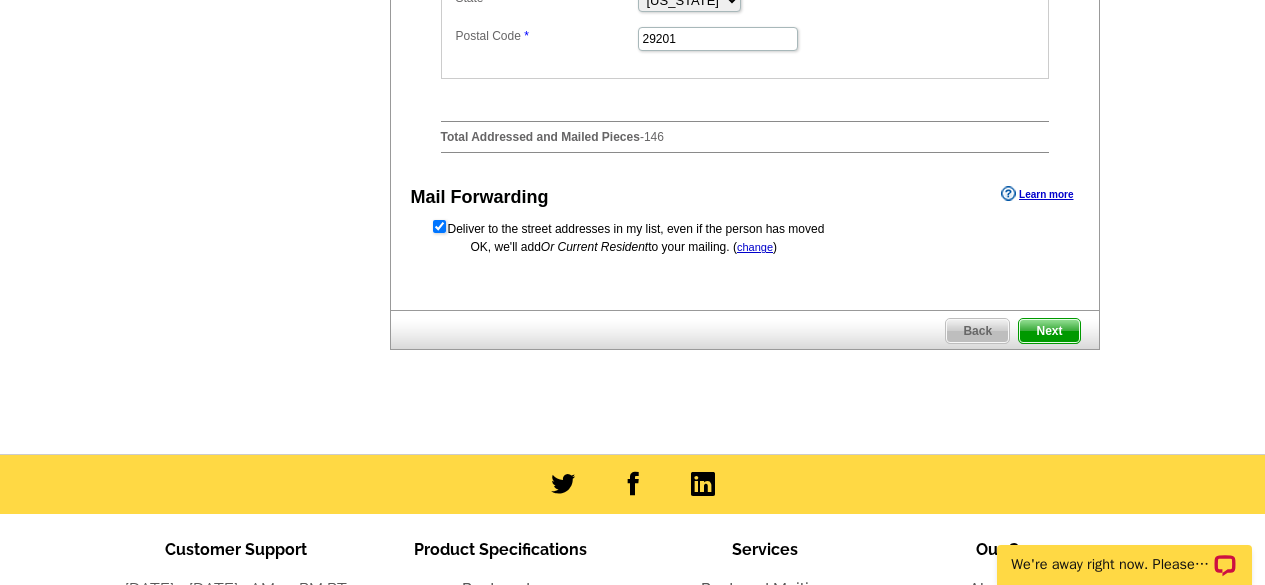 click on "Next" at bounding box center [1049, 331] 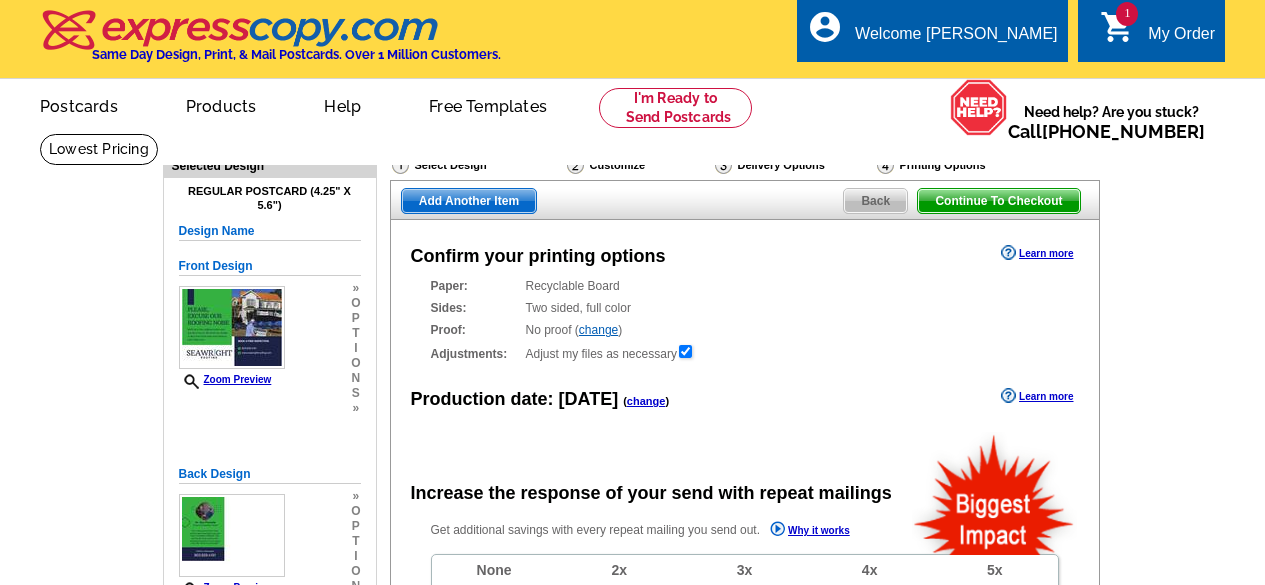 scroll, scrollTop: 0, scrollLeft: 0, axis: both 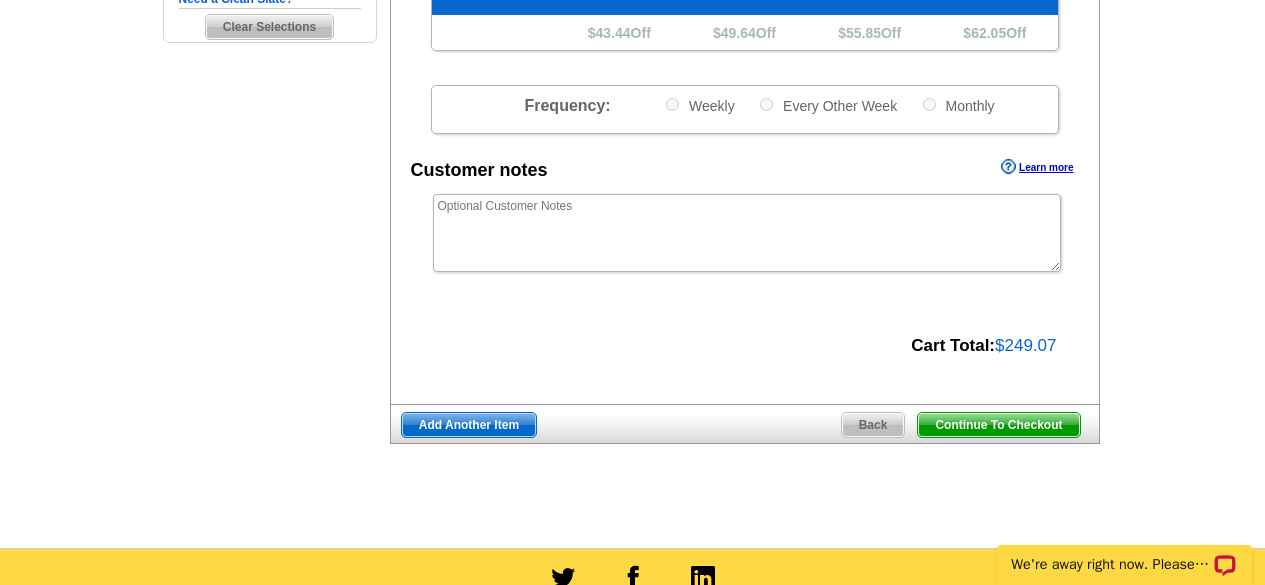 click on "Continue To Checkout" at bounding box center (998, 425) 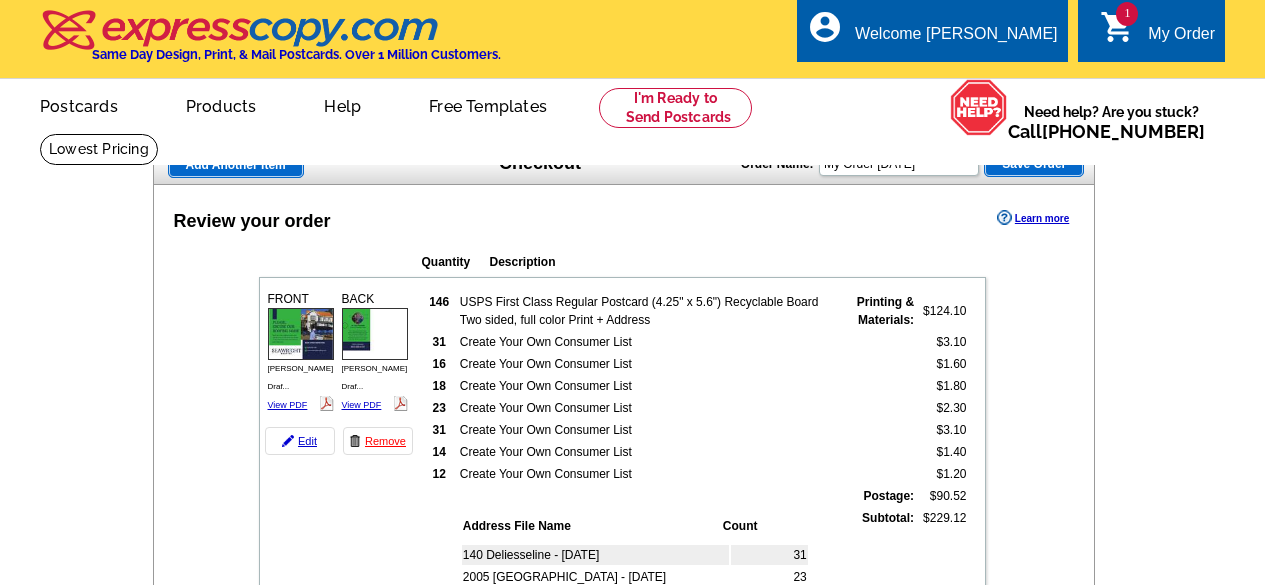 scroll, scrollTop: 0, scrollLeft: 0, axis: both 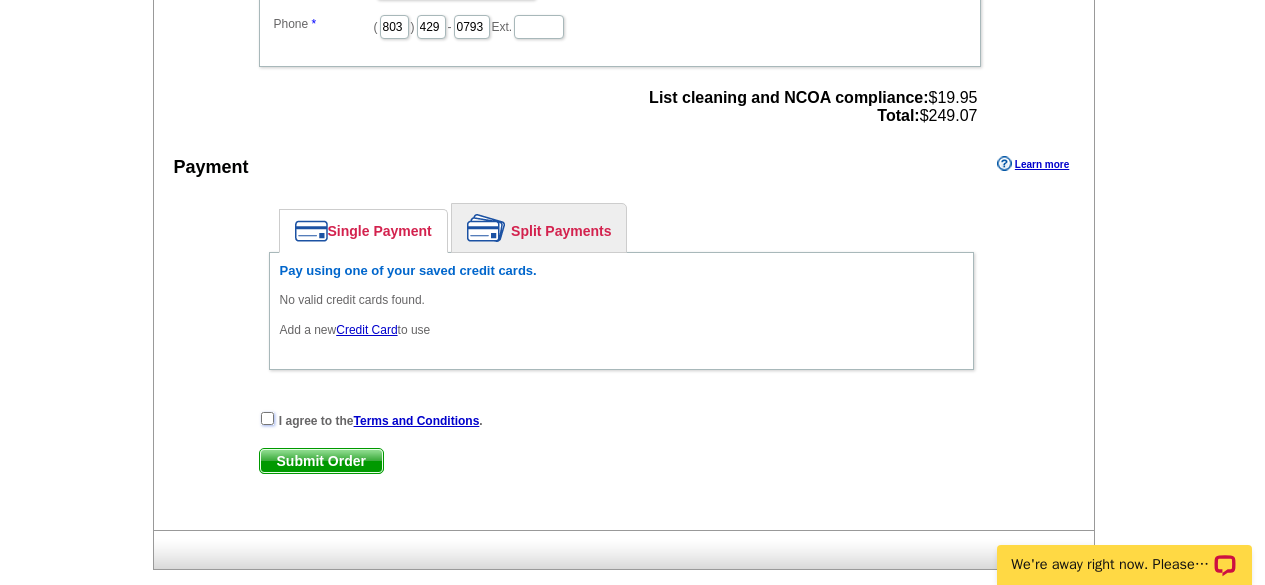 click at bounding box center (267, 418) 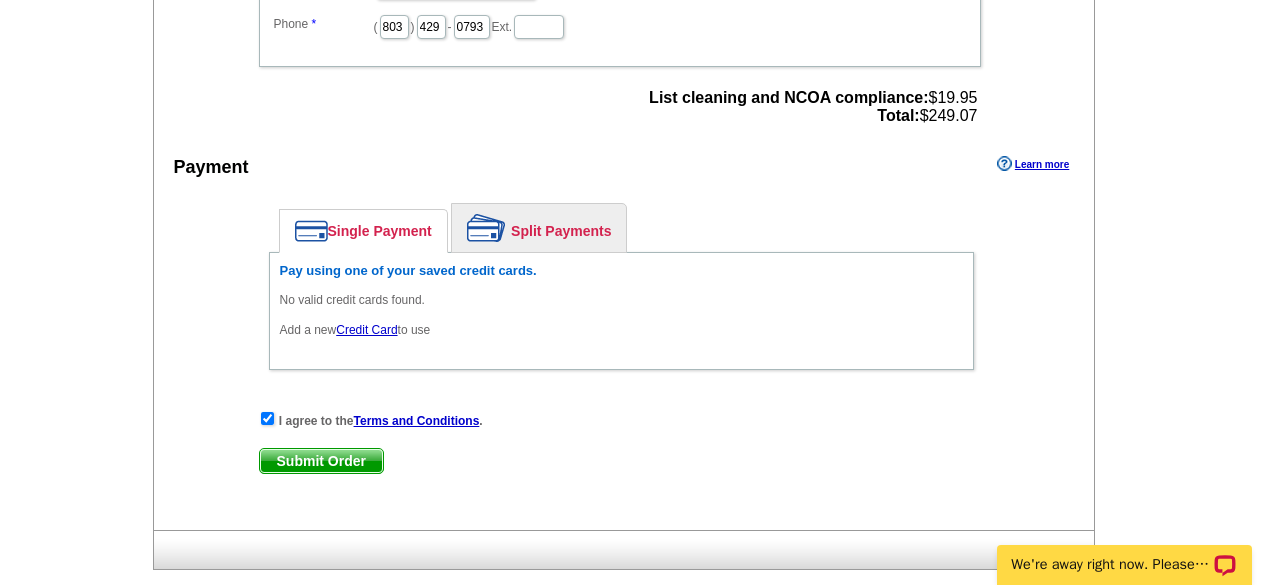 click on "Credit Card" at bounding box center (366, 330) 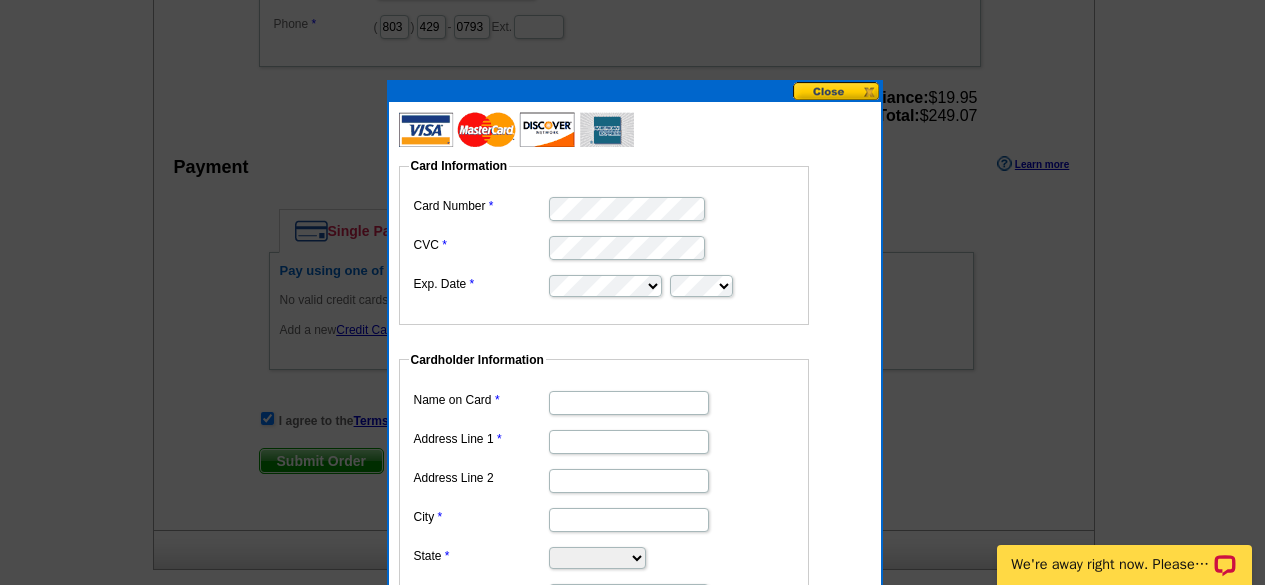scroll, scrollTop: 0, scrollLeft: 0, axis: both 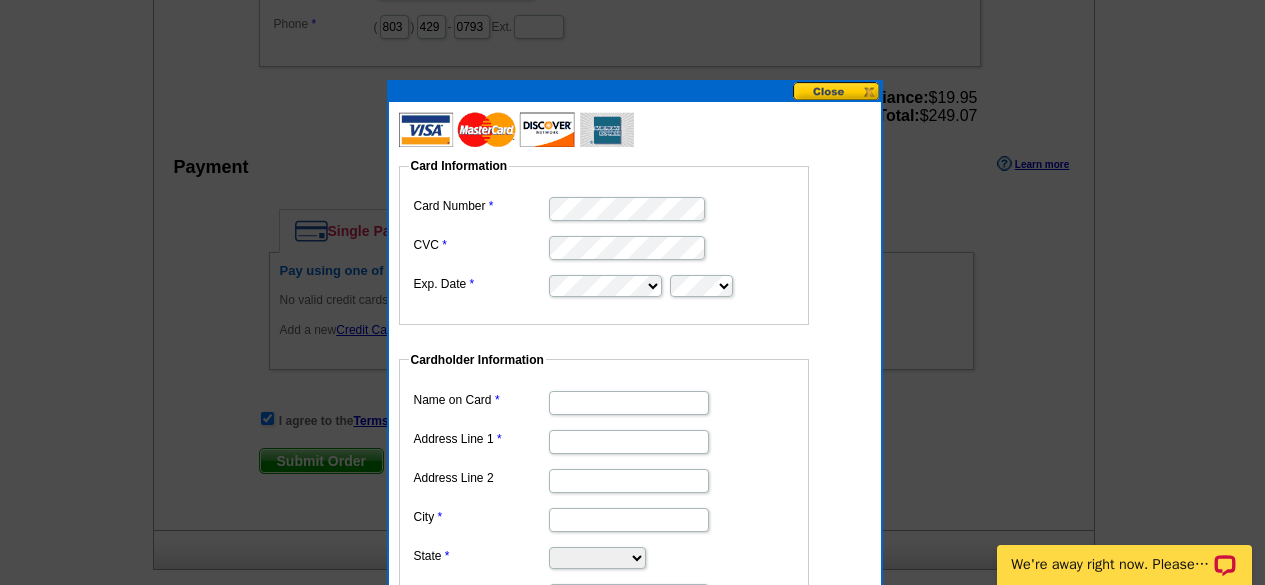 type on "[PERSON_NAME]" 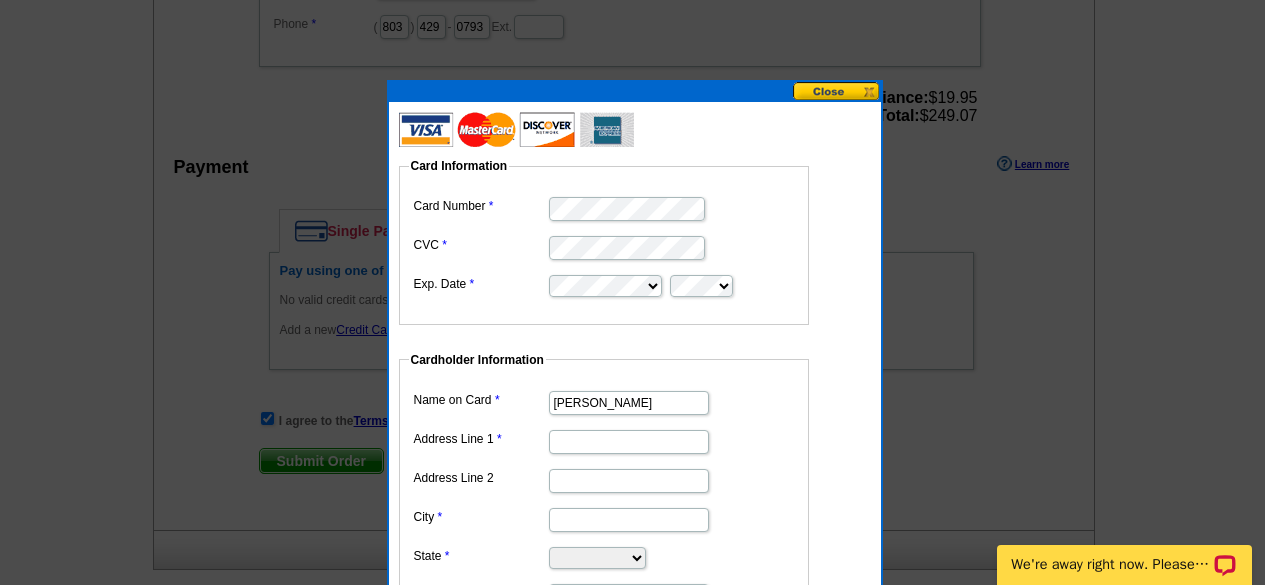 click on "Address Line 1" at bounding box center [629, 442] 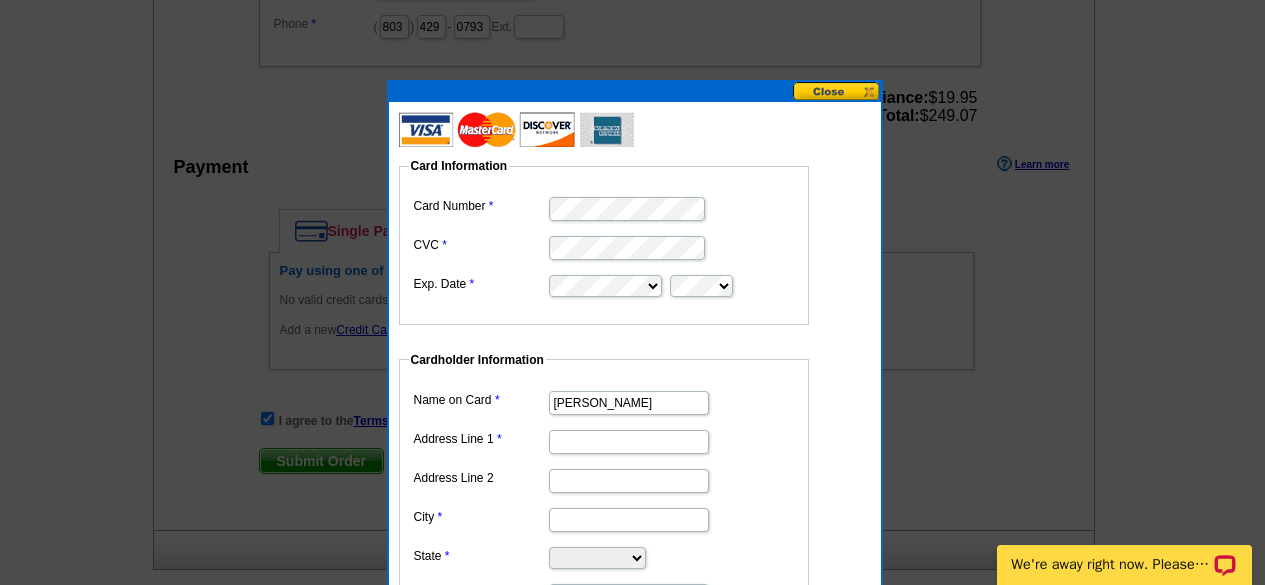 type on "[STREET_ADDRESS]" 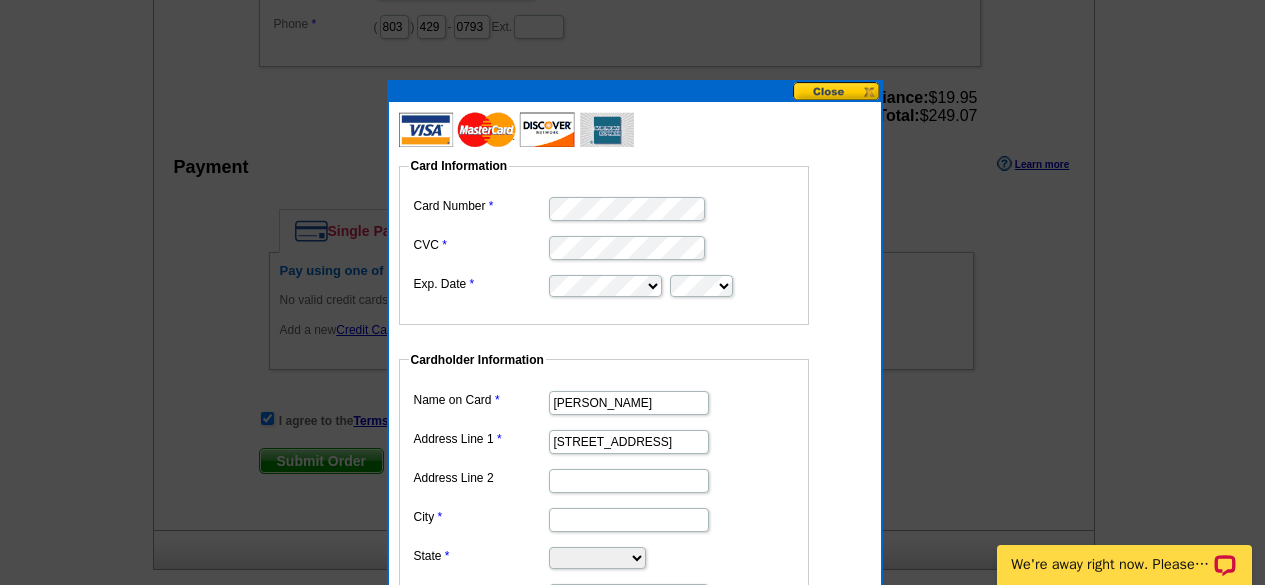 type on "Suite 150-204" 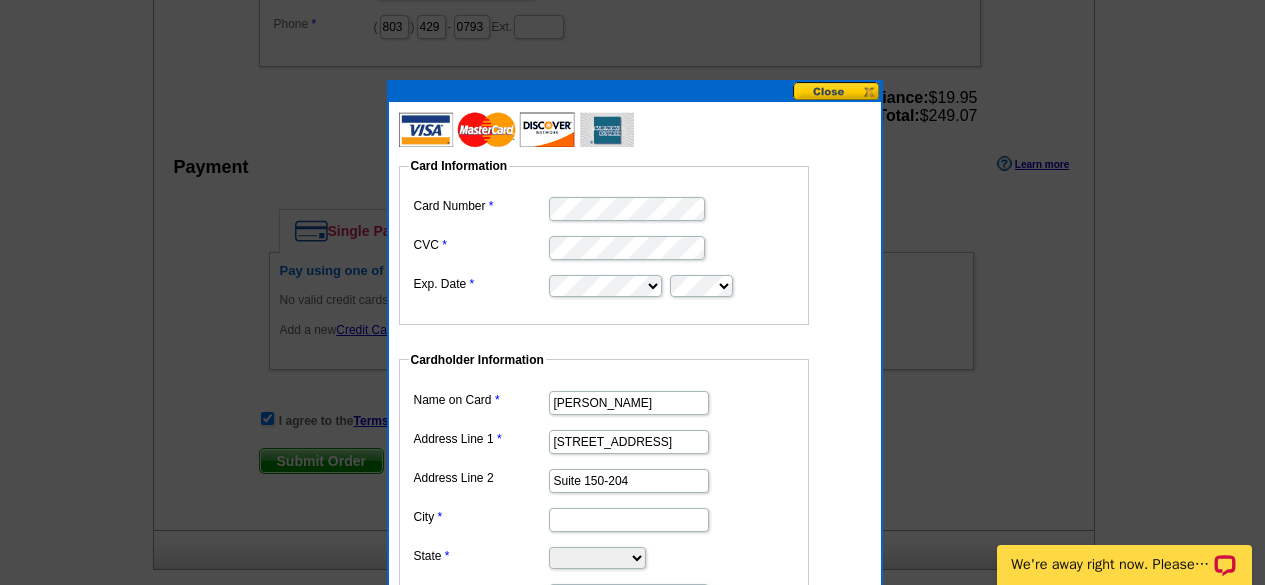 type on "Columbia" 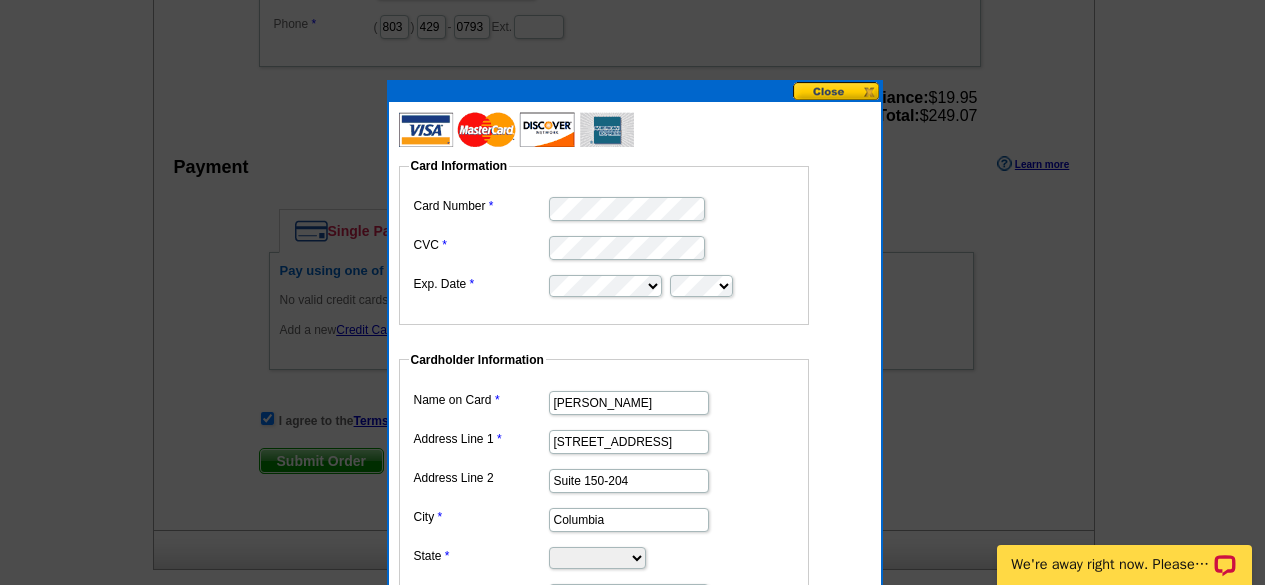 select on "SC" 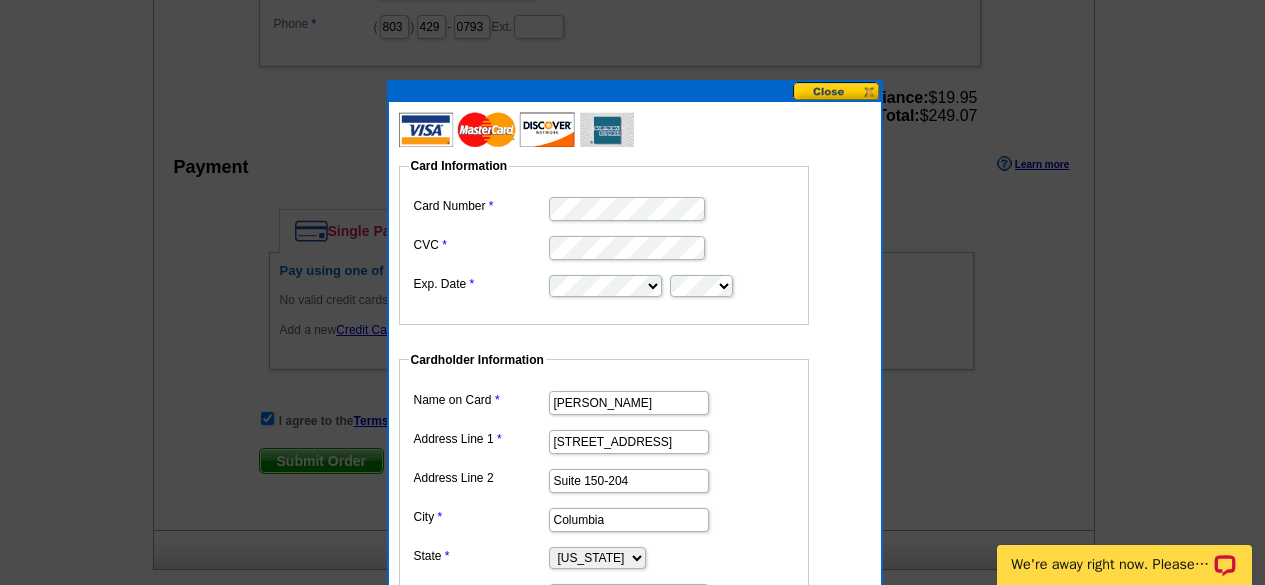 type on "29201" 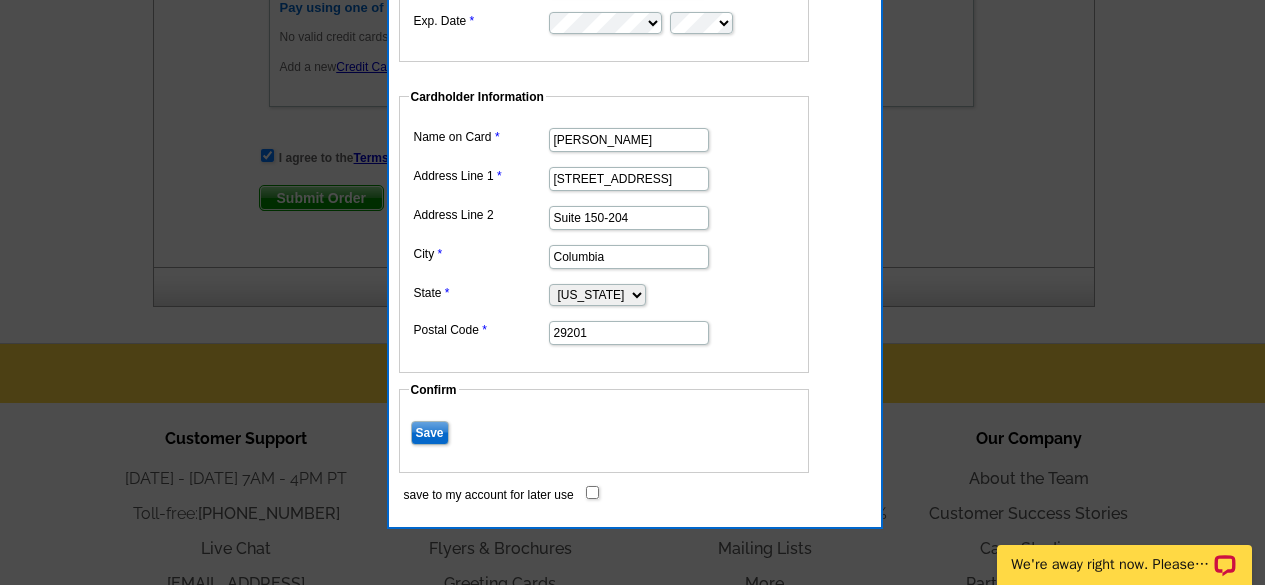 scroll, scrollTop: 1193, scrollLeft: 0, axis: vertical 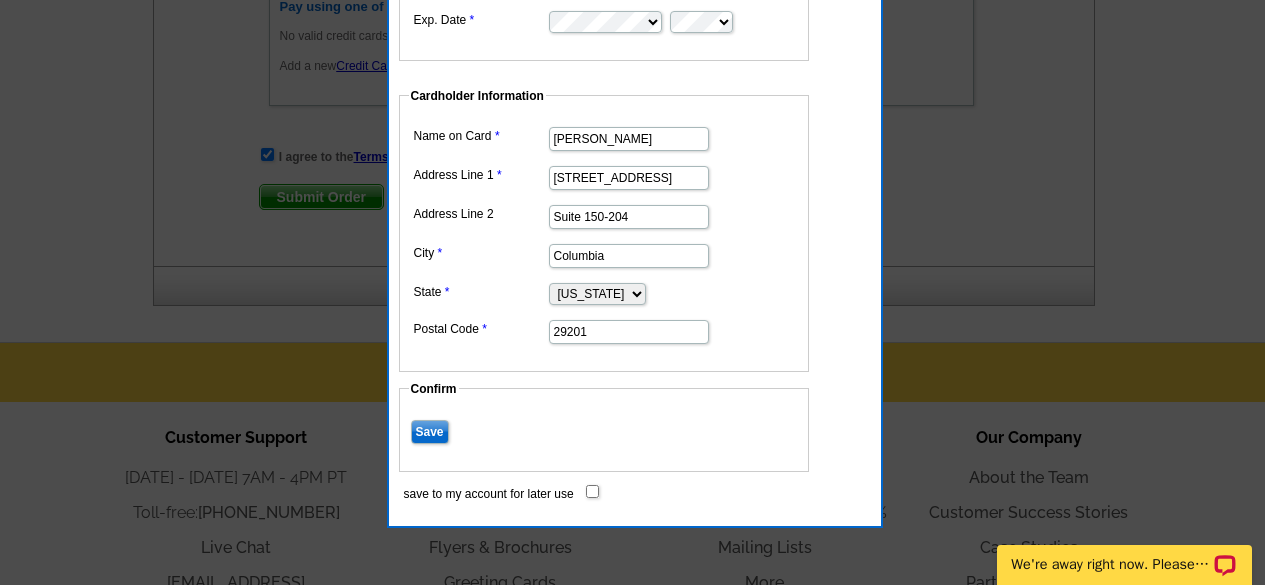 click on "Save" 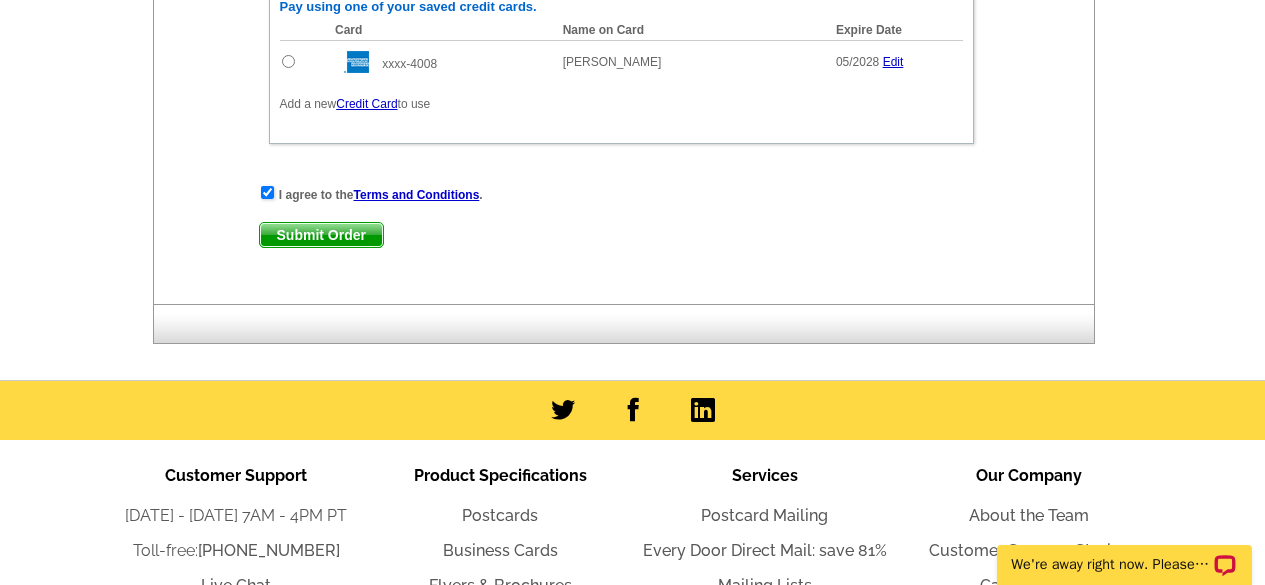 click 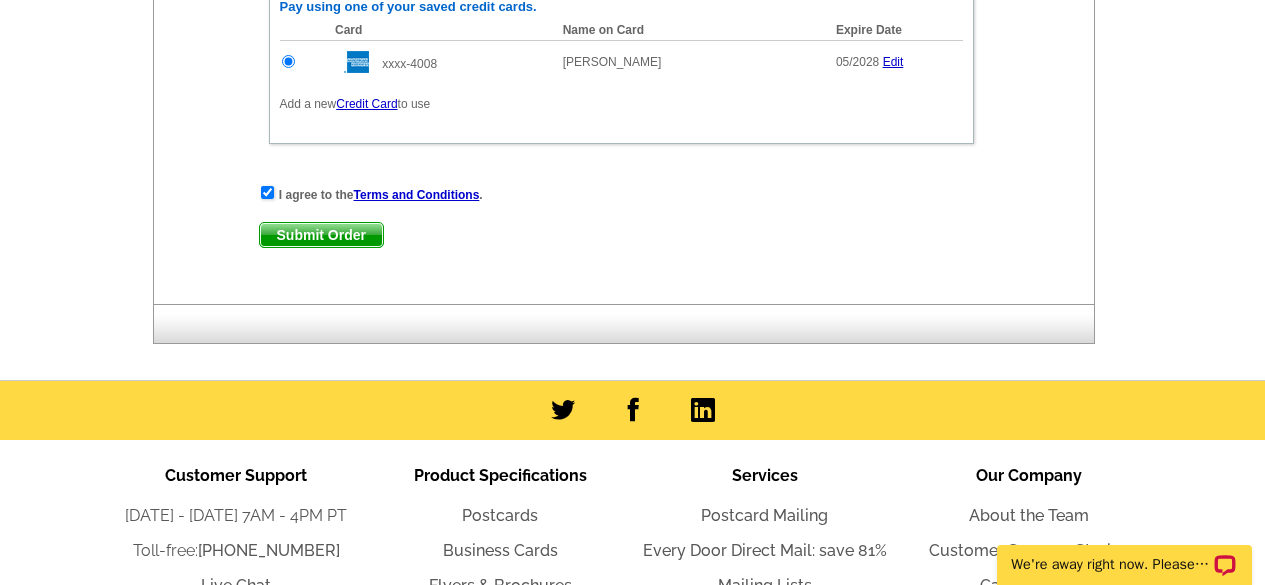 click on "Submit Order" 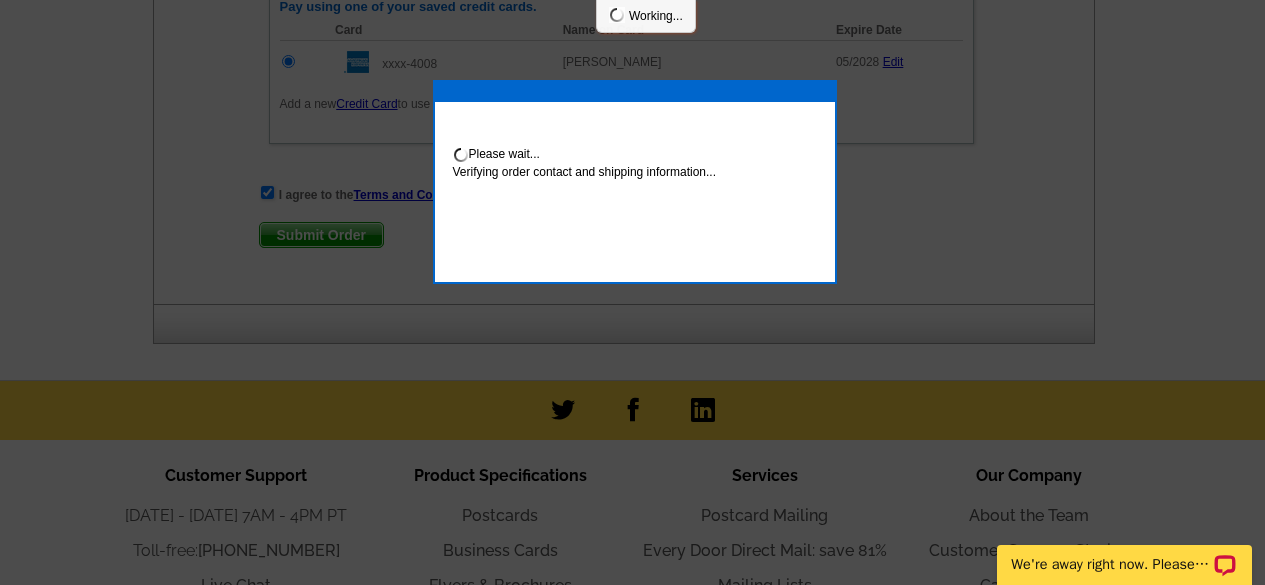 scroll, scrollTop: 1294, scrollLeft: 0, axis: vertical 